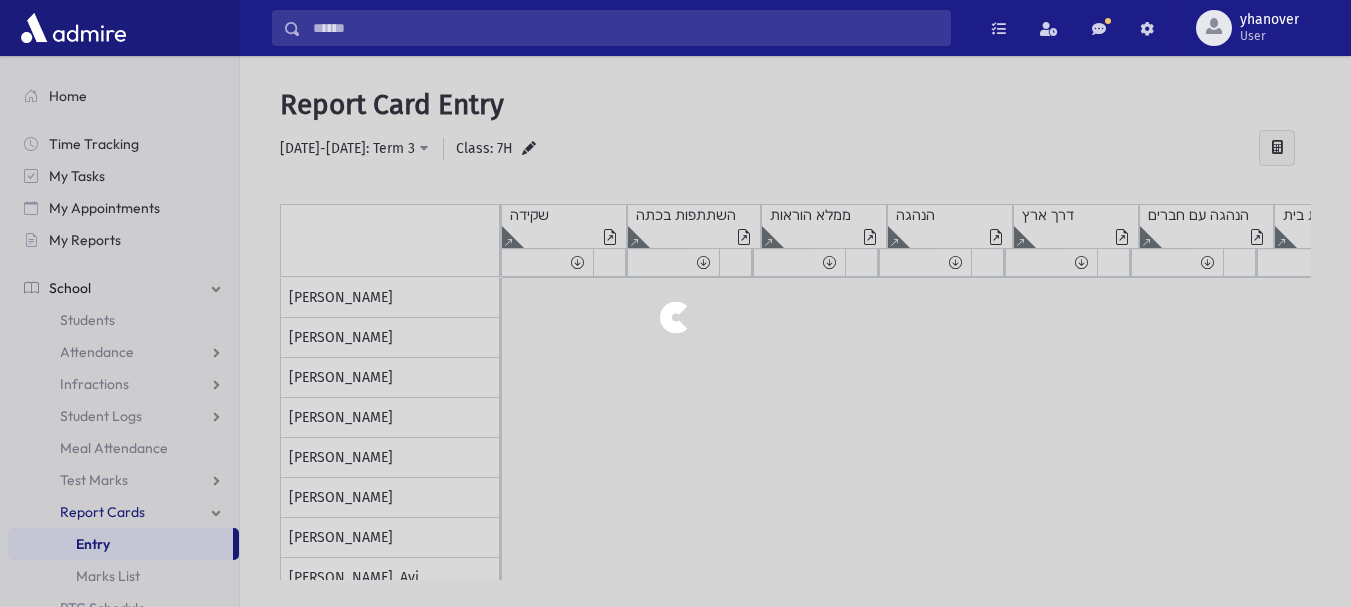 scroll, scrollTop: 0, scrollLeft: 0, axis: both 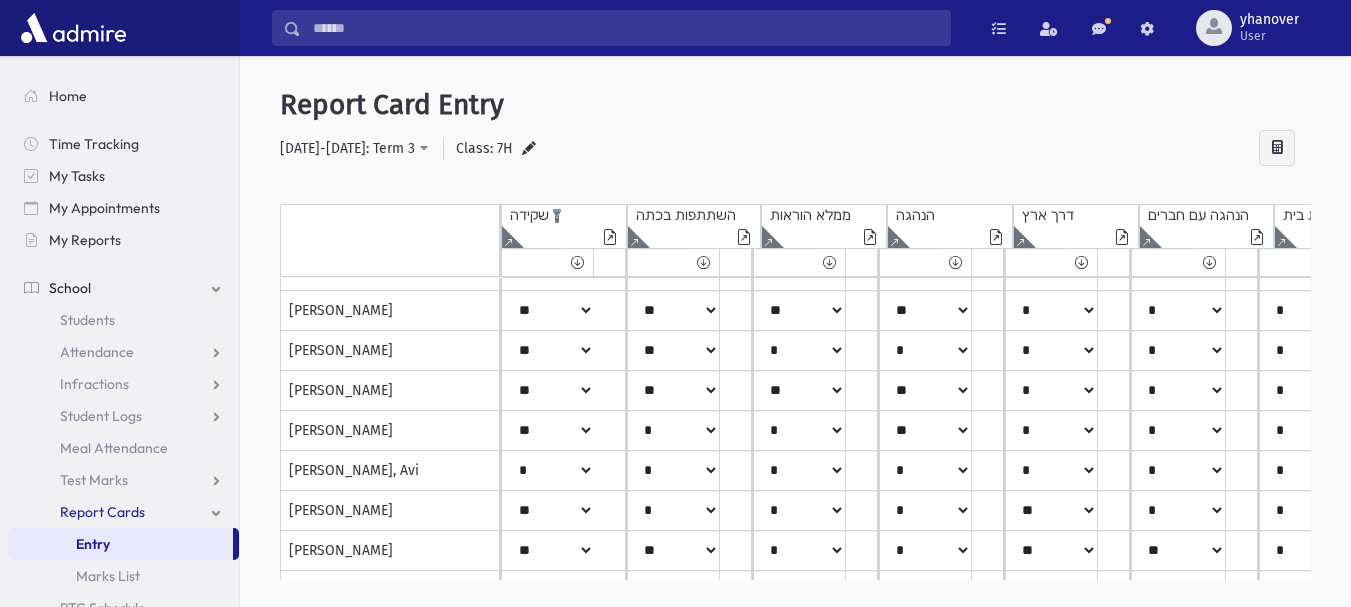 click at bounding box center [610, 239] 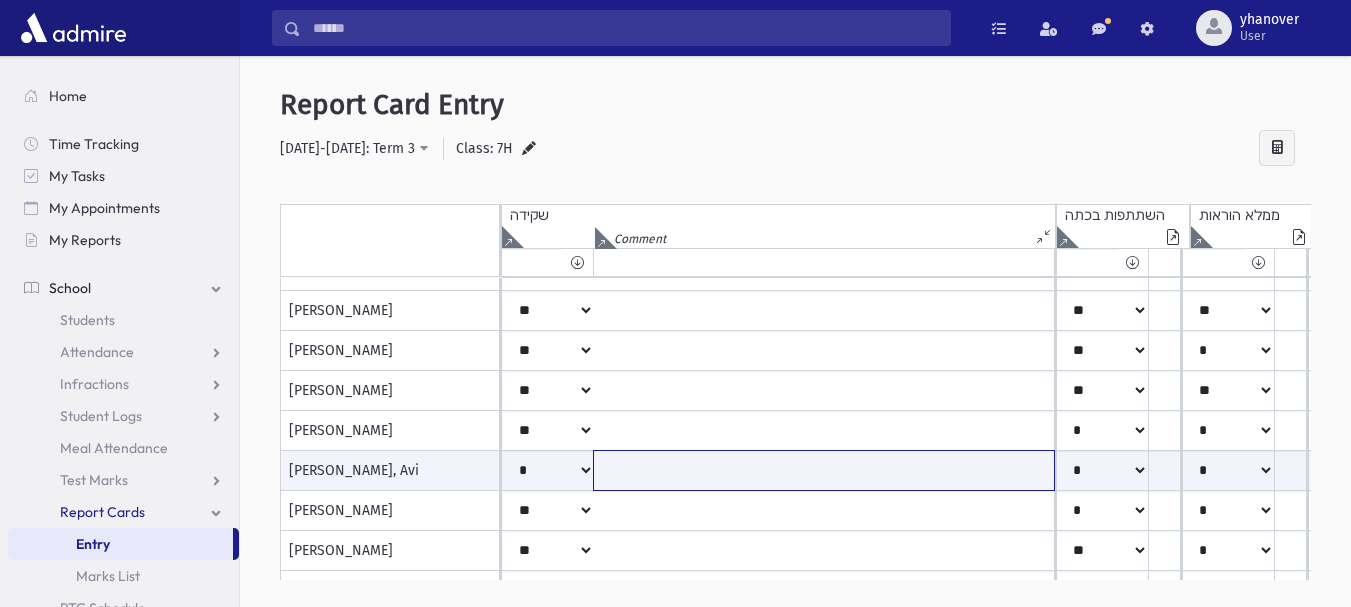 click at bounding box center (824, 470) 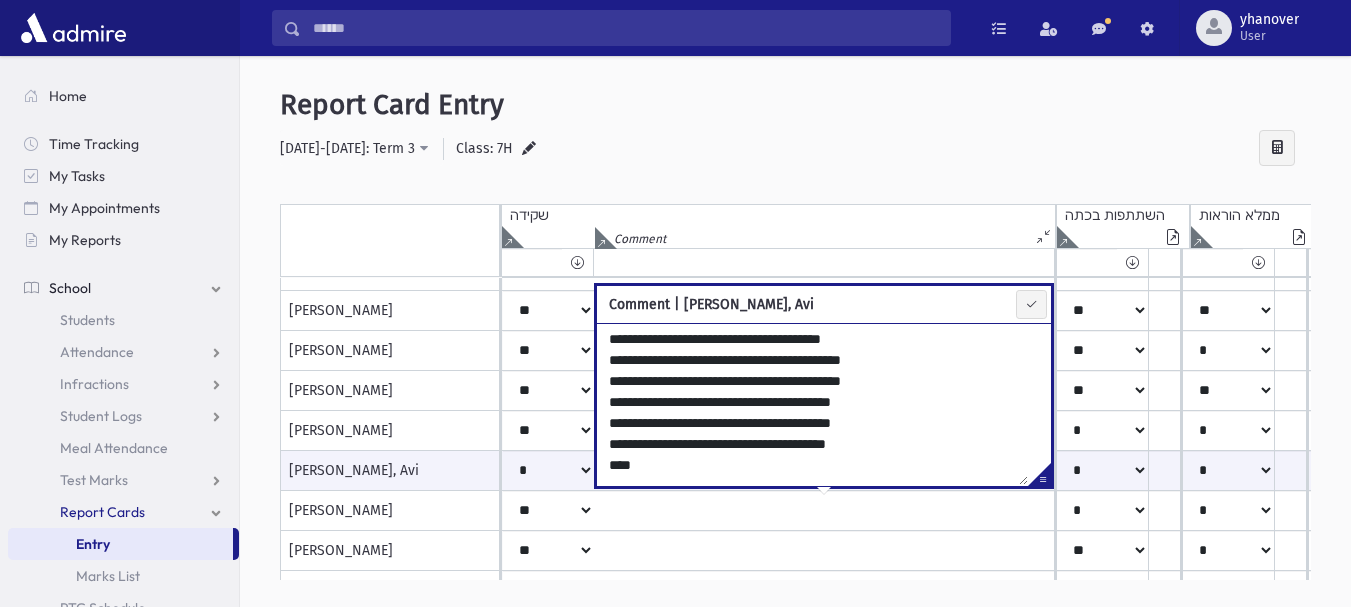 click on "**********" at bounding box center [812, 404] 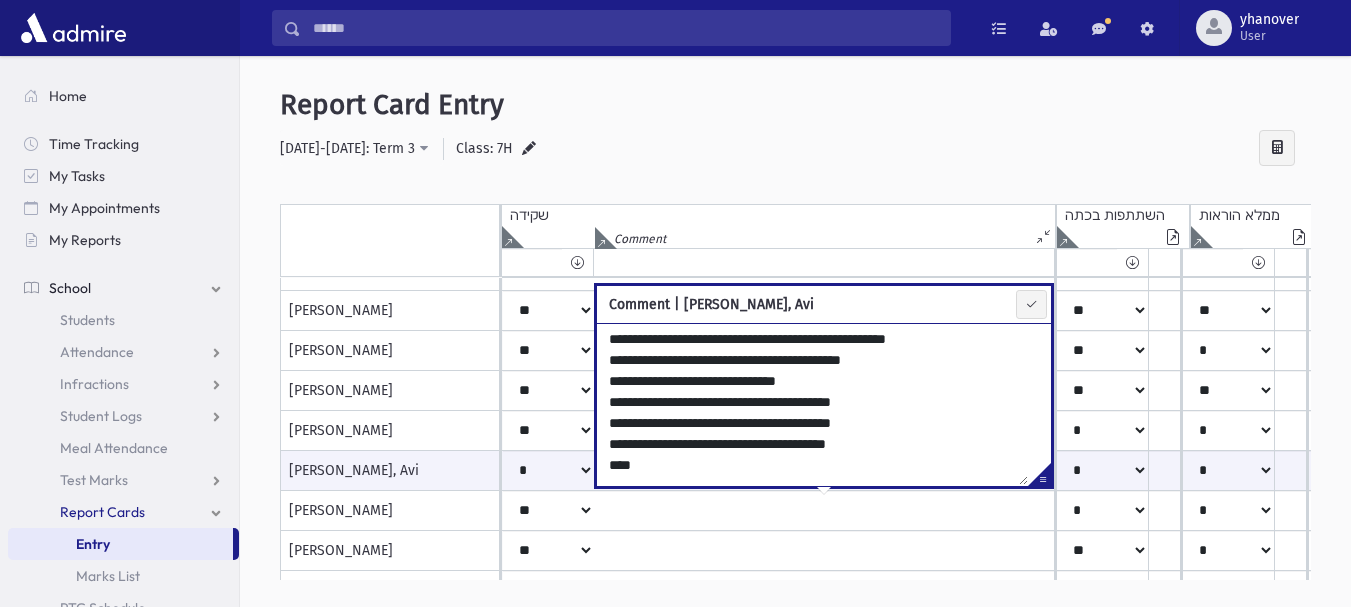 drag, startPoint x: 781, startPoint y: 382, endPoint x: 762, endPoint y: 388, distance: 19.924858 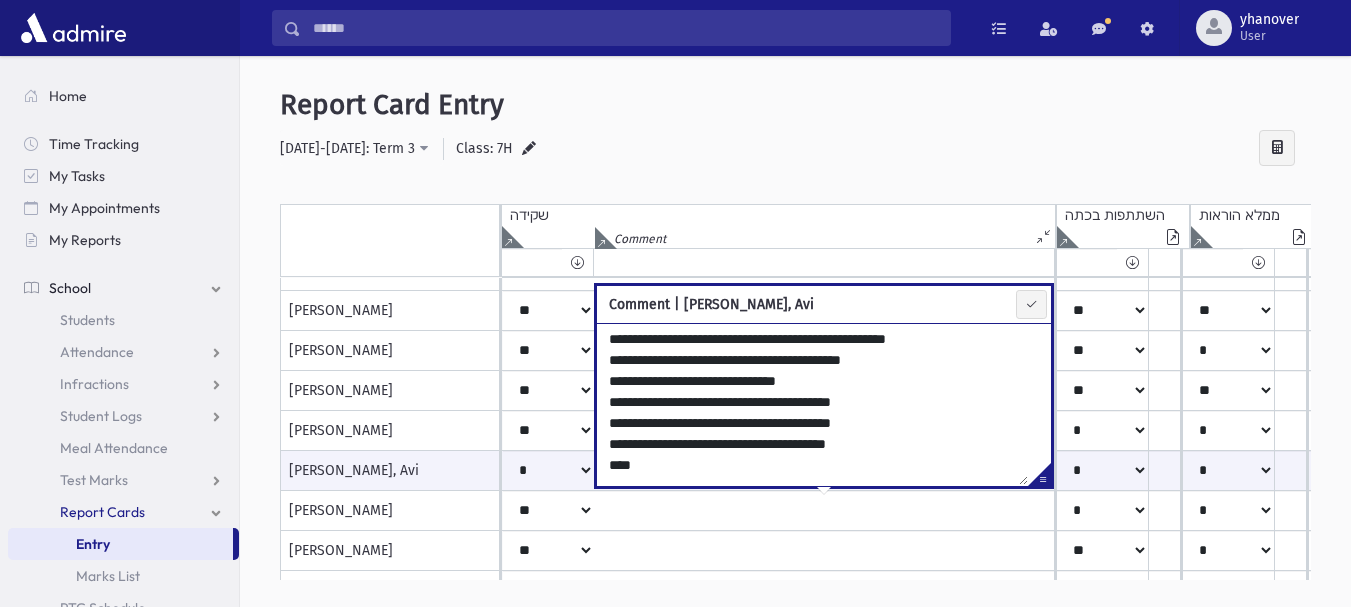 click on "**********" at bounding box center (812, 404) 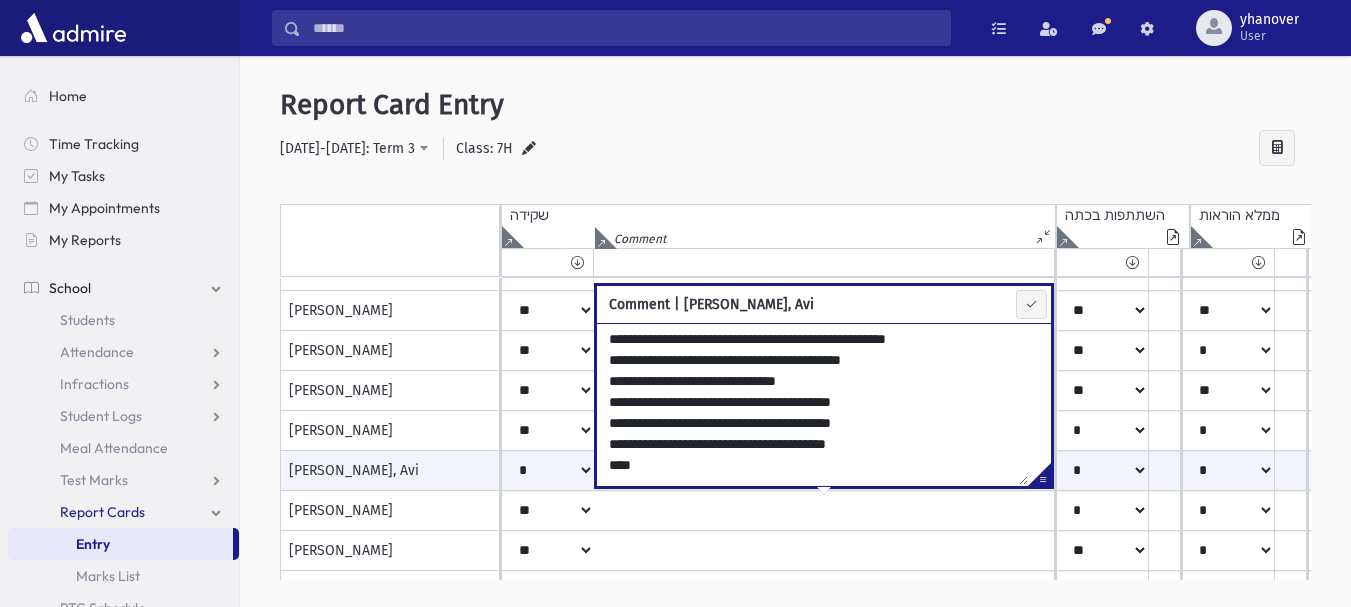 drag, startPoint x: 694, startPoint y: 403, endPoint x: 612, endPoint y: 405, distance: 82.02438 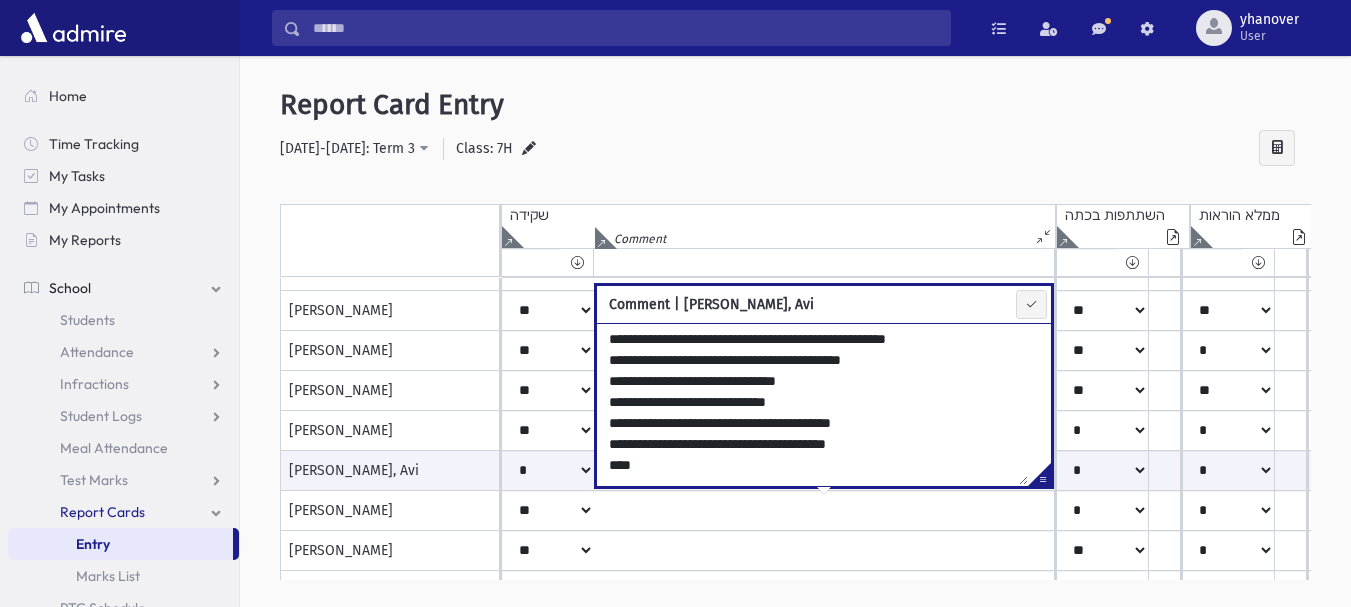 click on "**********" at bounding box center (812, 404) 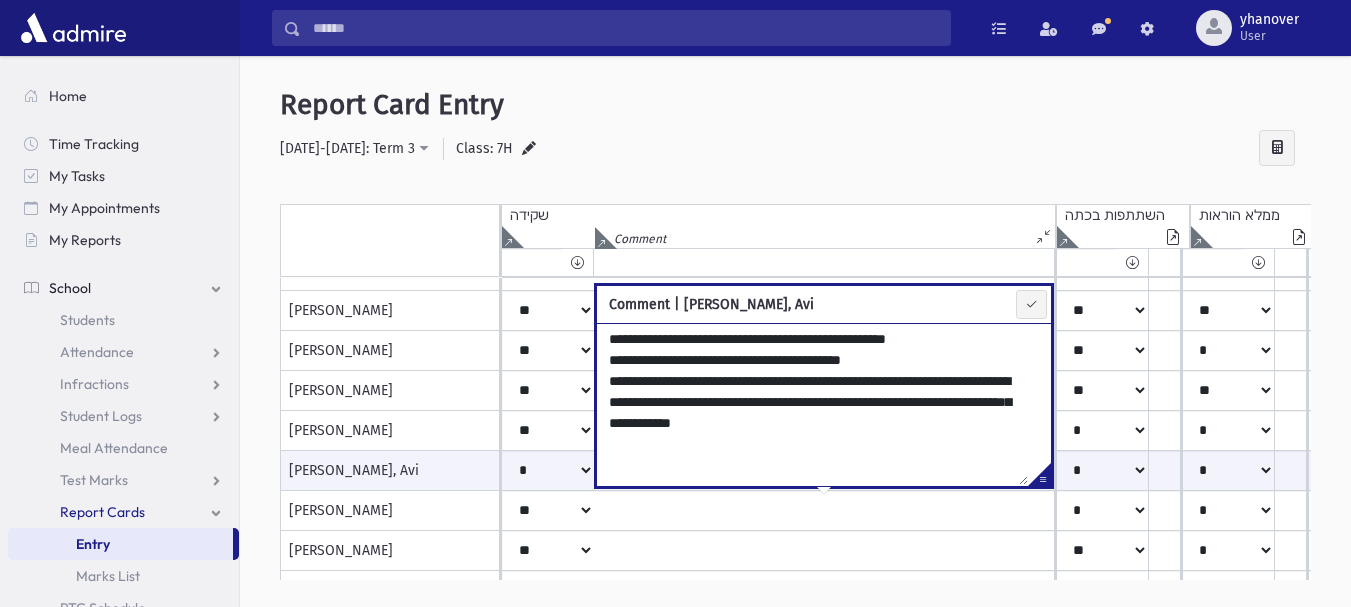 type on "**********" 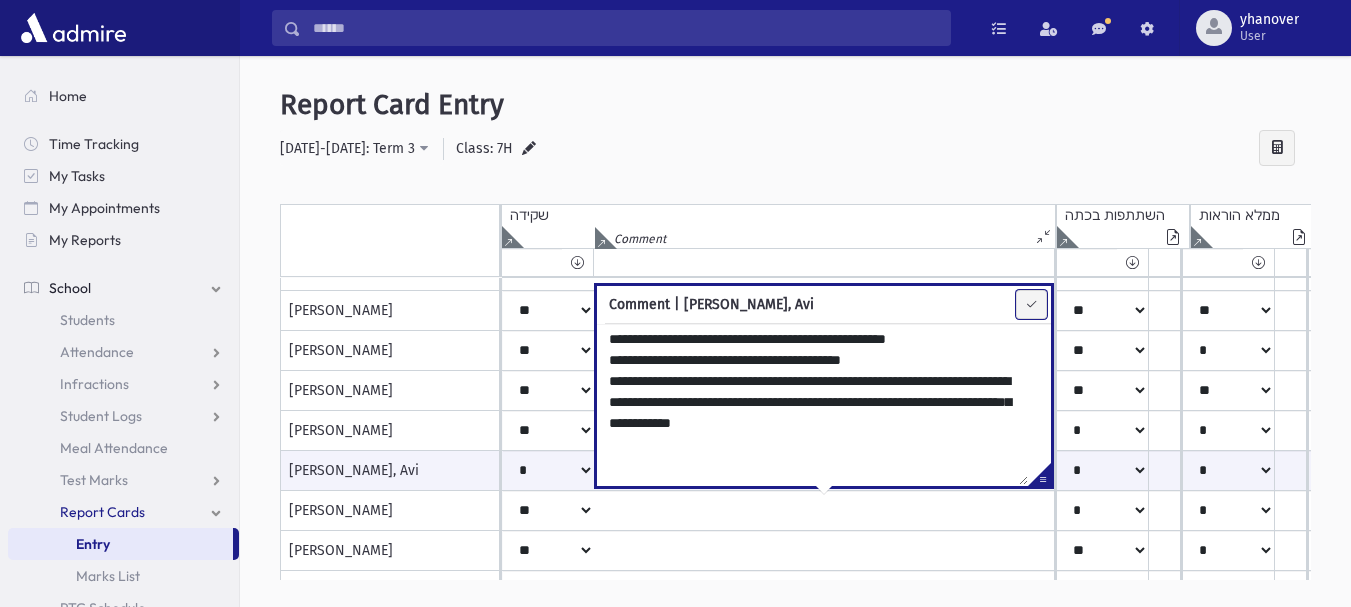 click at bounding box center (1031, 304) 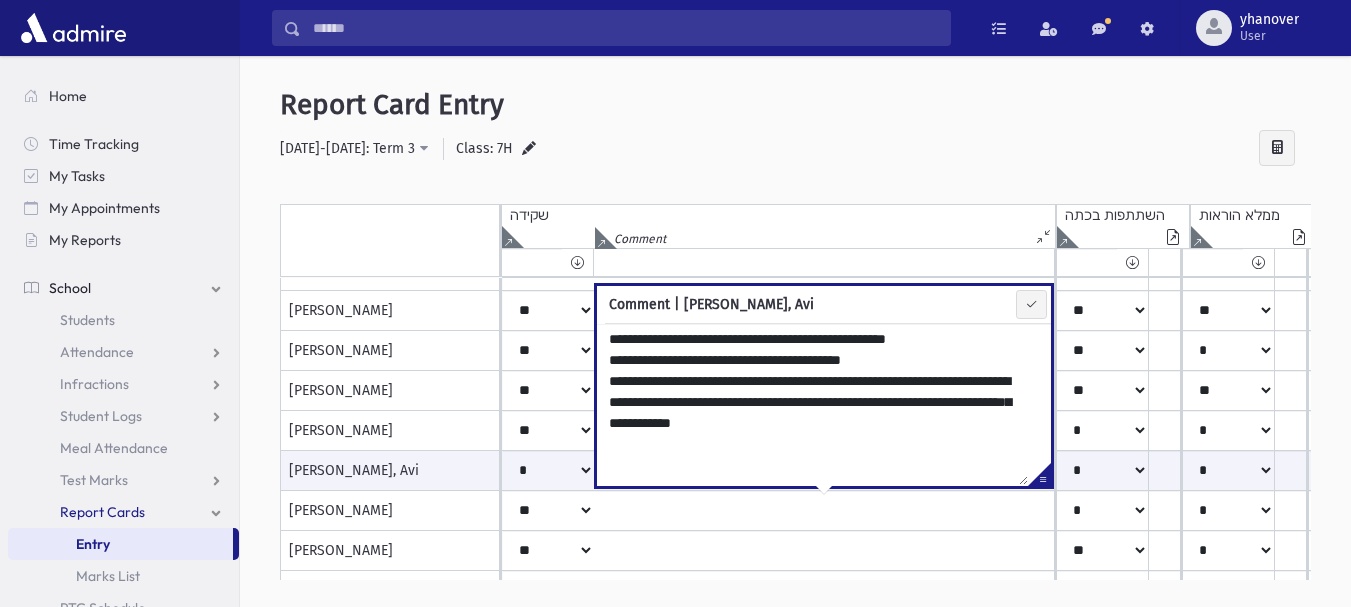 type on "**********" 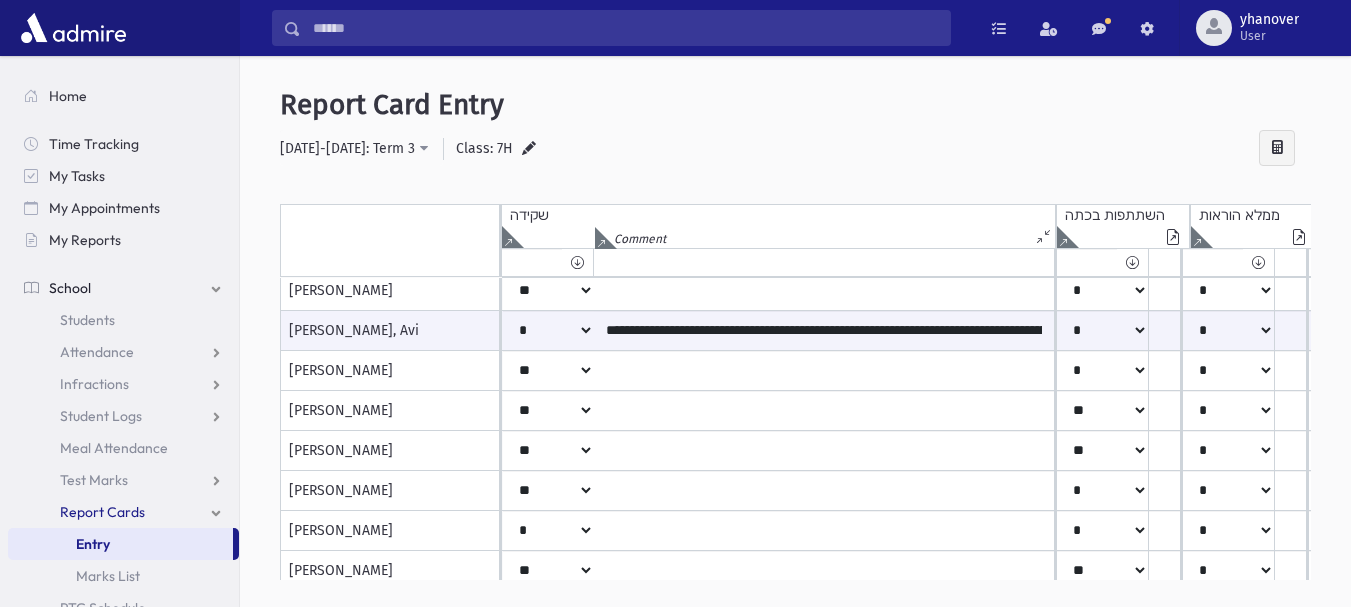 scroll, scrollTop: 253, scrollLeft: 0, axis: vertical 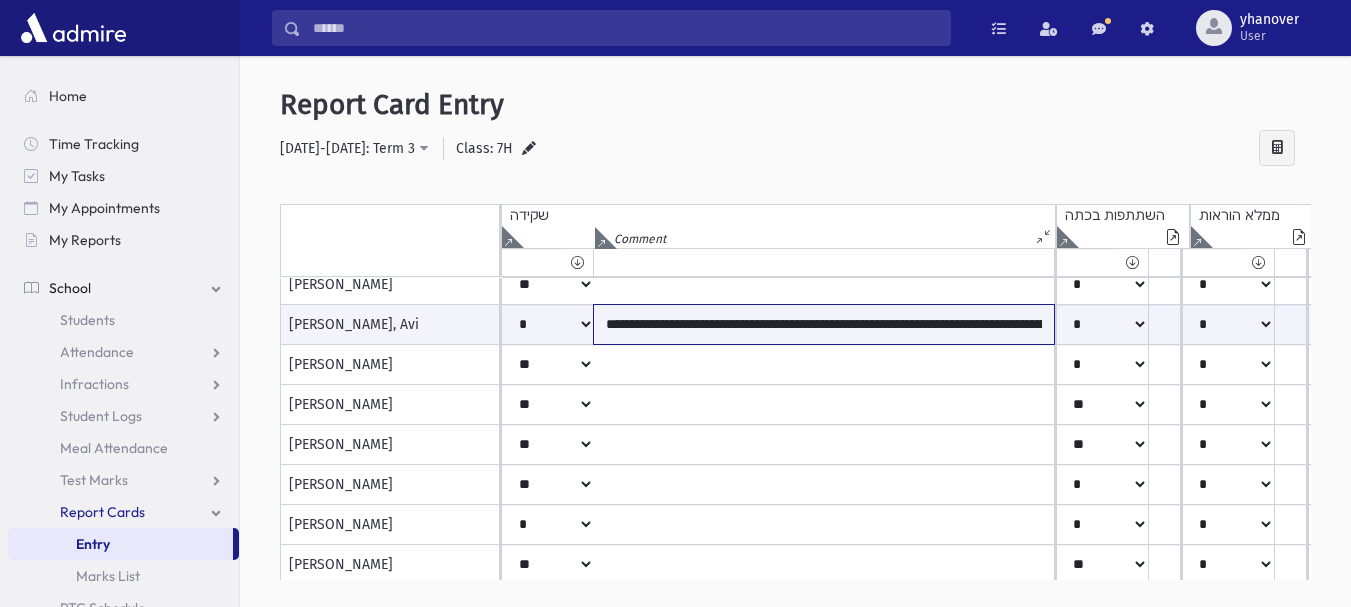click on "**********" at bounding box center [824, 324] 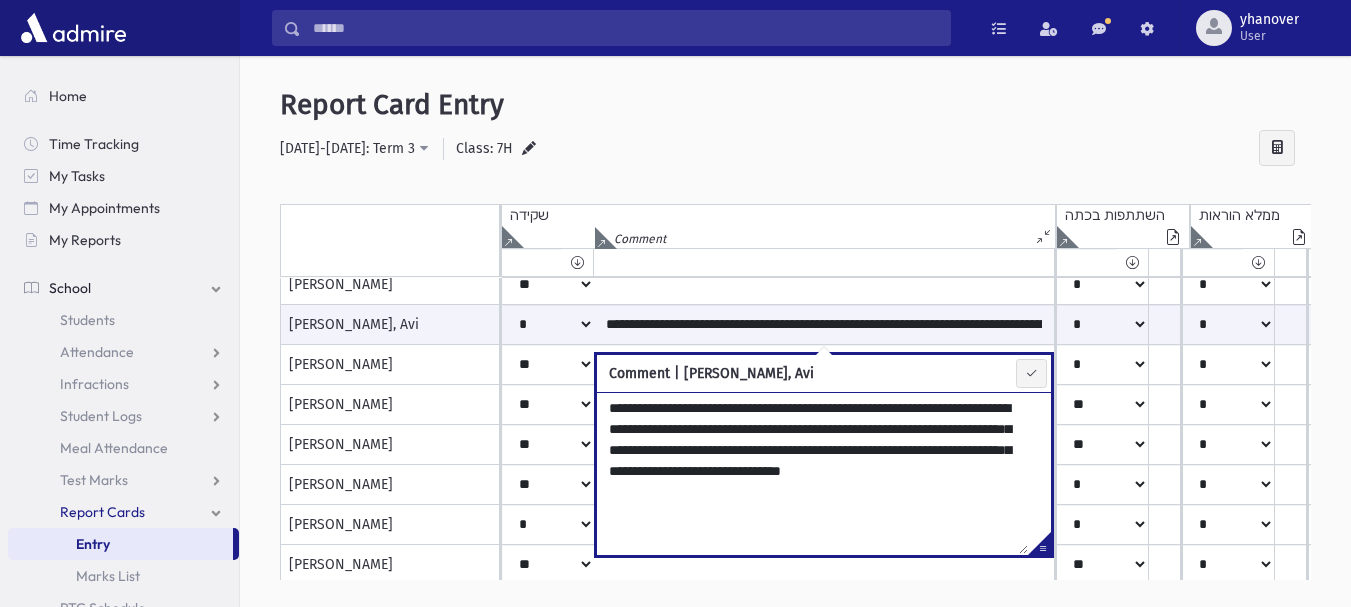 type on "**********" 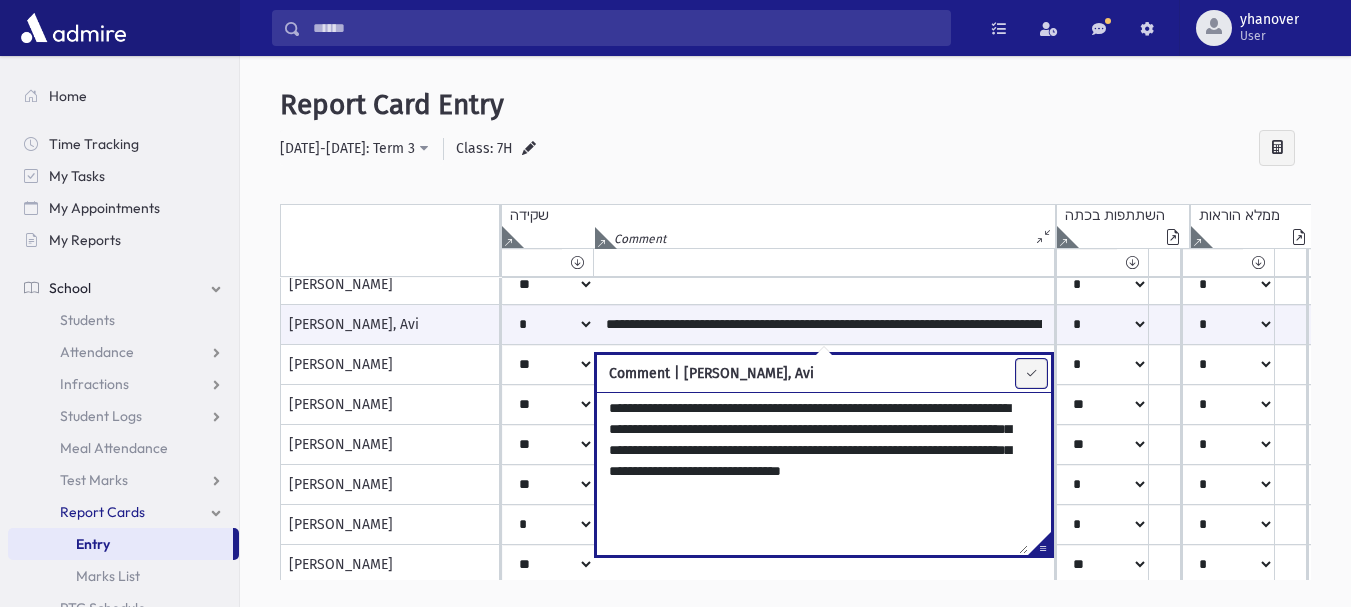 click at bounding box center (1031, 373) 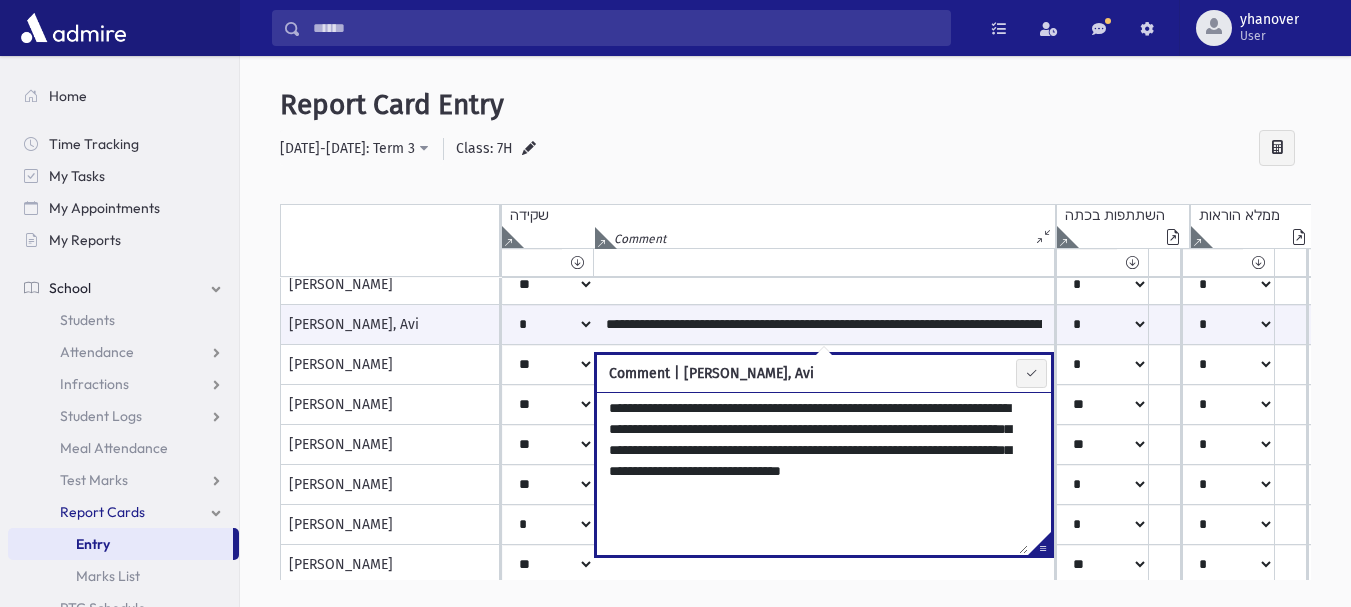 type on "**********" 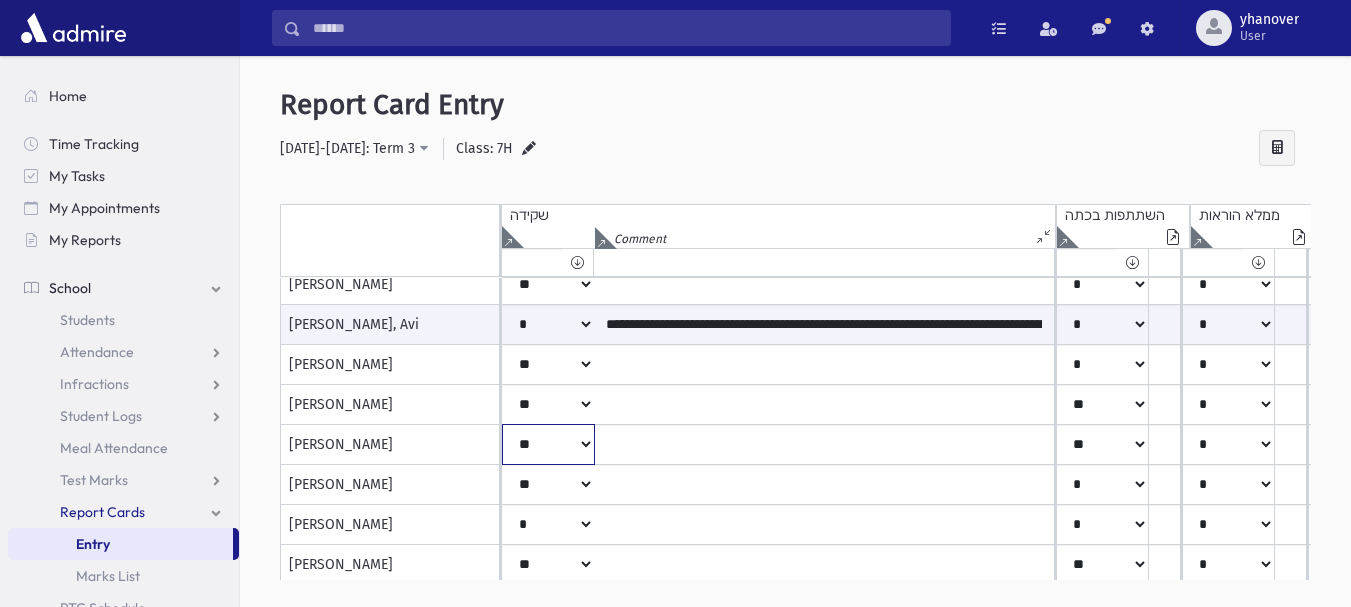 click on "*****
****
**
**
*
**
**
*" at bounding box center (548, 45) 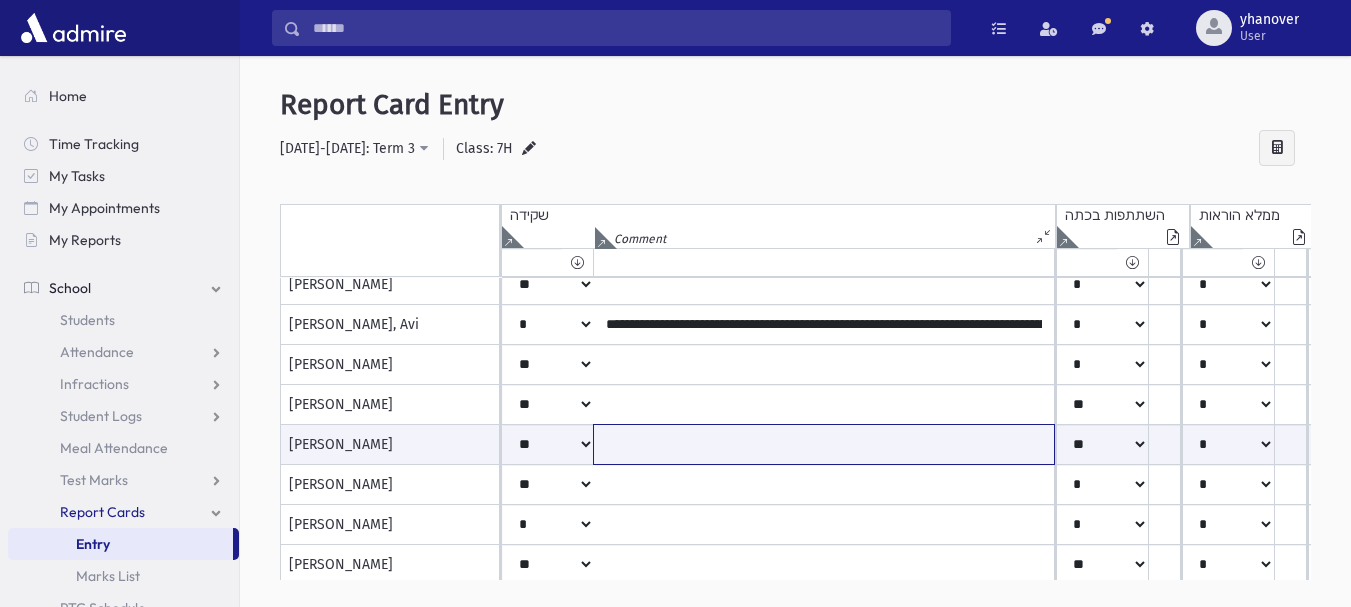 click at bounding box center (824, 444) 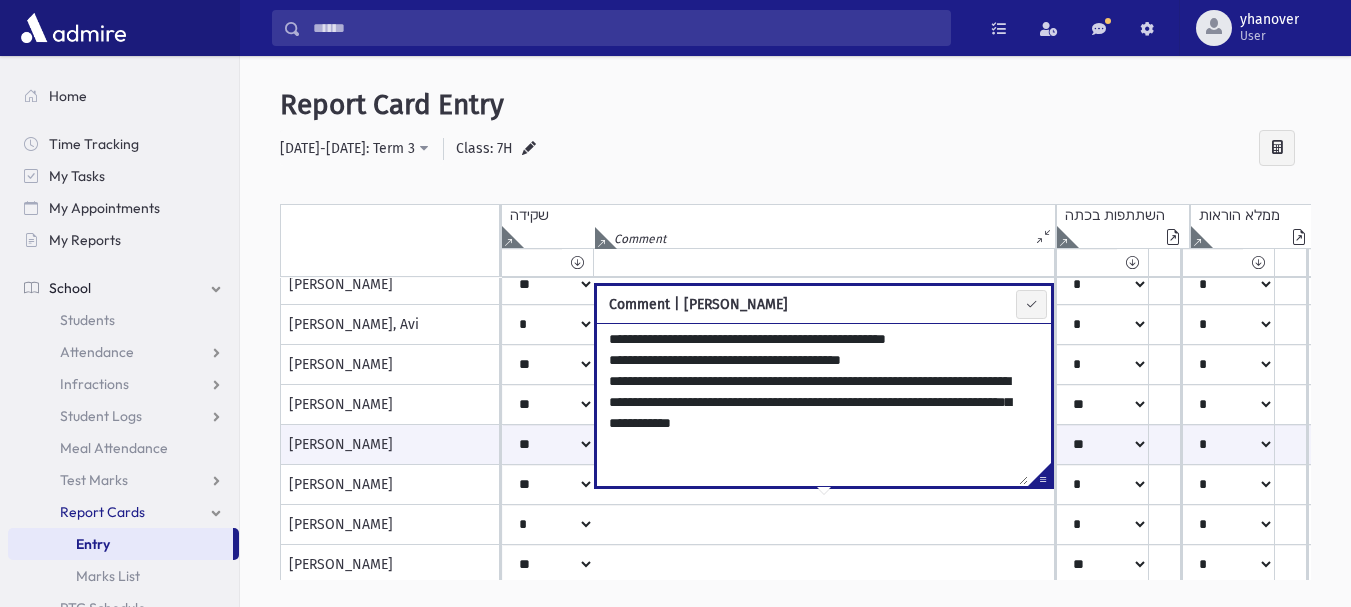 click on "**********" at bounding box center (812, 404) 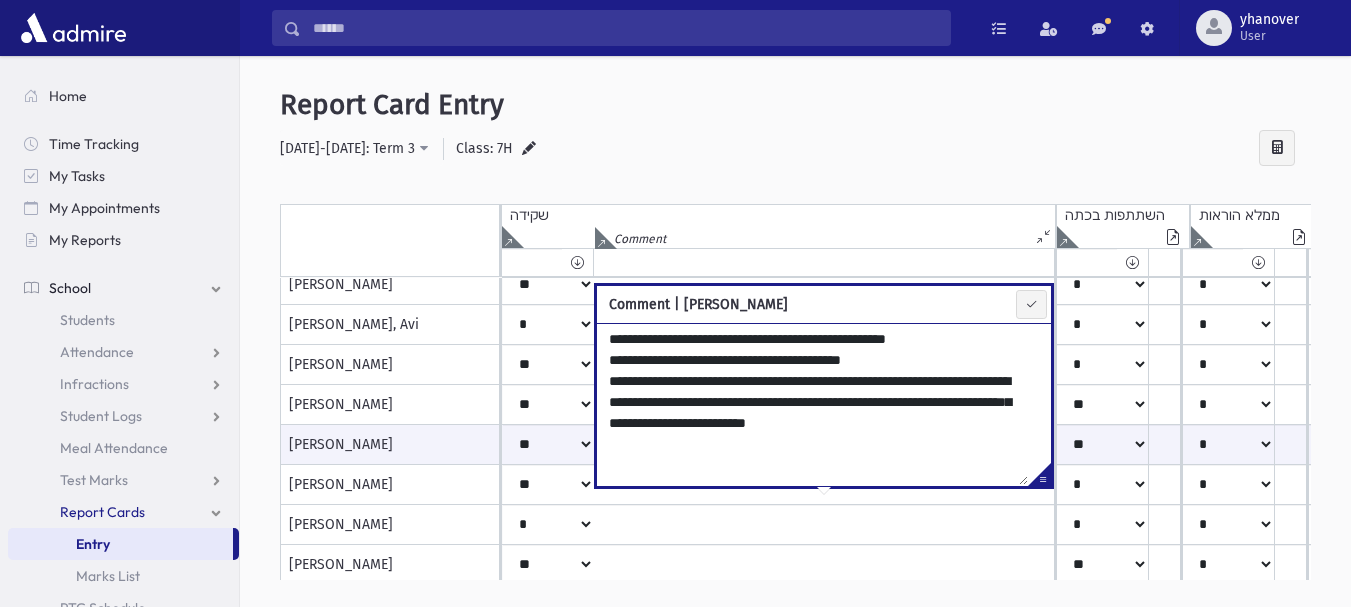 drag, startPoint x: 869, startPoint y: 381, endPoint x: 824, endPoint y: 389, distance: 45.705578 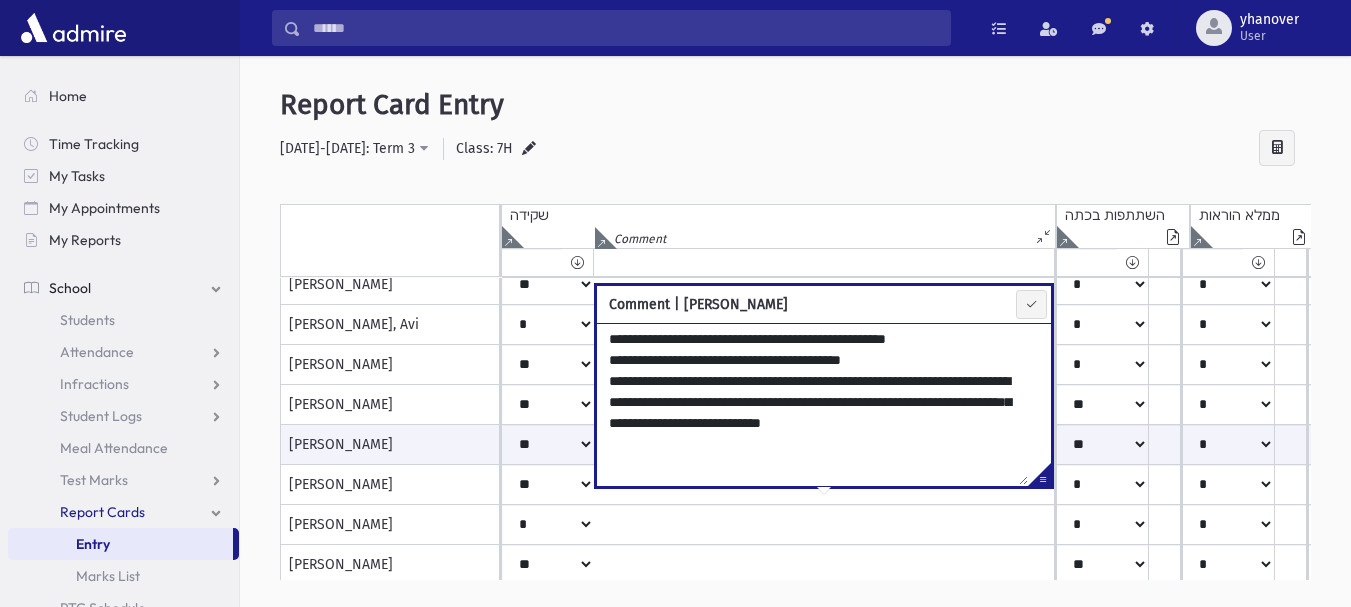 click on "**********" at bounding box center (812, 404) 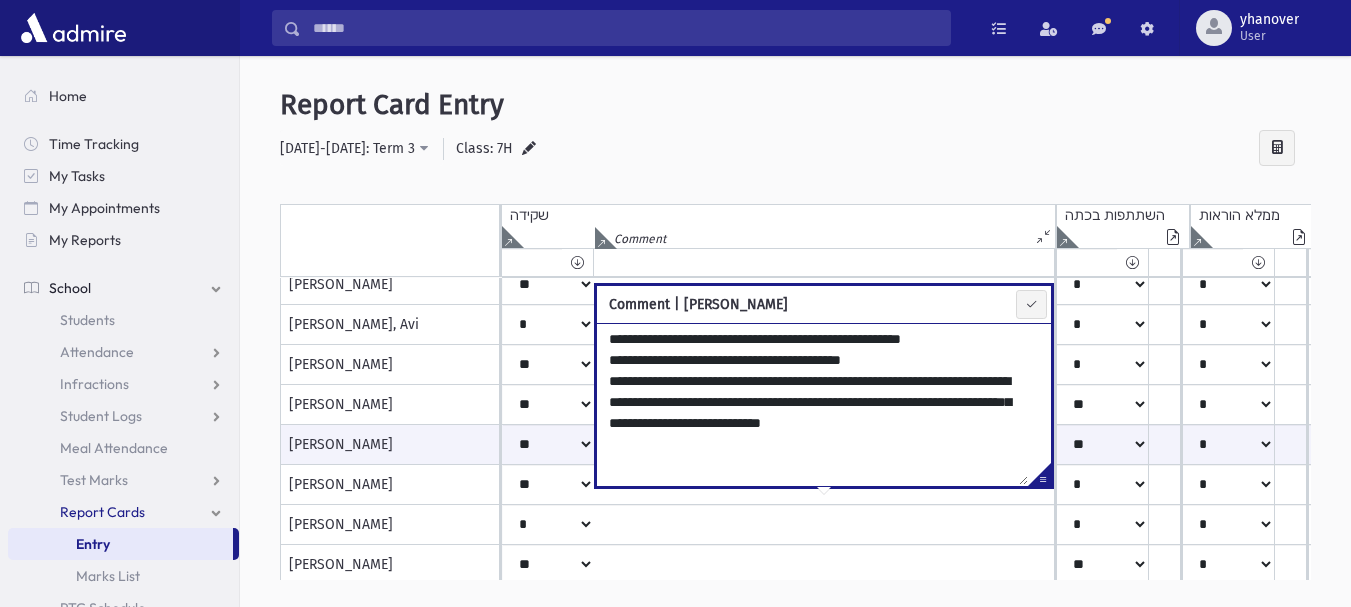 type on "**********" 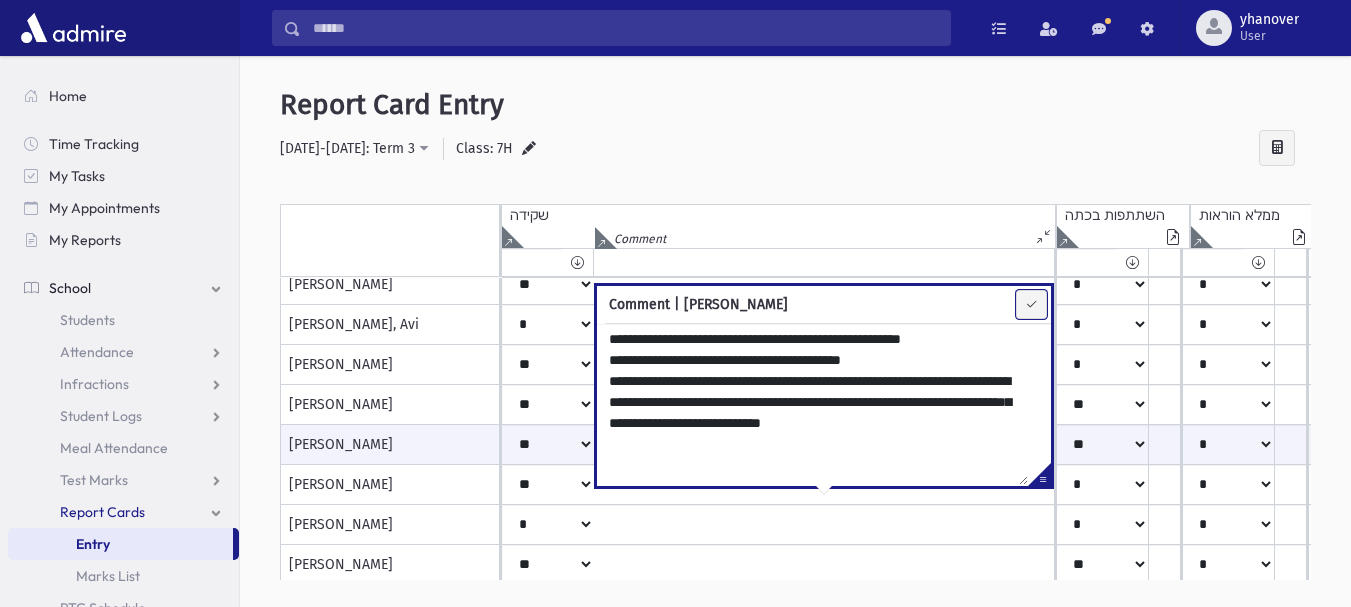 click at bounding box center (1031, 304) 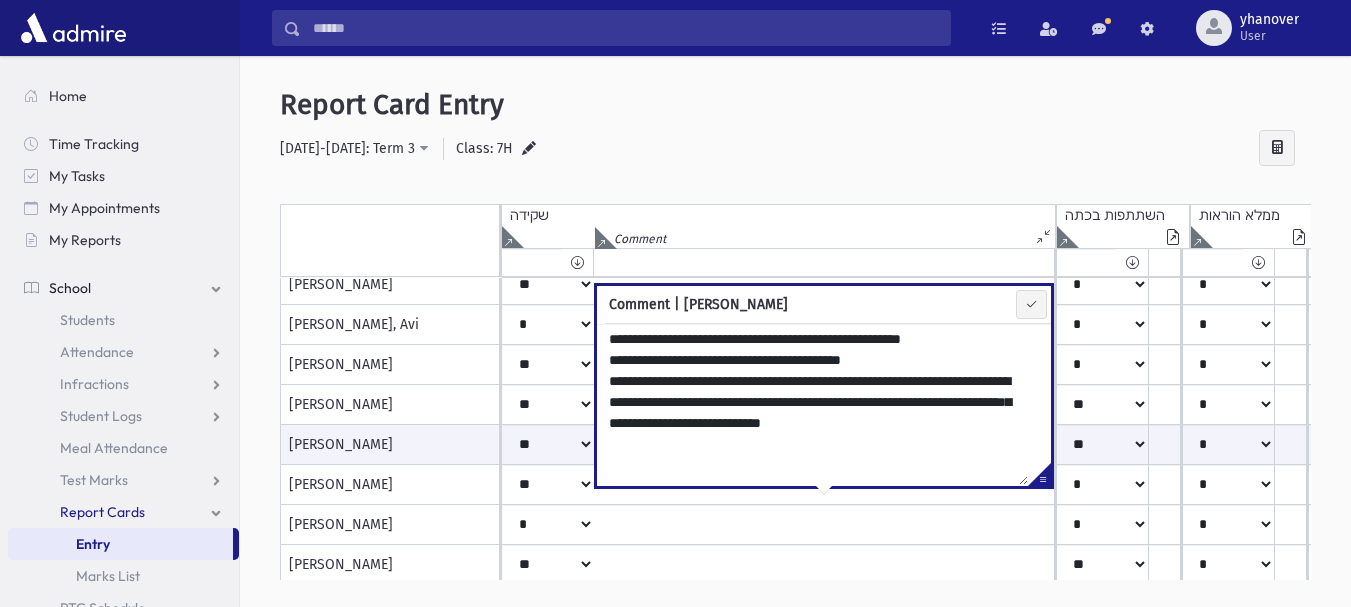 type on "**********" 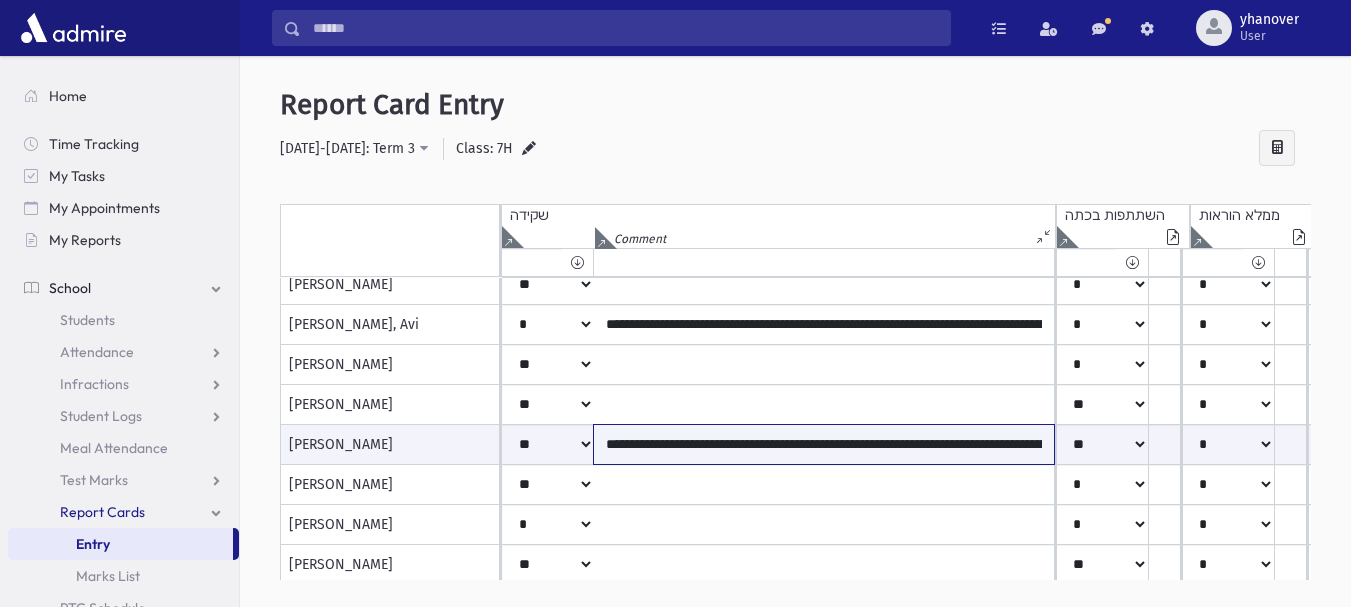 click on "**********" at bounding box center [824, 444] 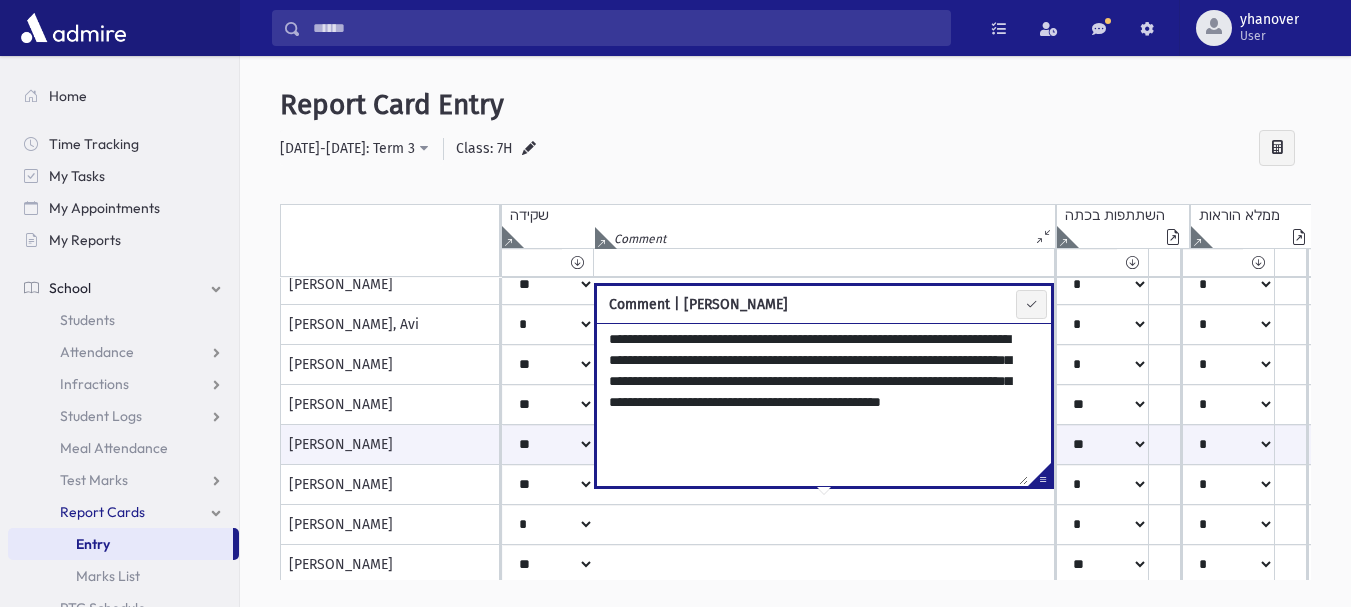 click on "**********" at bounding box center [812, 404] 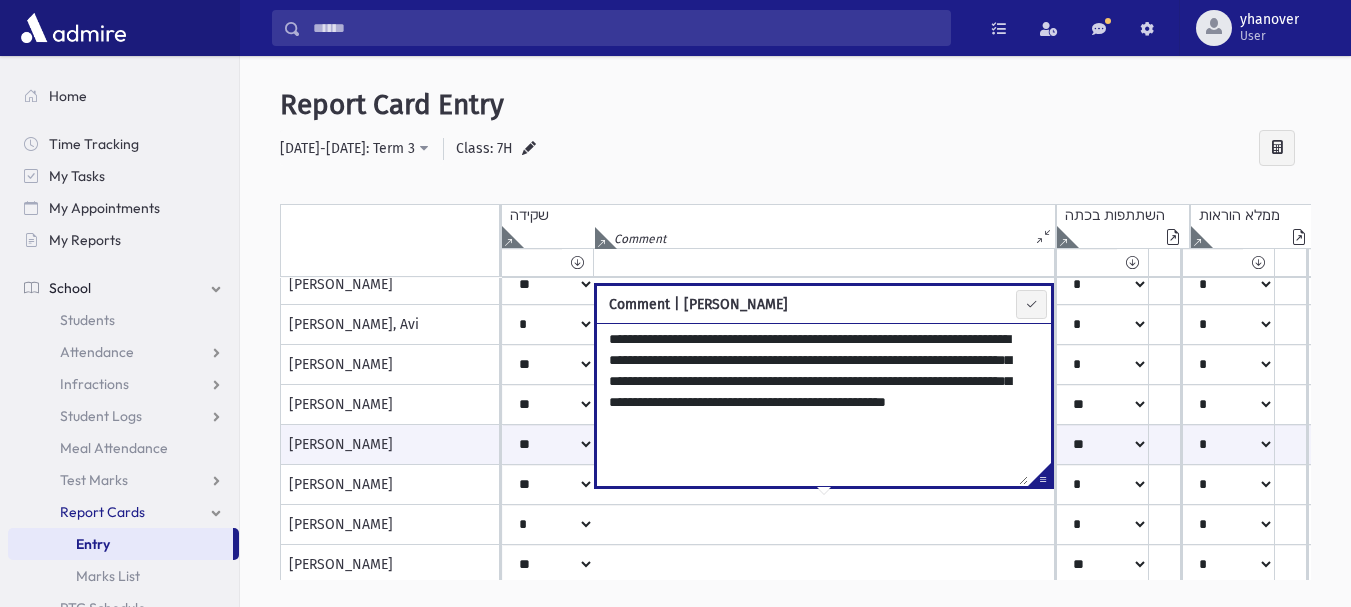 drag, startPoint x: 606, startPoint y: 335, endPoint x: 900, endPoint y: 422, distance: 306.60236 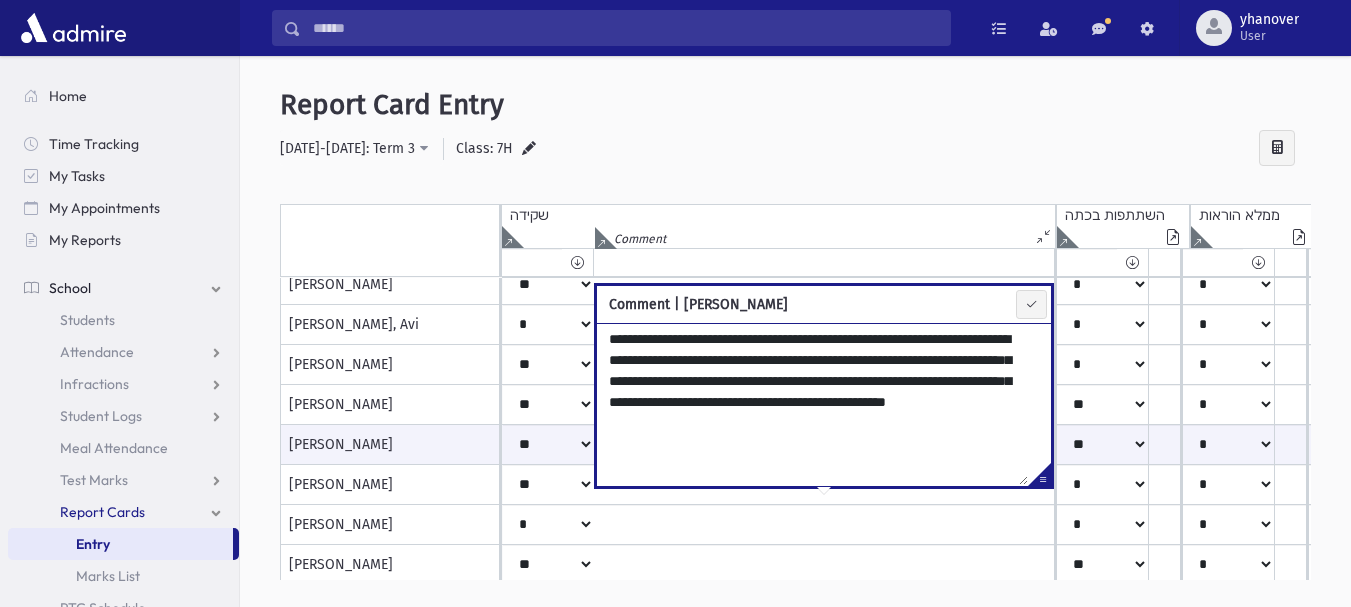 type on "**********" 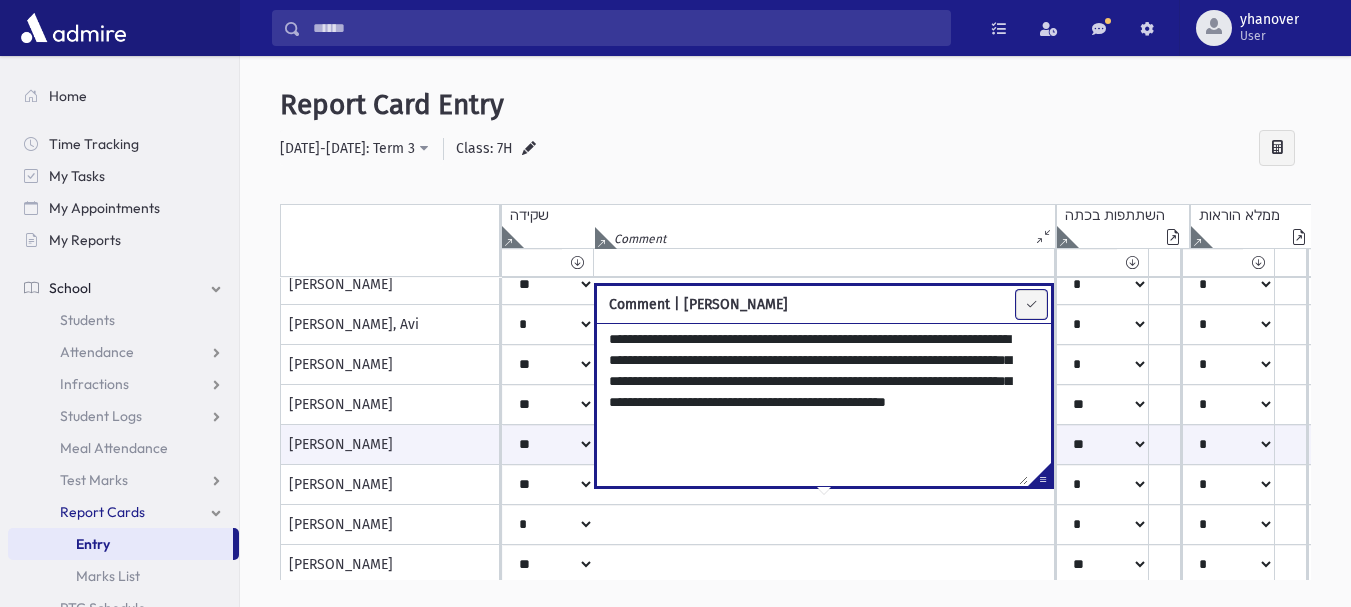 click at bounding box center [1031, 304] 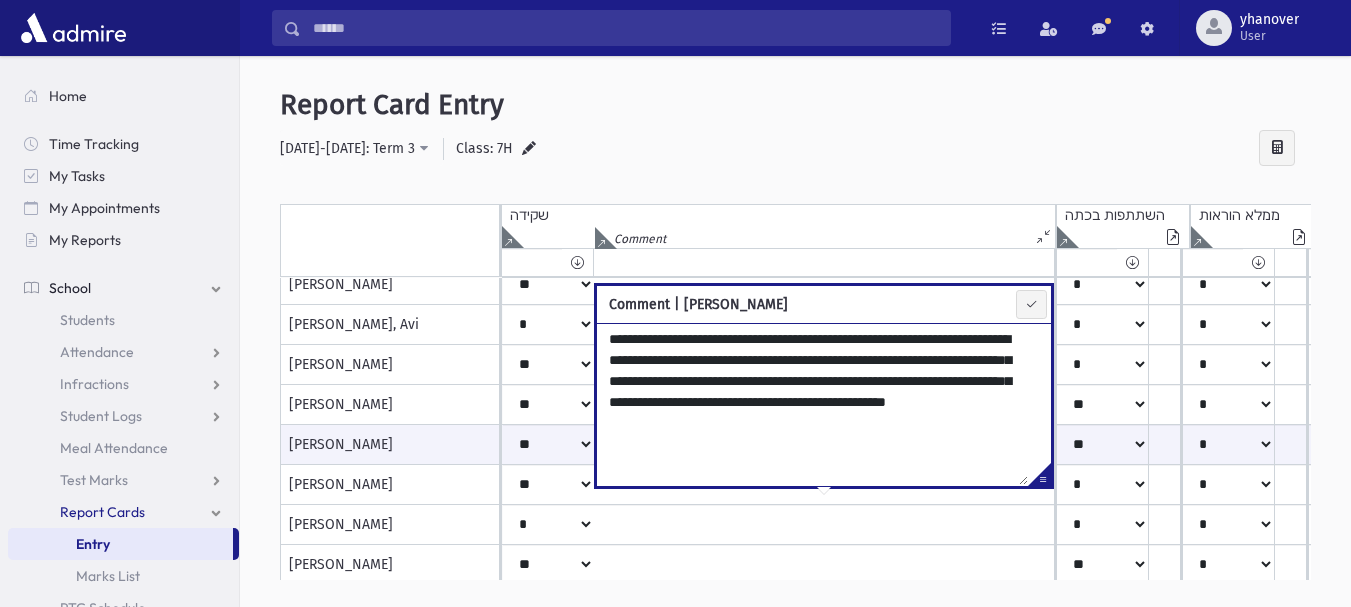 type on "**********" 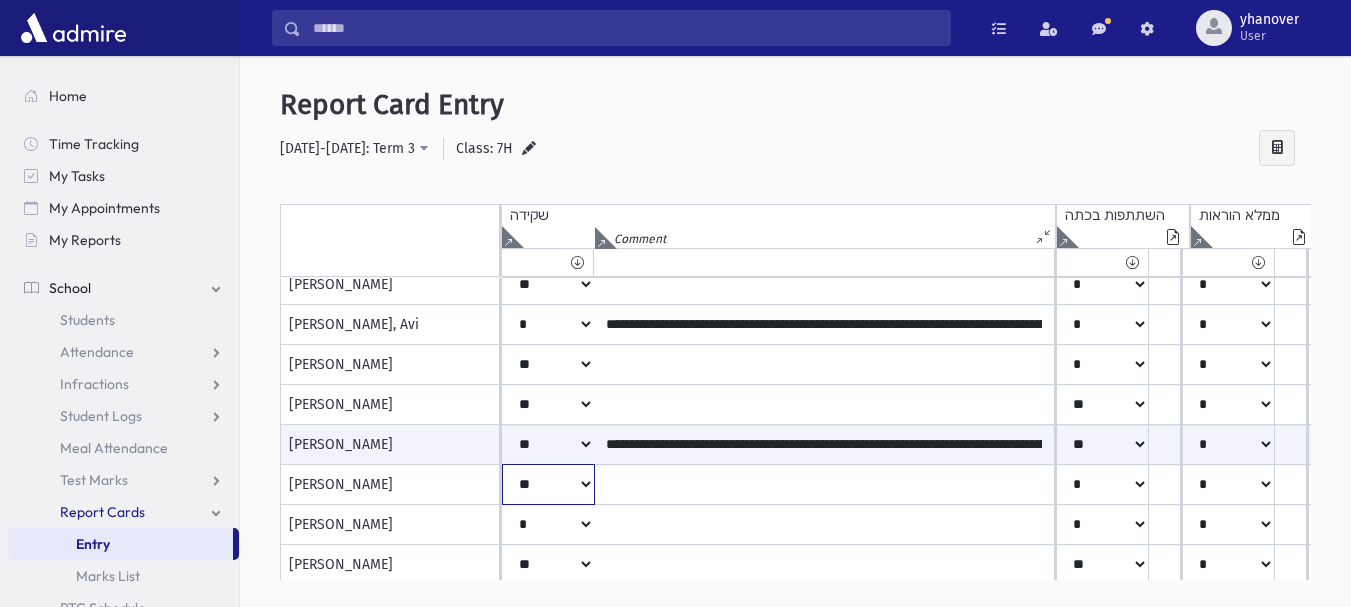 click on "*****
****
**
**
*
**
**
*" at bounding box center (548, 45) 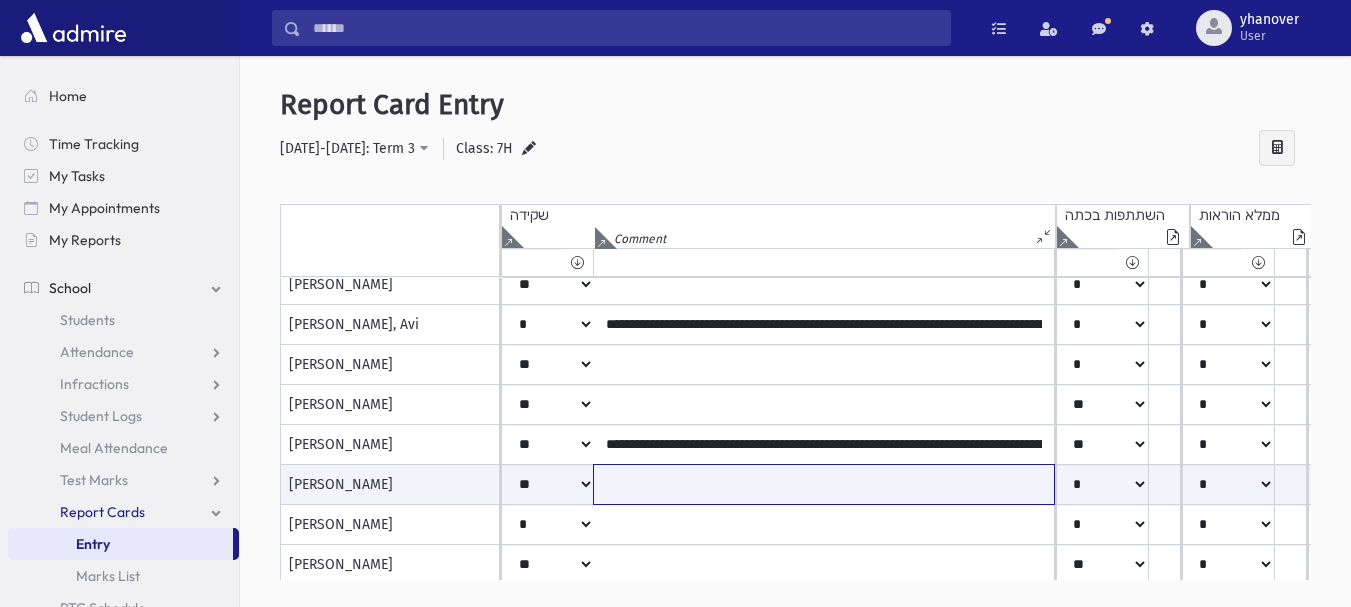click at bounding box center [824, 484] 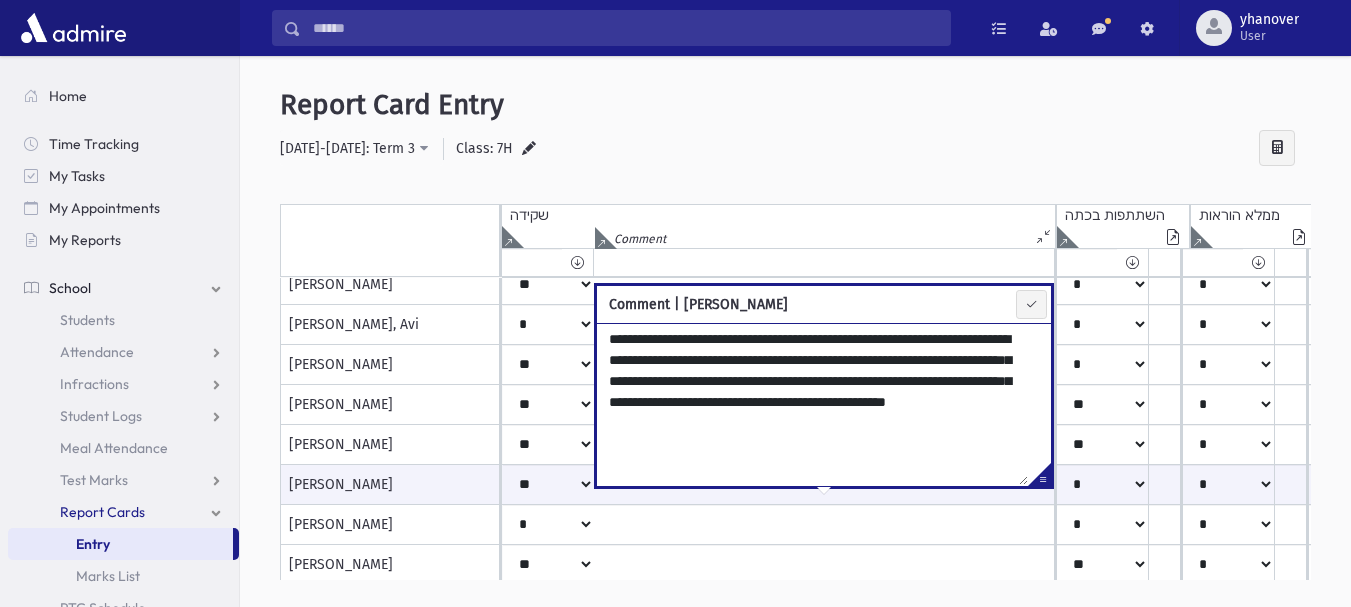 click on "**********" at bounding box center (812, 404) 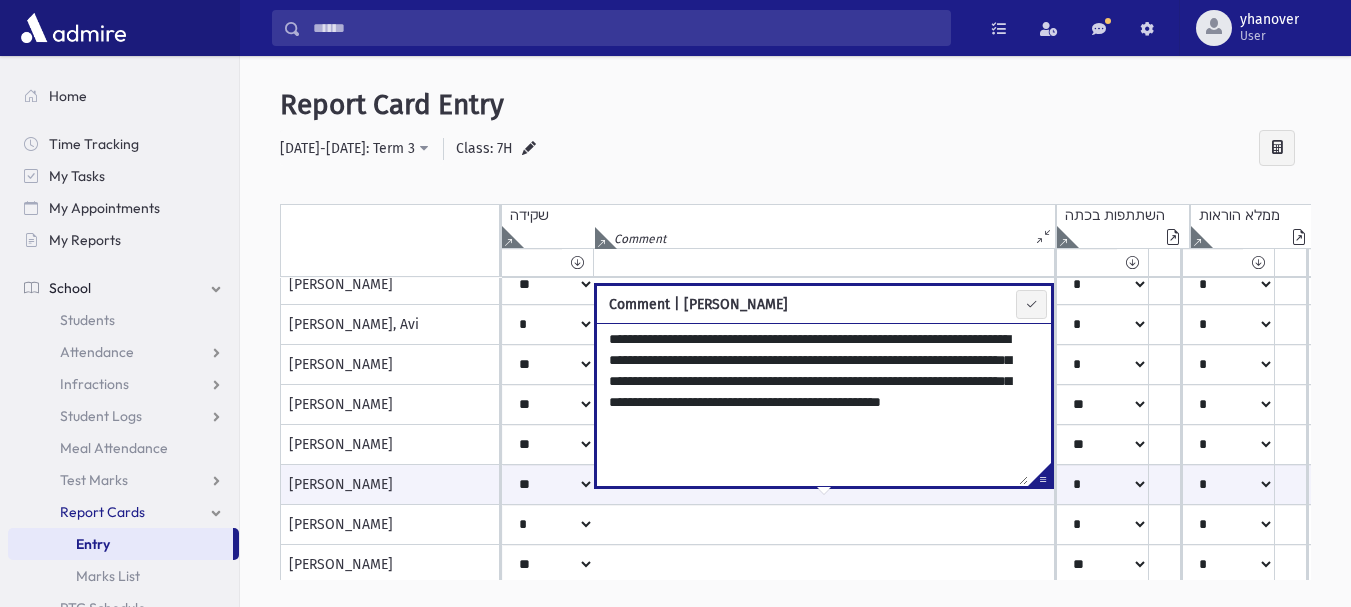 drag, startPoint x: 712, startPoint y: 380, endPoint x: 635, endPoint y: 389, distance: 77.52419 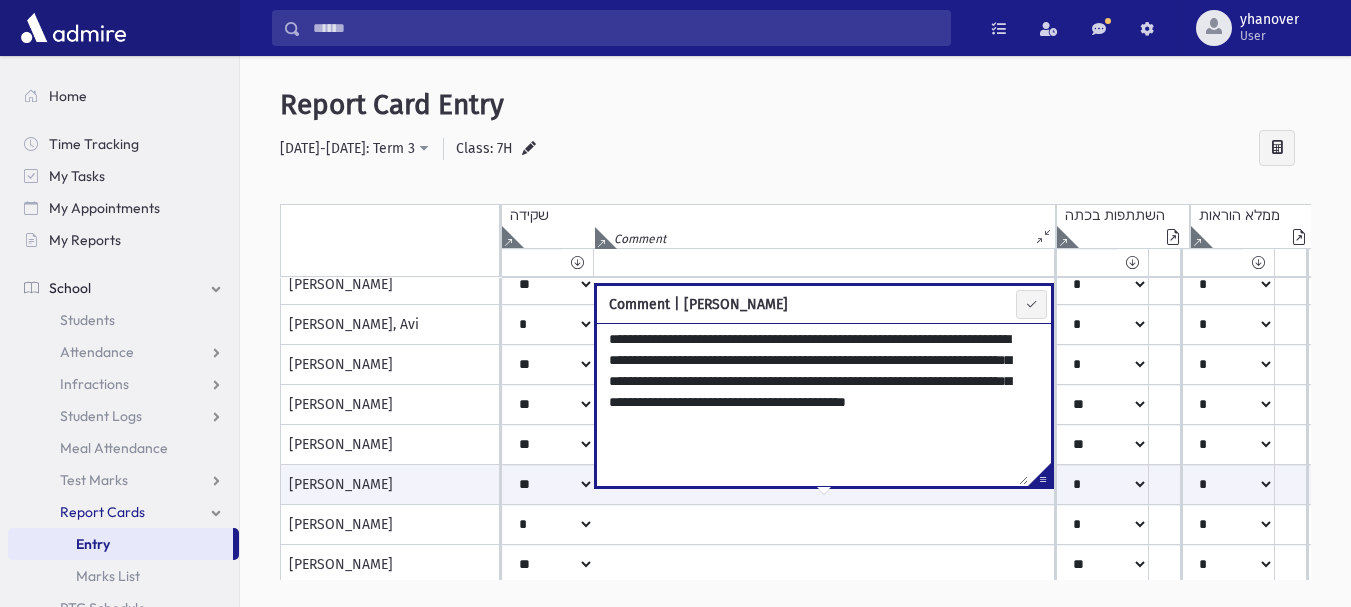 drag, startPoint x: 738, startPoint y: 381, endPoint x: 705, endPoint y: 381, distance: 33 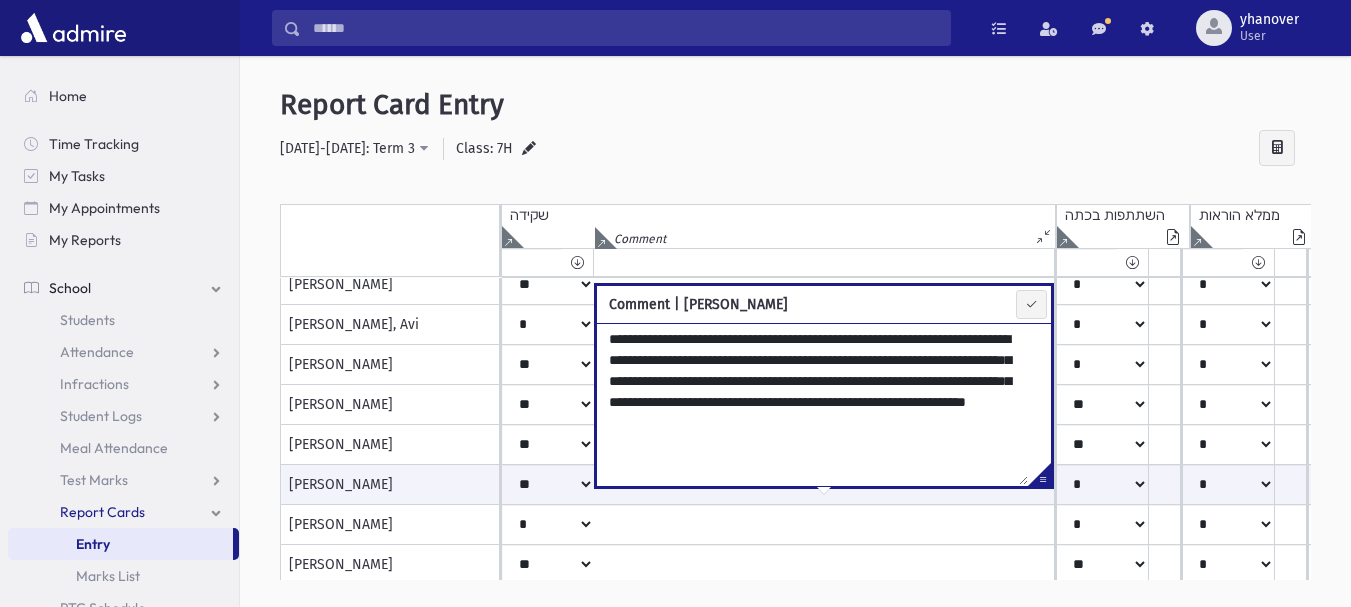type on "**********" 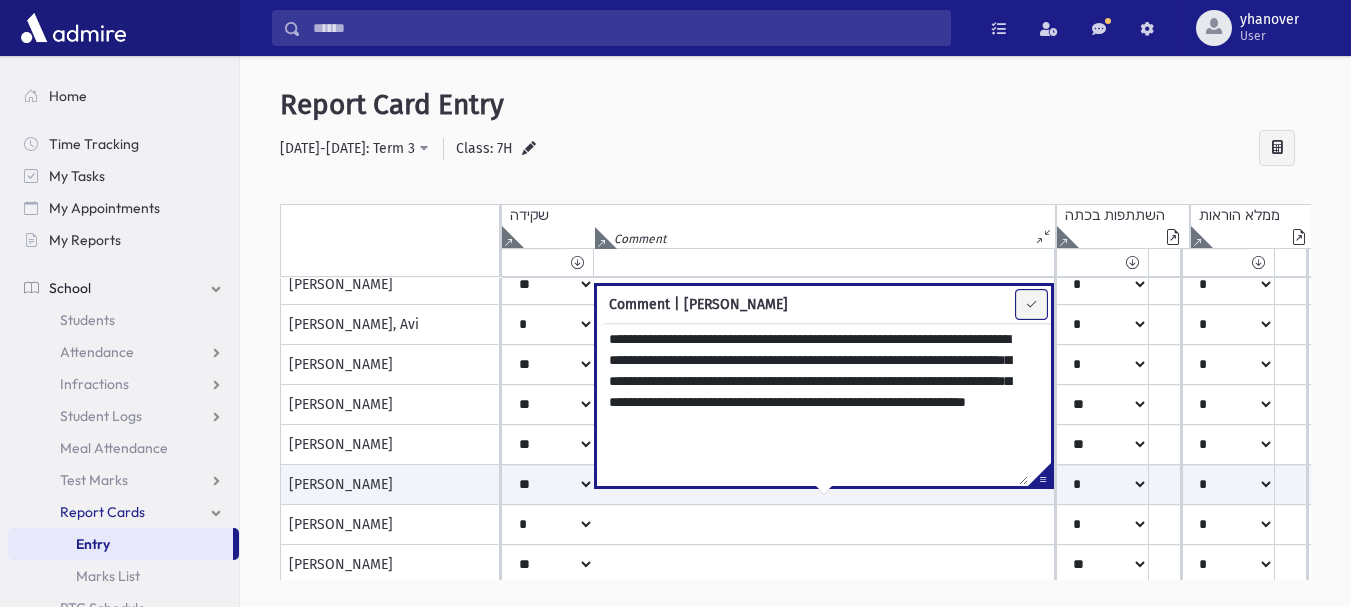 click at bounding box center (1031, 304) 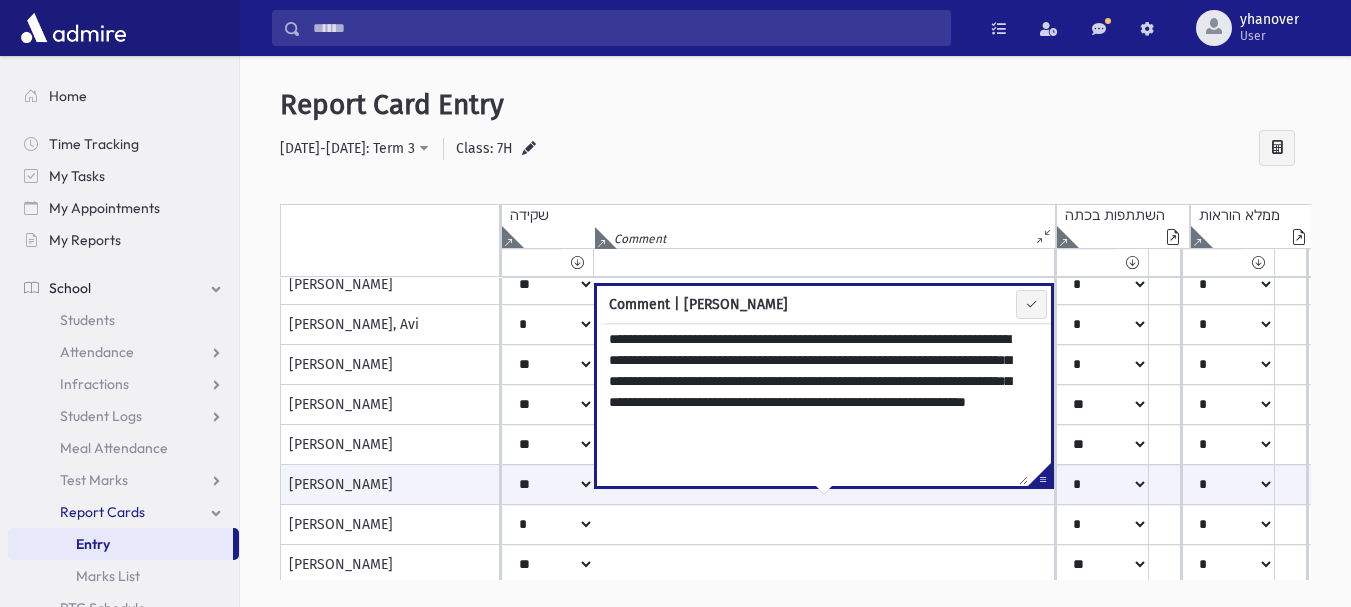 type on "**********" 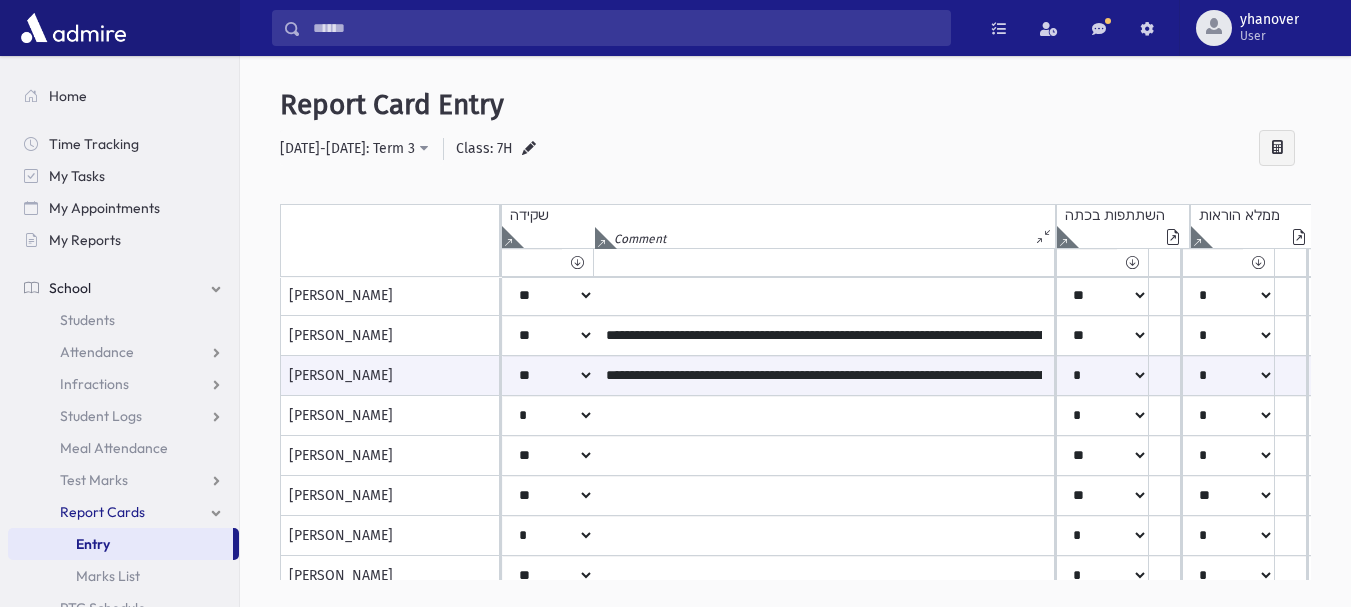 scroll, scrollTop: 373, scrollLeft: 0, axis: vertical 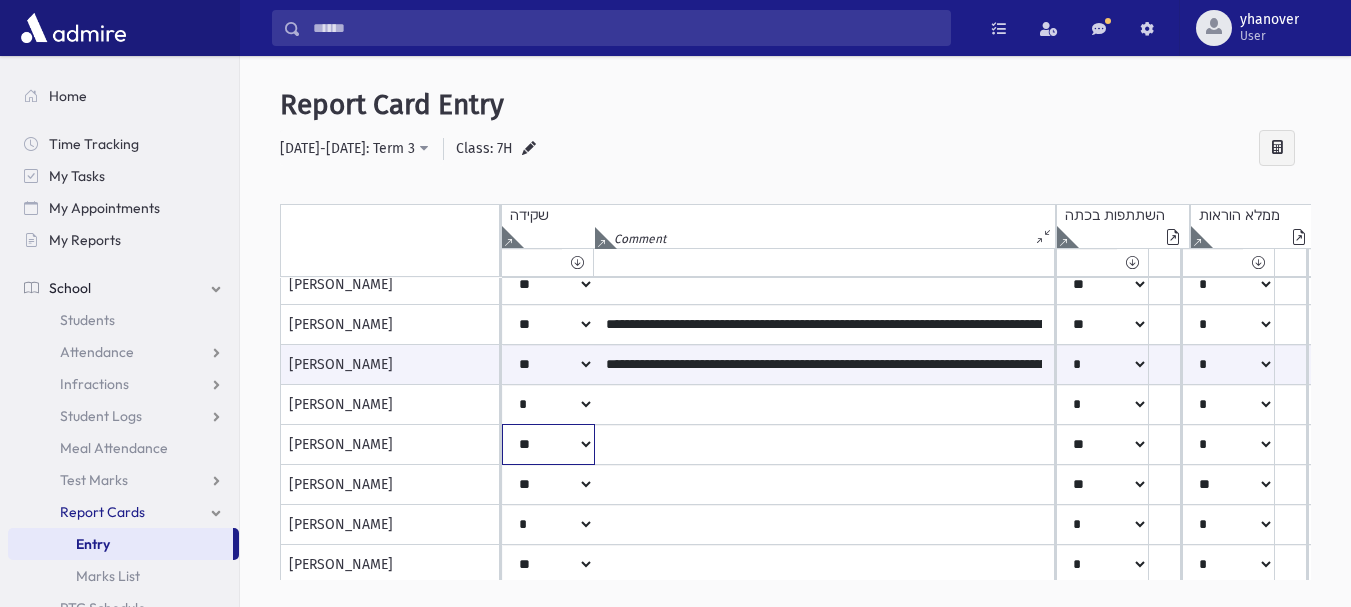 click on "*****
****
**
**
*
**
**
*" at bounding box center (548, -75) 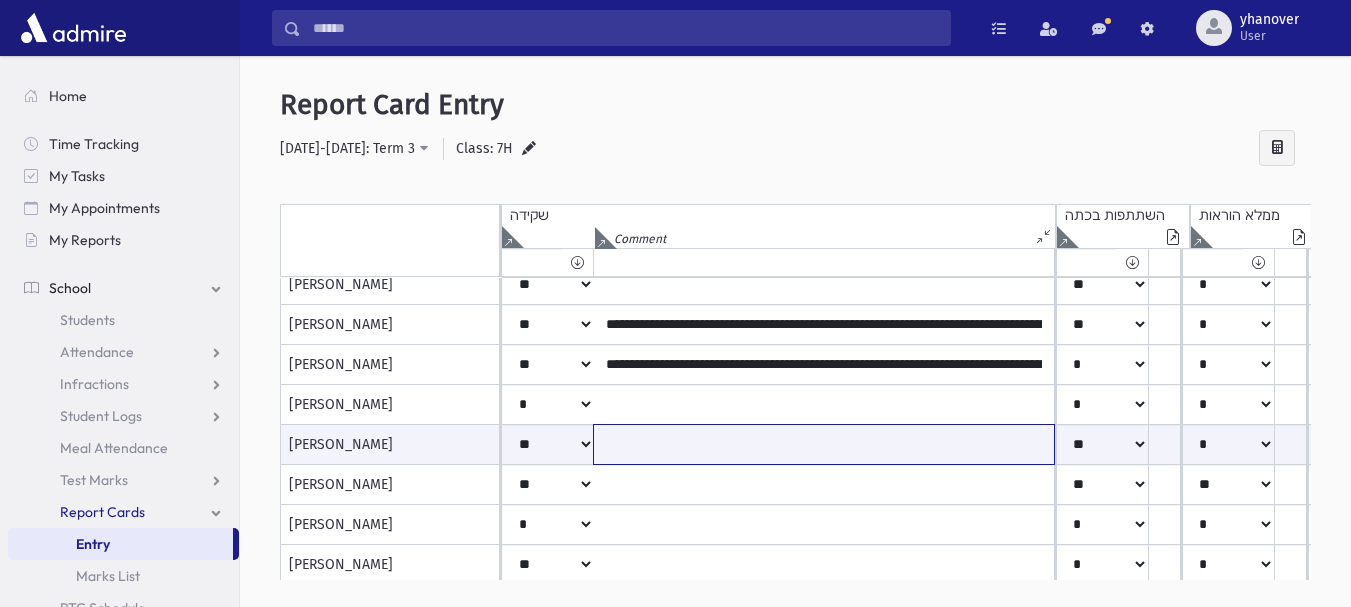 click at bounding box center (824, 444) 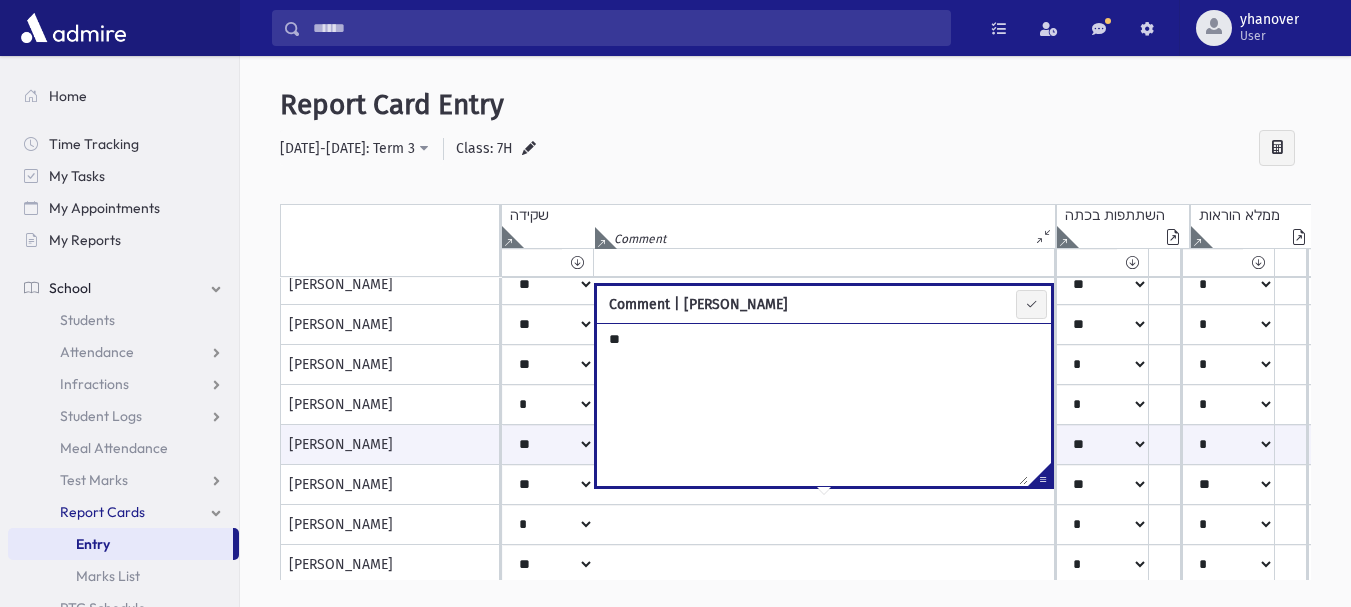 type on "*" 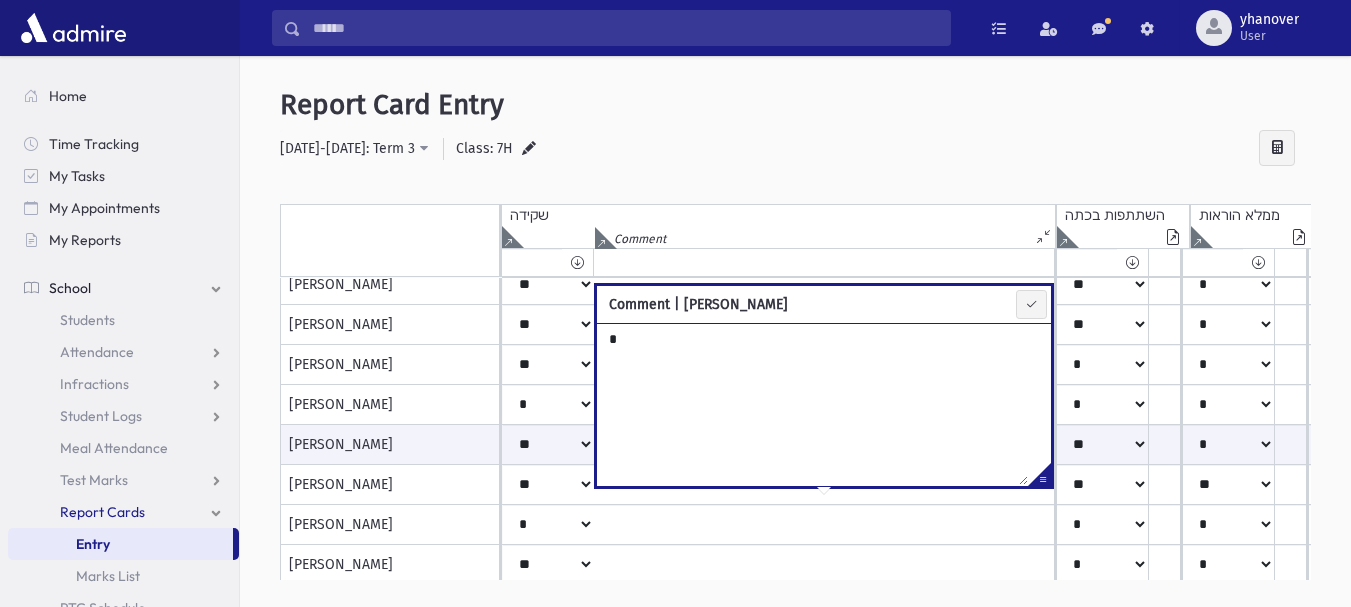 type 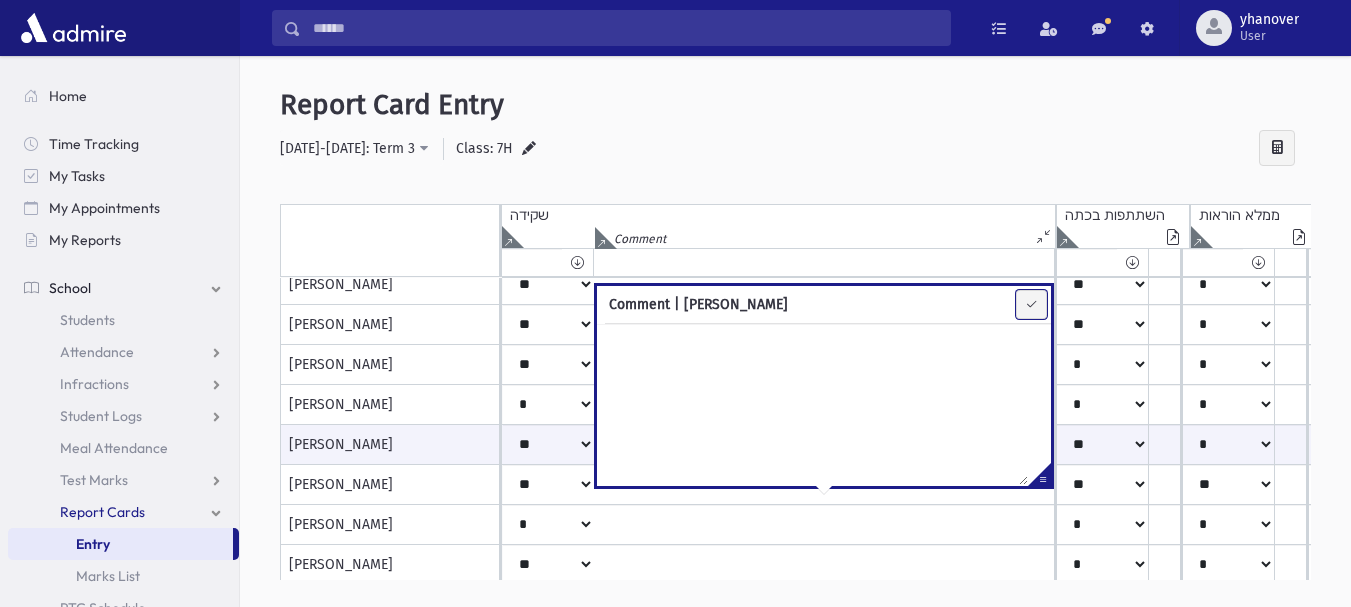 click at bounding box center (1031, 304) 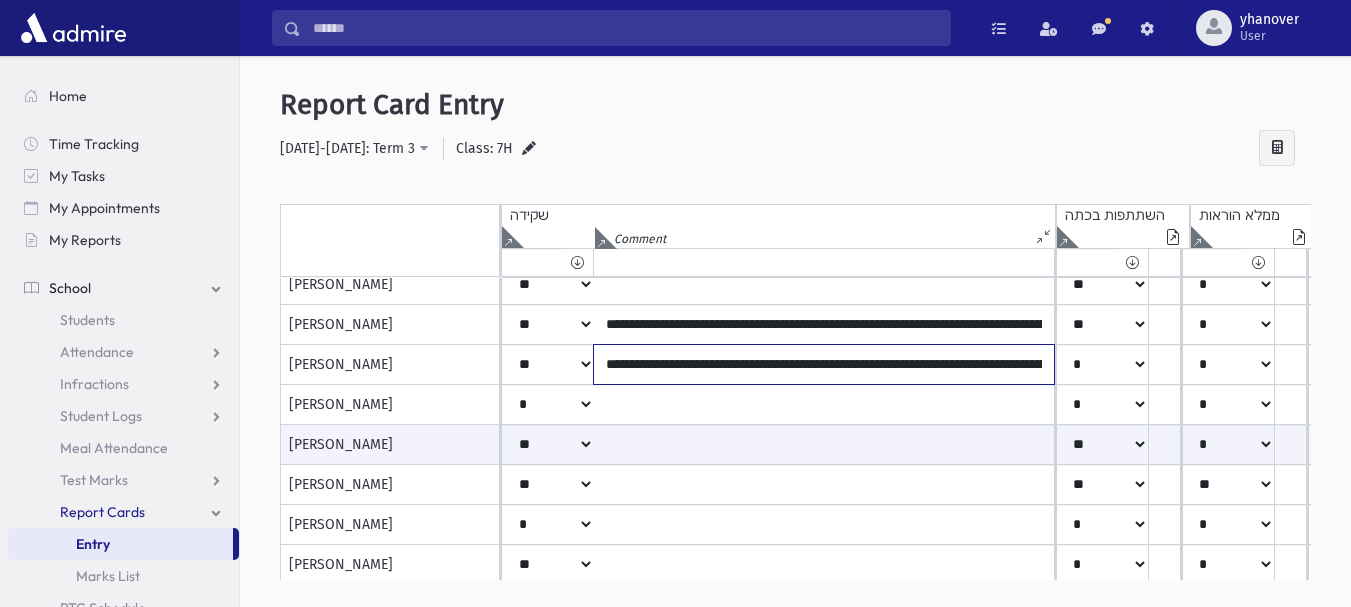 click on "**********" at bounding box center [824, 364] 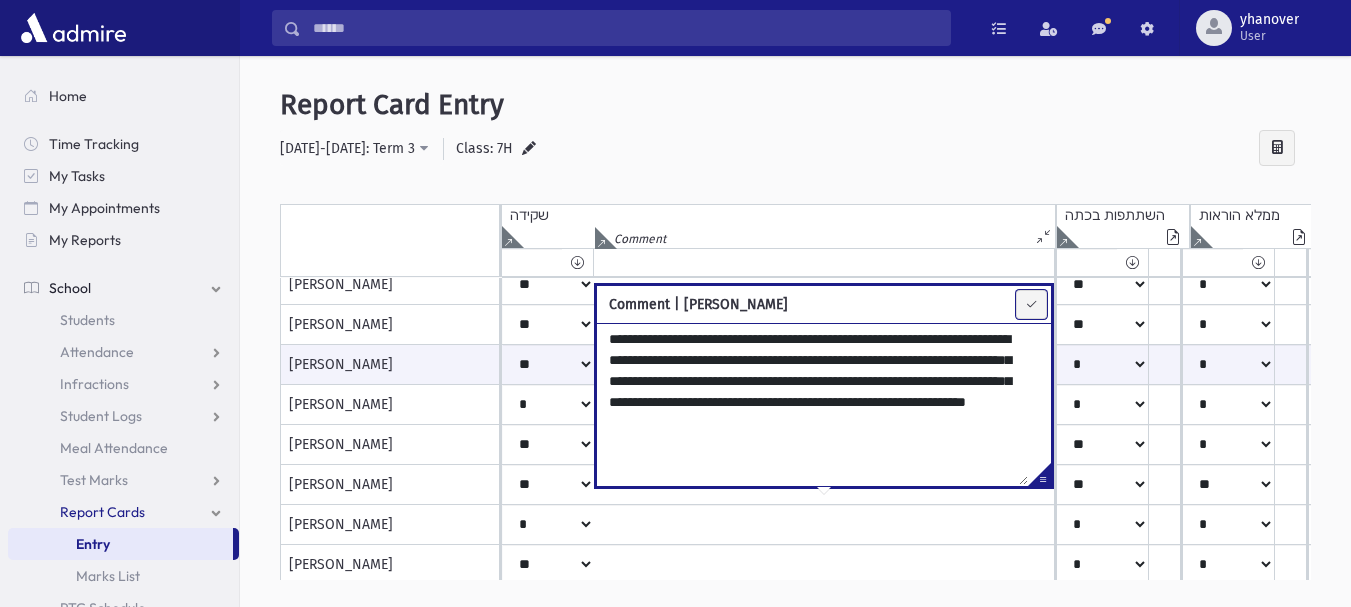 click at bounding box center [1031, 304] 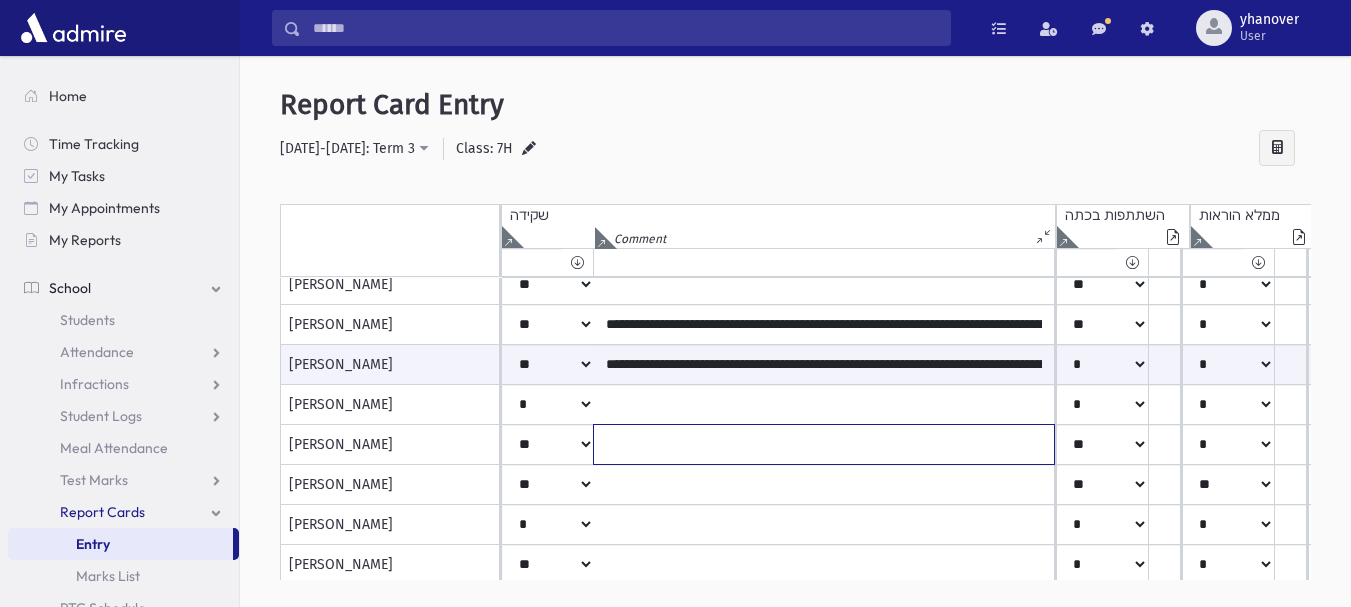 click at bounding box center [824, 444] 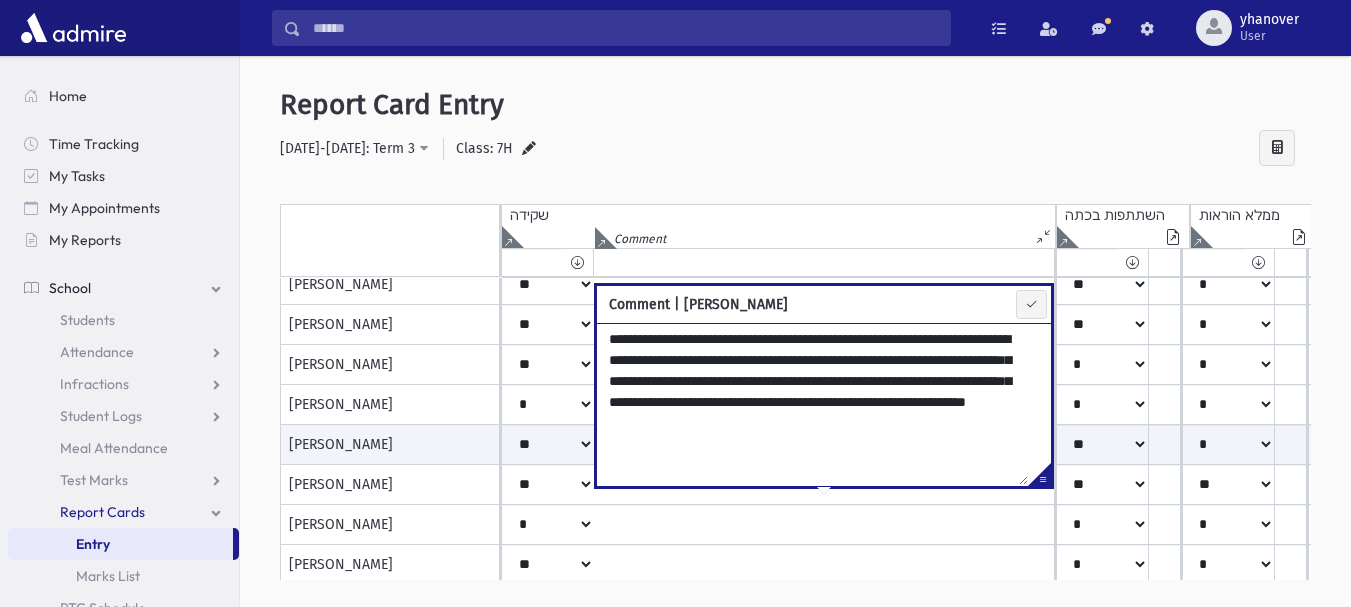 click on "**********" at bounding box center (812, 404) 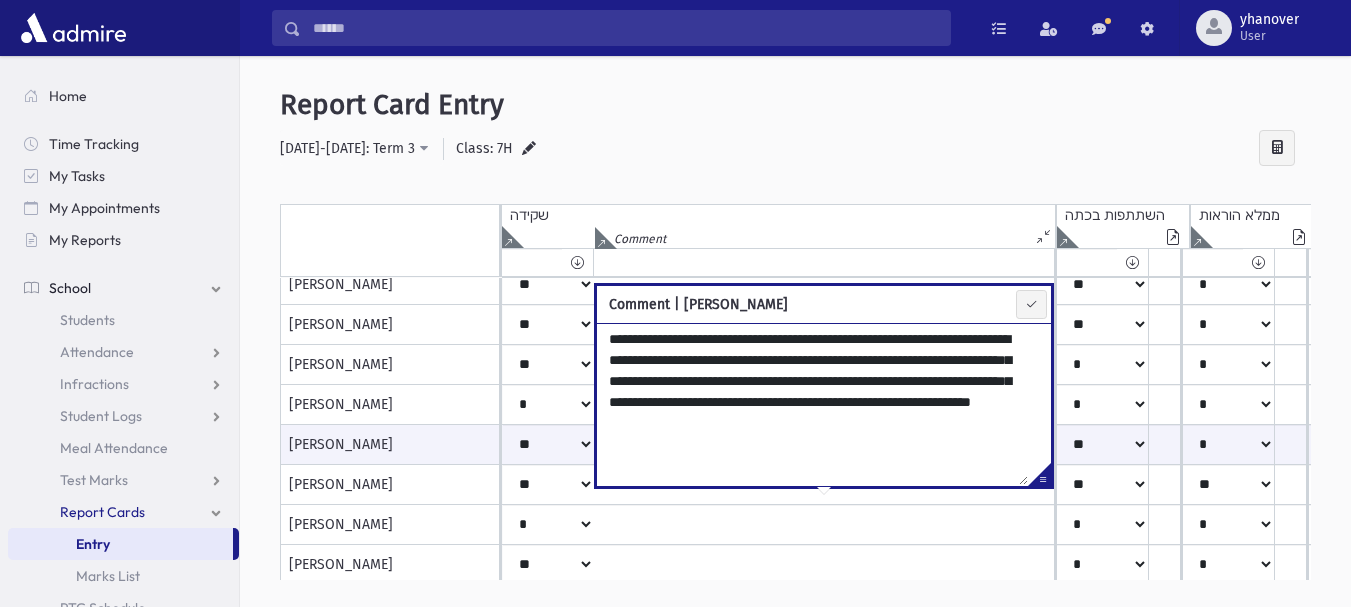 click on "**********" at bounding box center (812, 404) 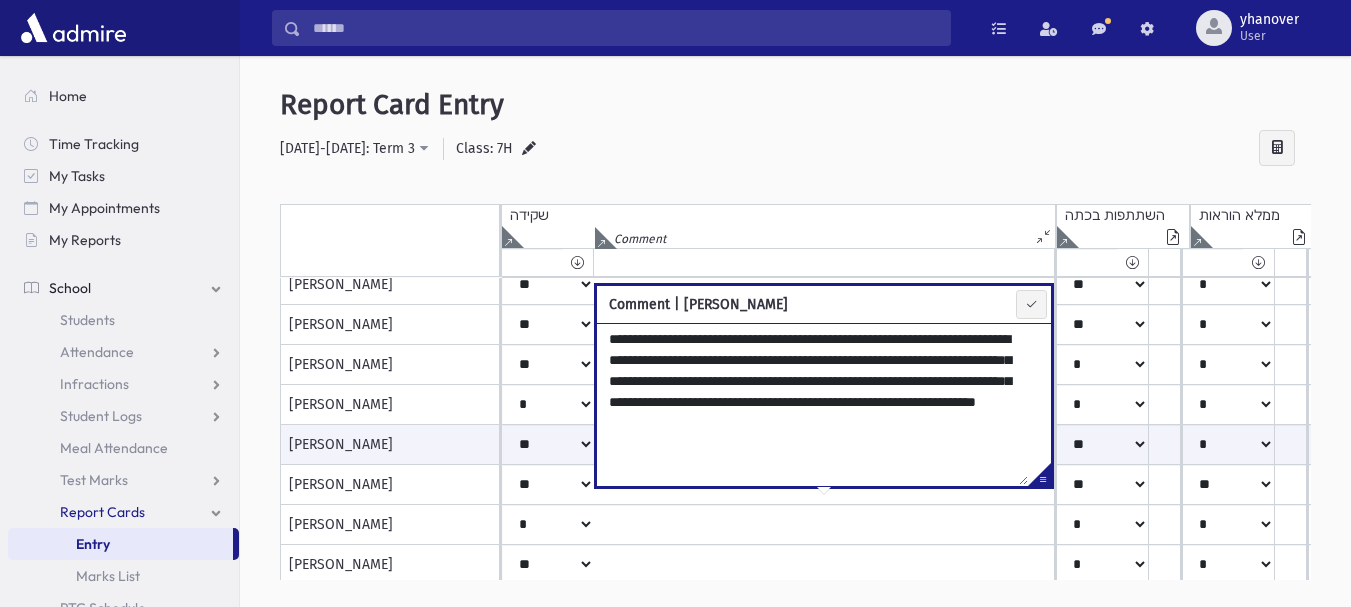 click on "**********" at bounding box center [812, 404] 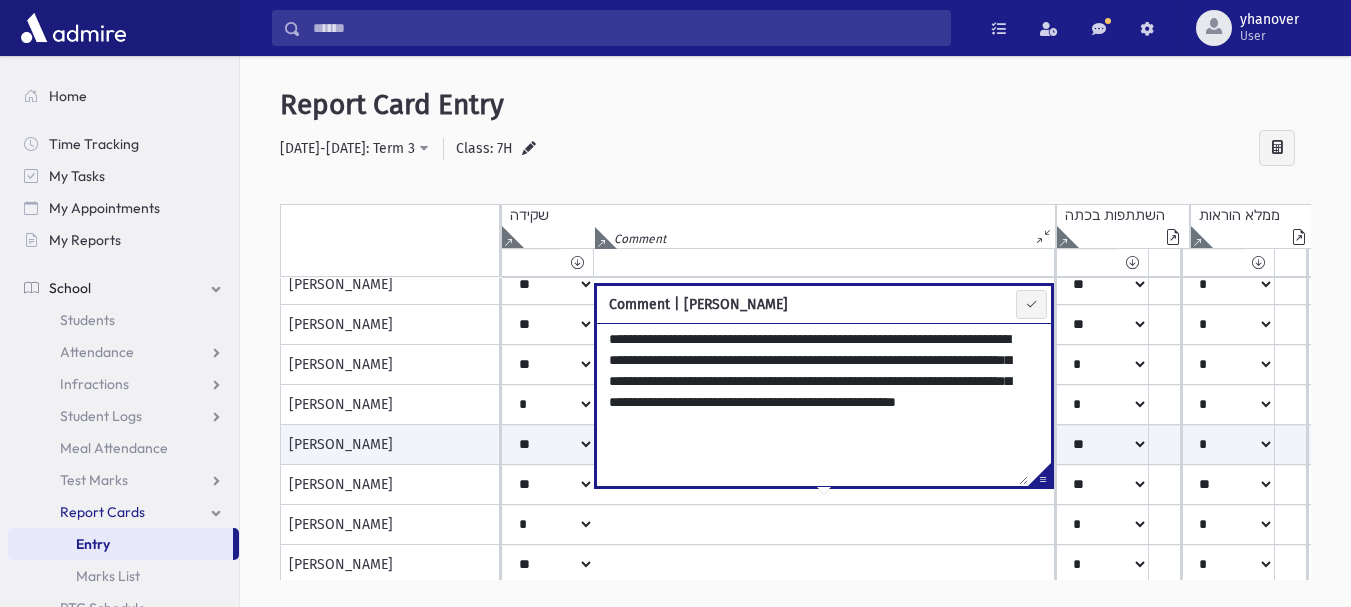 type on "**********" 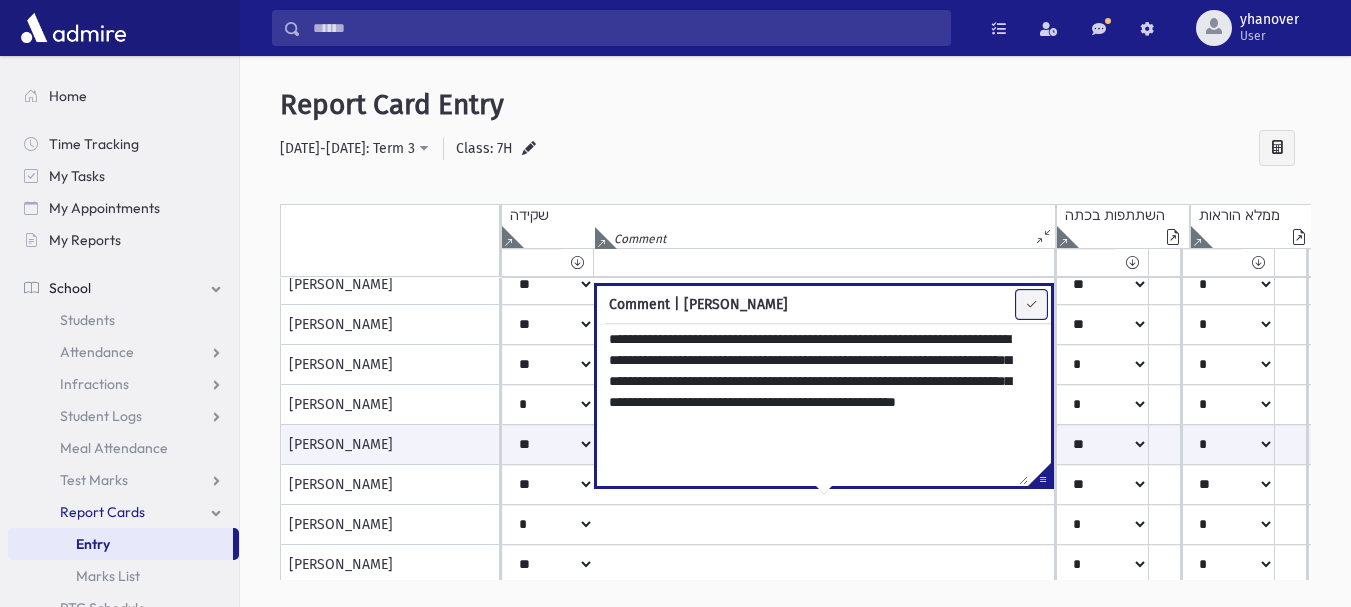 click at bounding box center [1031, 304] 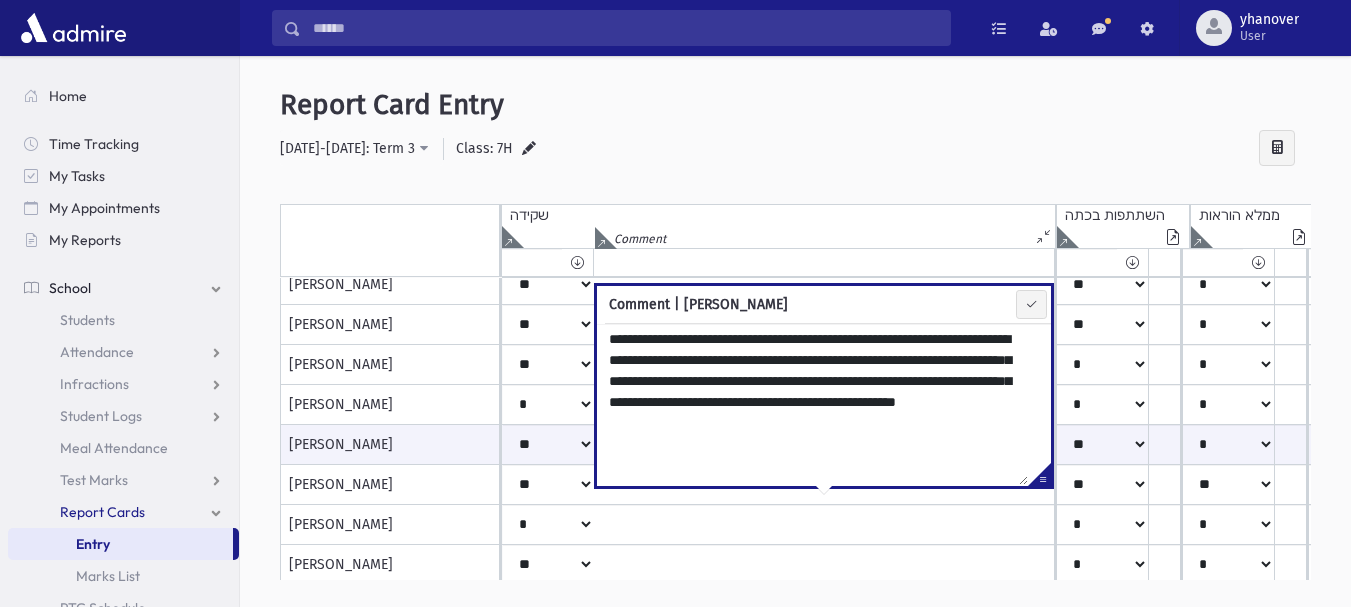 type on "**********" 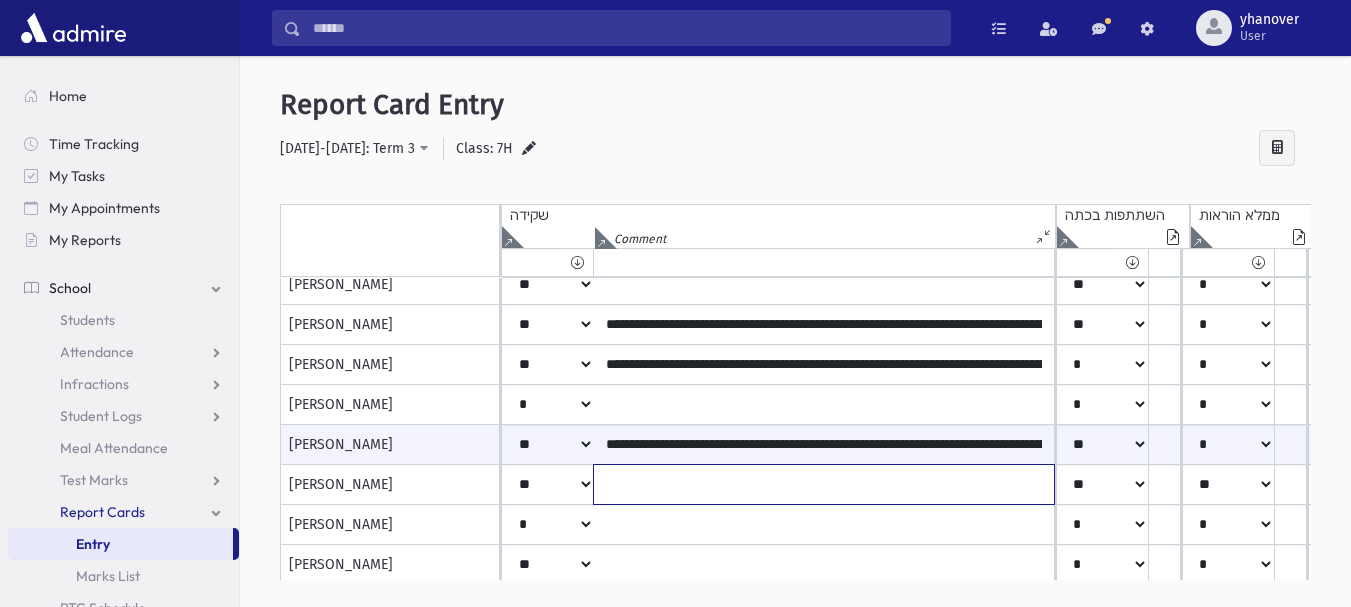 click at bounding box center [824, -75] 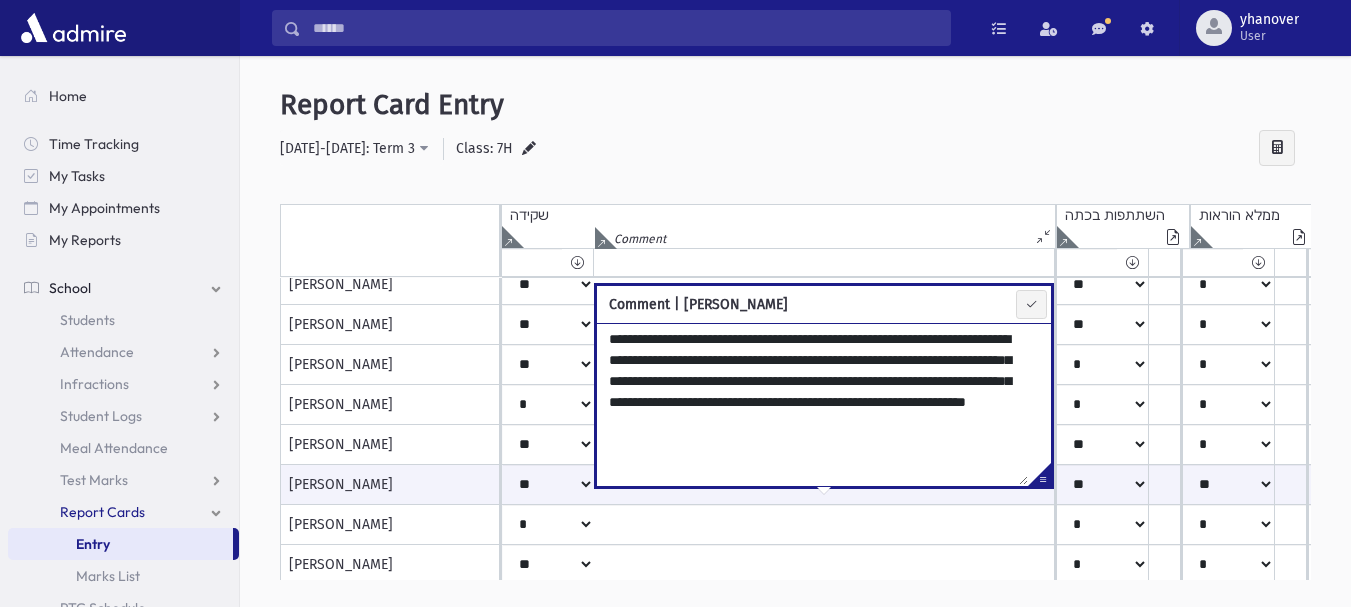 click on "**********" at bounding box center [812, 404] 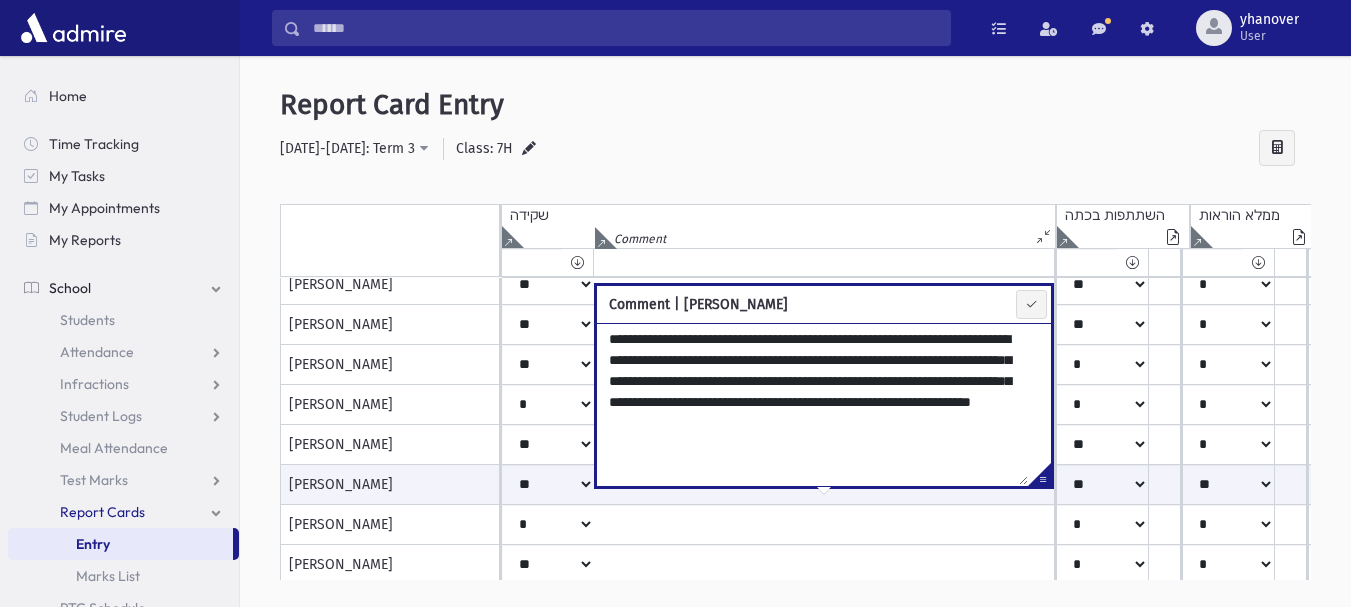click on "**********" at bounding box center [812, 404] 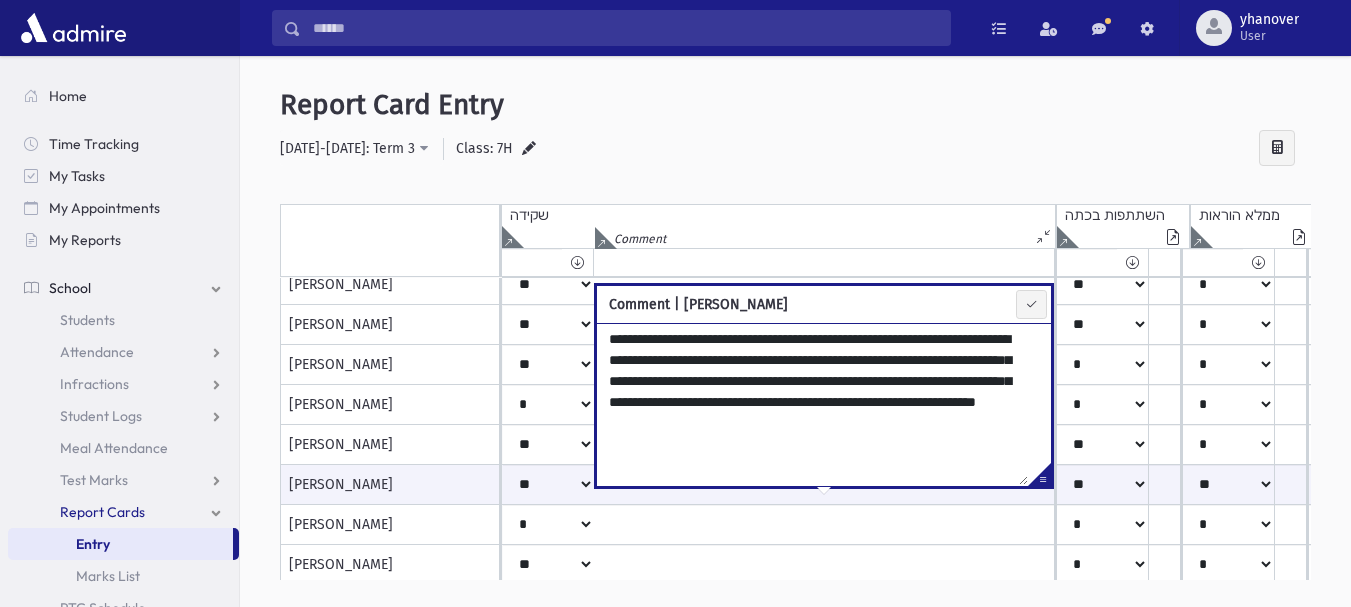 click on "**********" at bounding box center (812, 404) 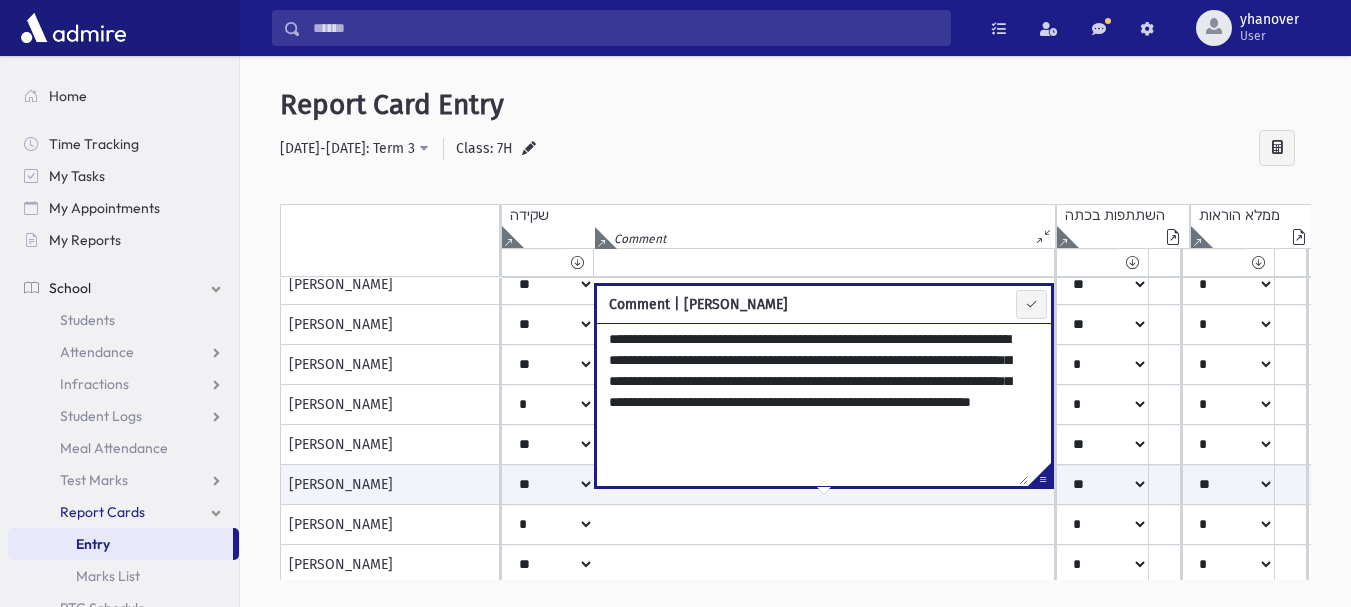 drag, startPoint x: 632, startPoint y: 389, endPoint x: 742, endPoint y: 381, distance: 110.29053 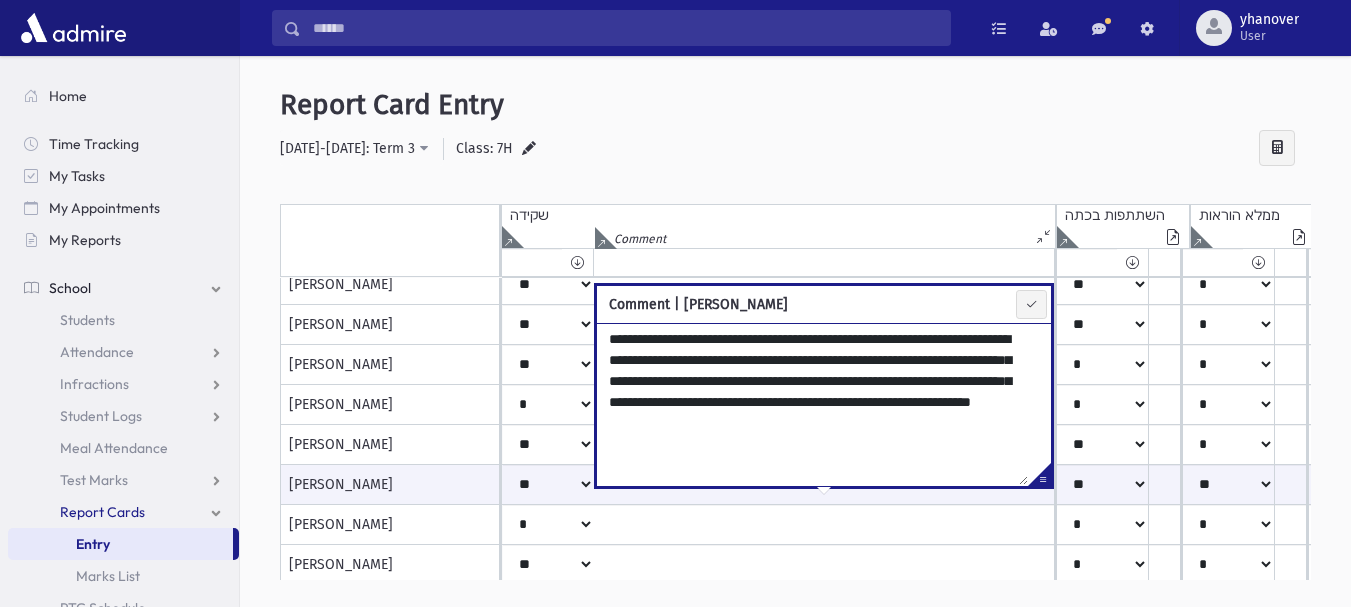type on "**********" 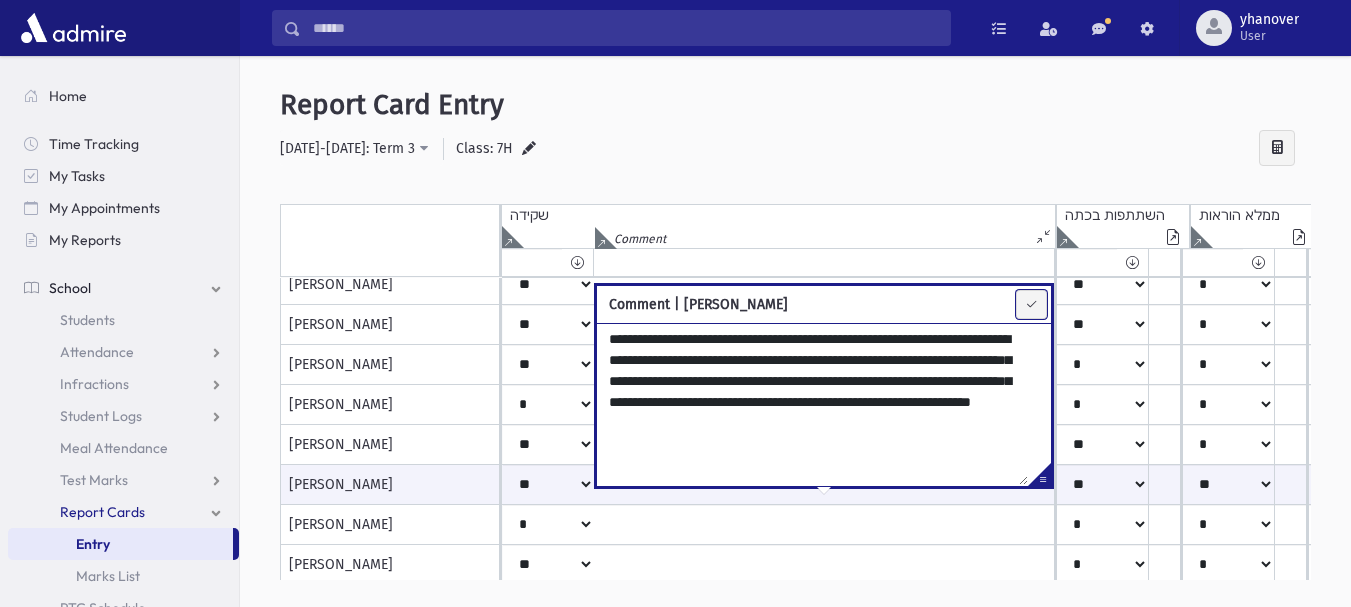 click at bounding box center [1031, 304] 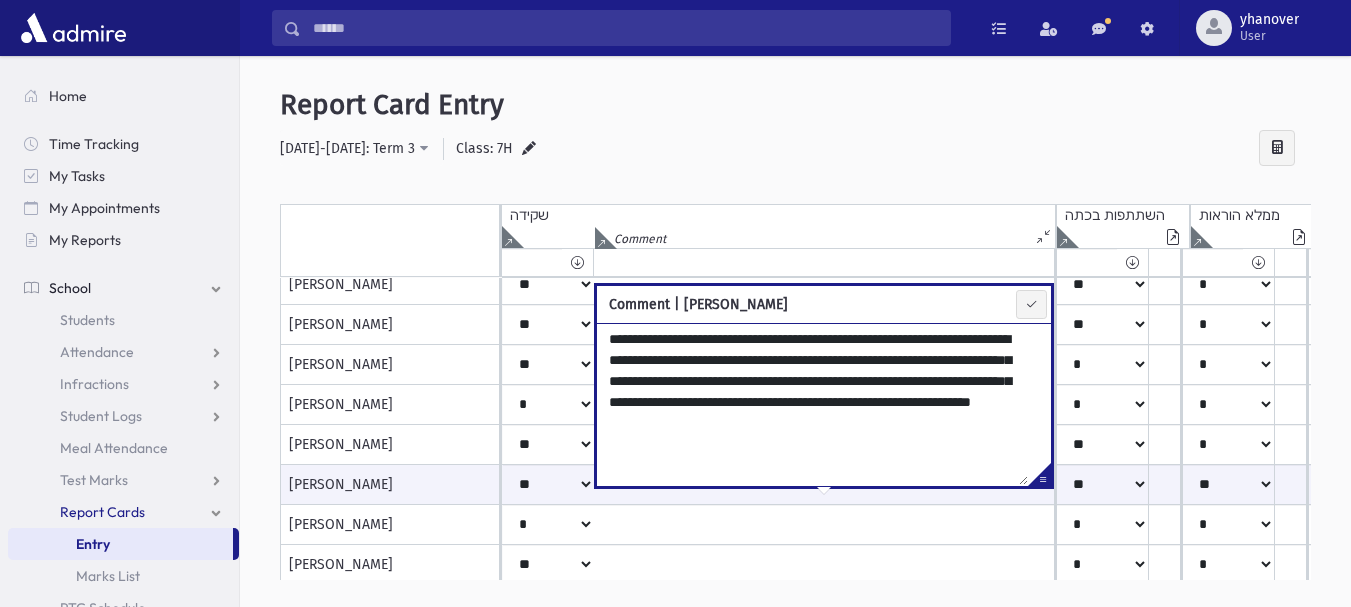 type on "**********" 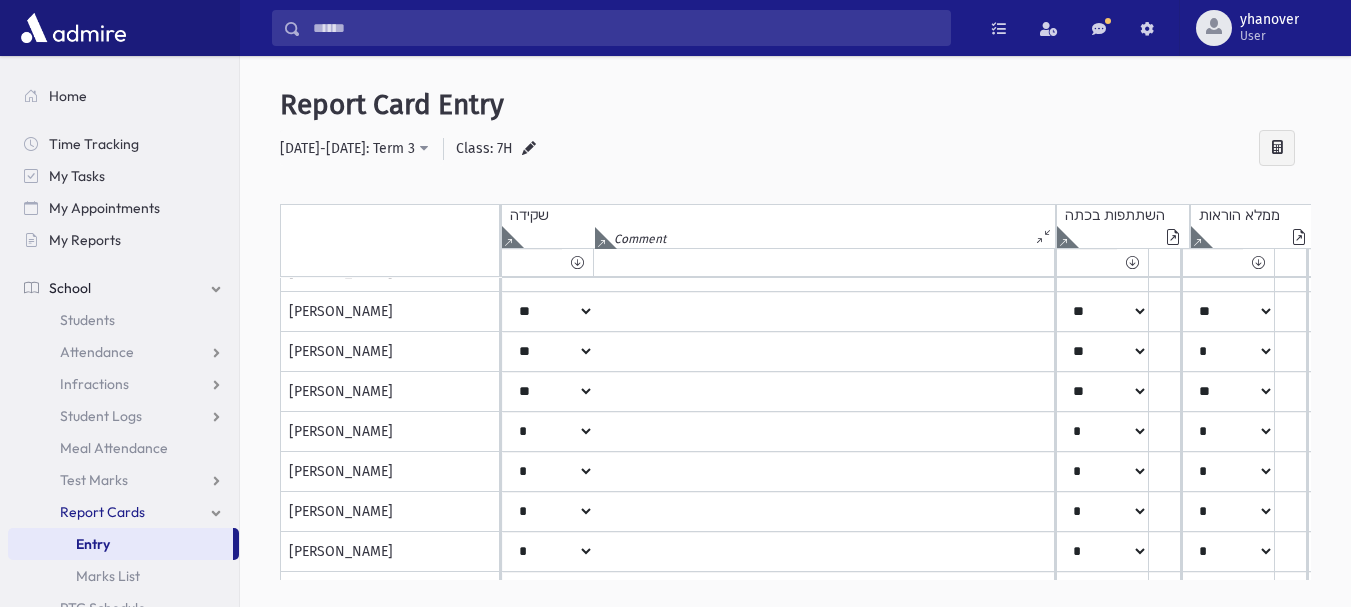 scroll, scrollTop: 670, scrollLeft: 0, axis: vertical 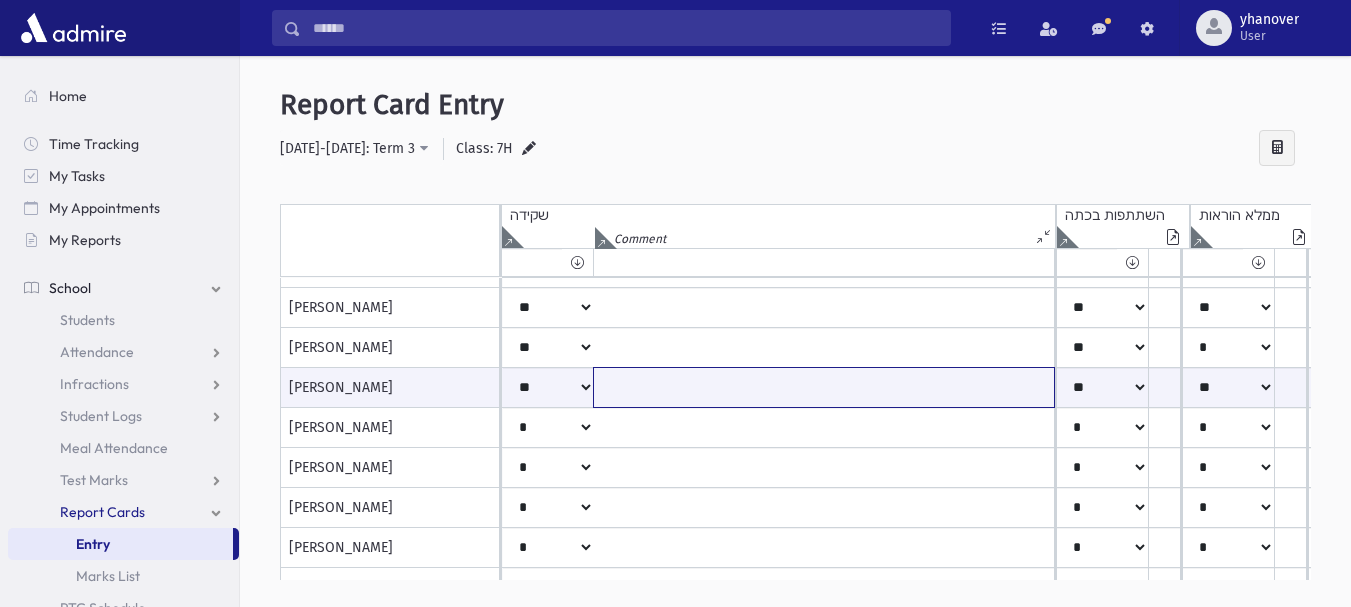 click at bounding box center [824, 387] 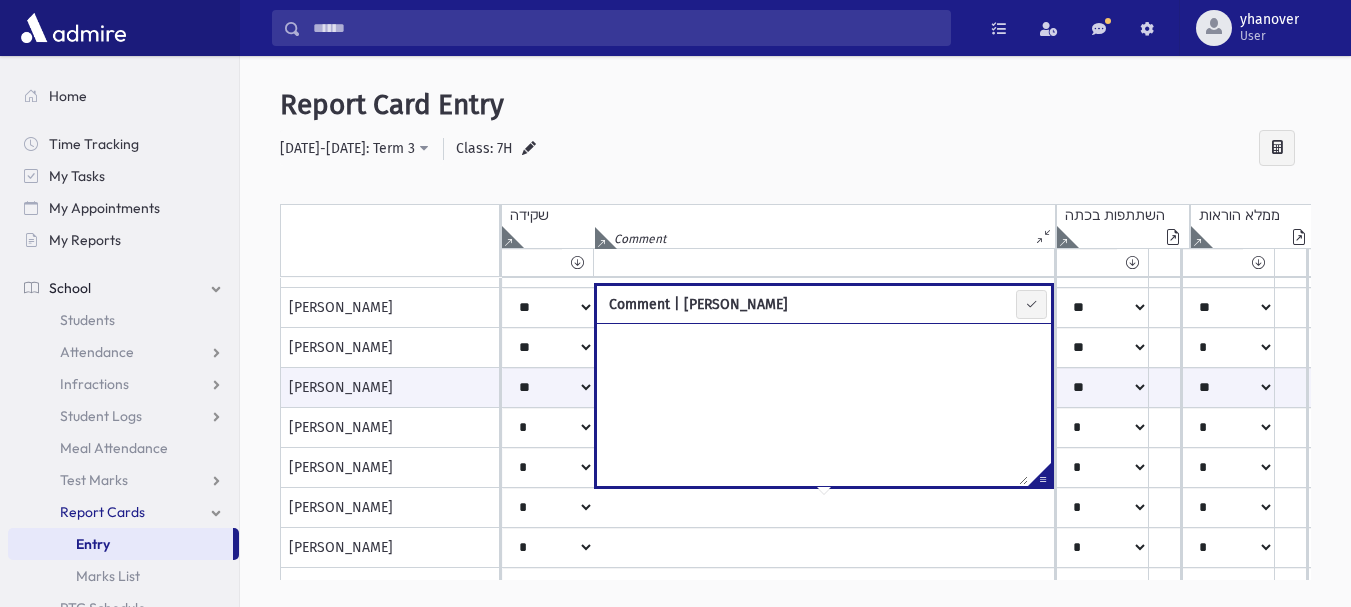 type on "**********" 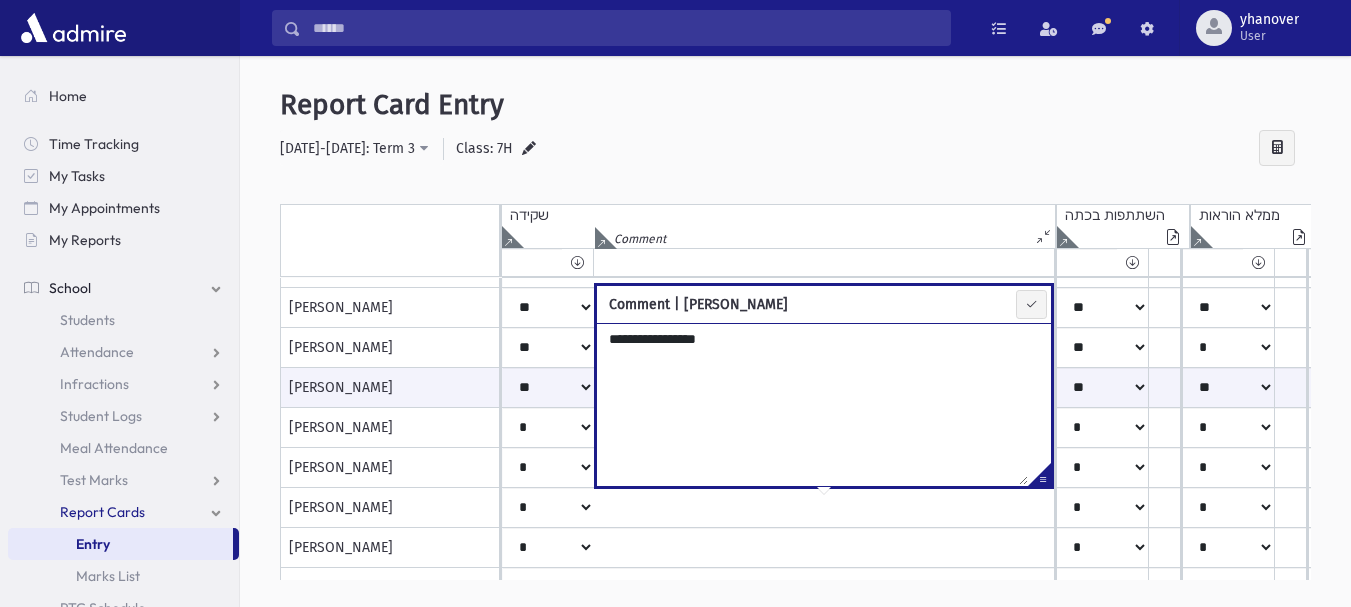 type 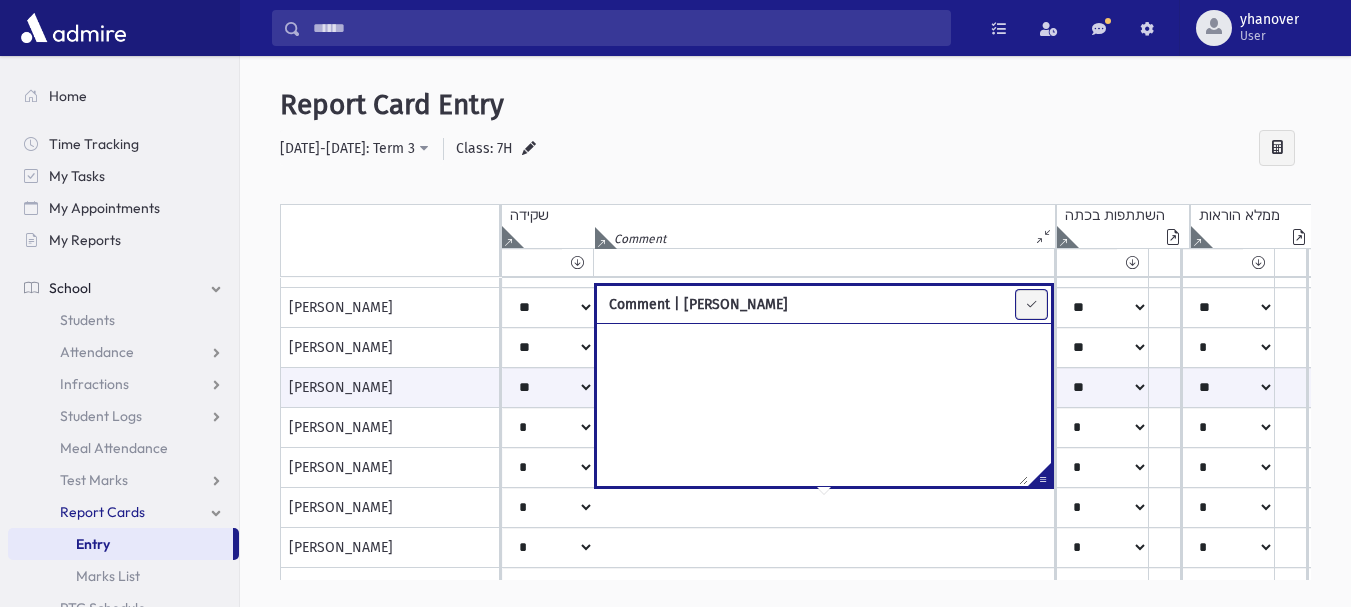 click at bounding box center (1031, 304) 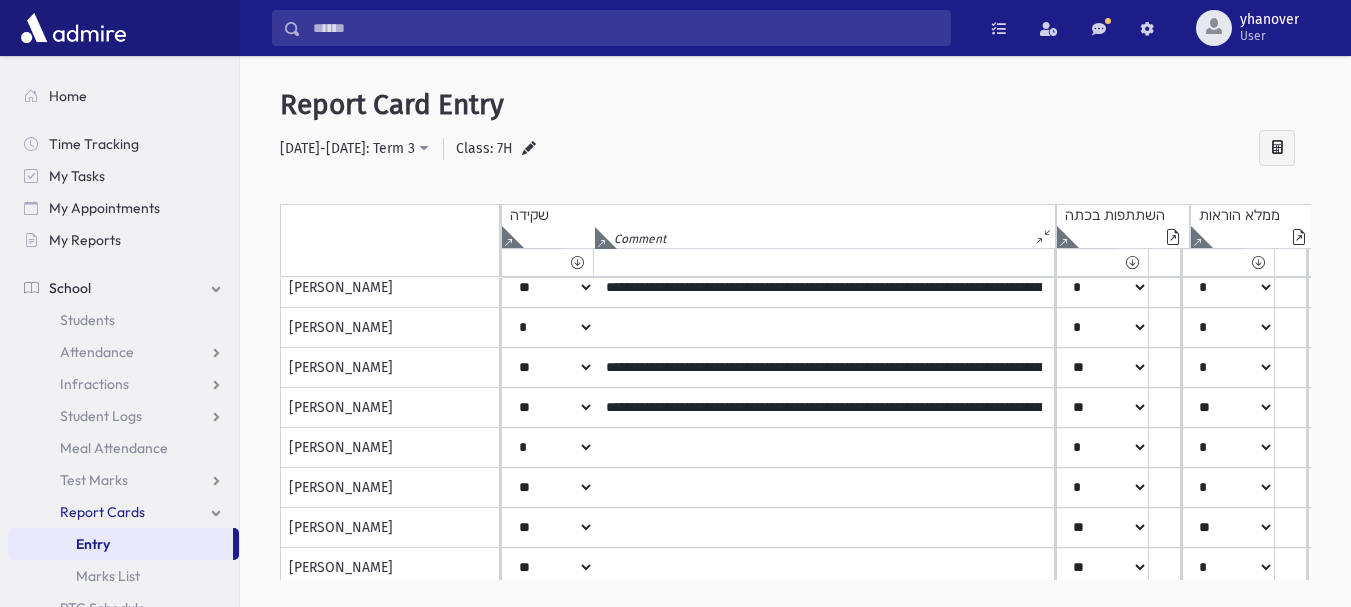 scroll, scrollTop: 445, scrollLeft: 0, axis: vertical 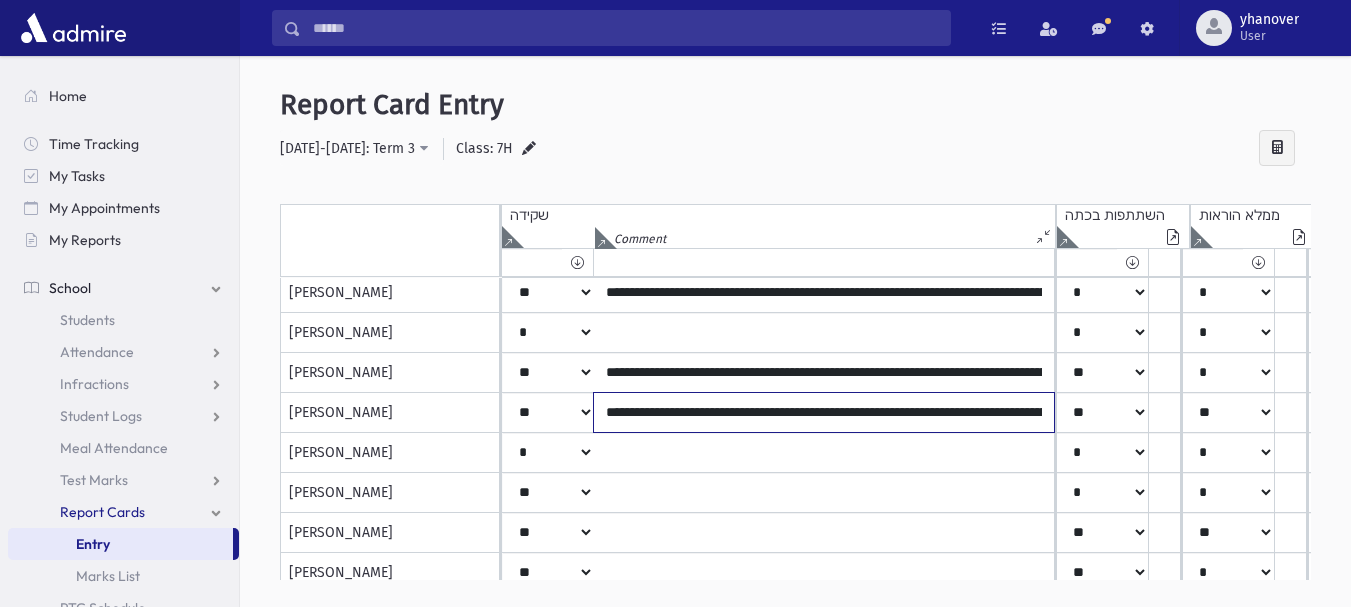 click on "**********" at bounding box center (824, 412) 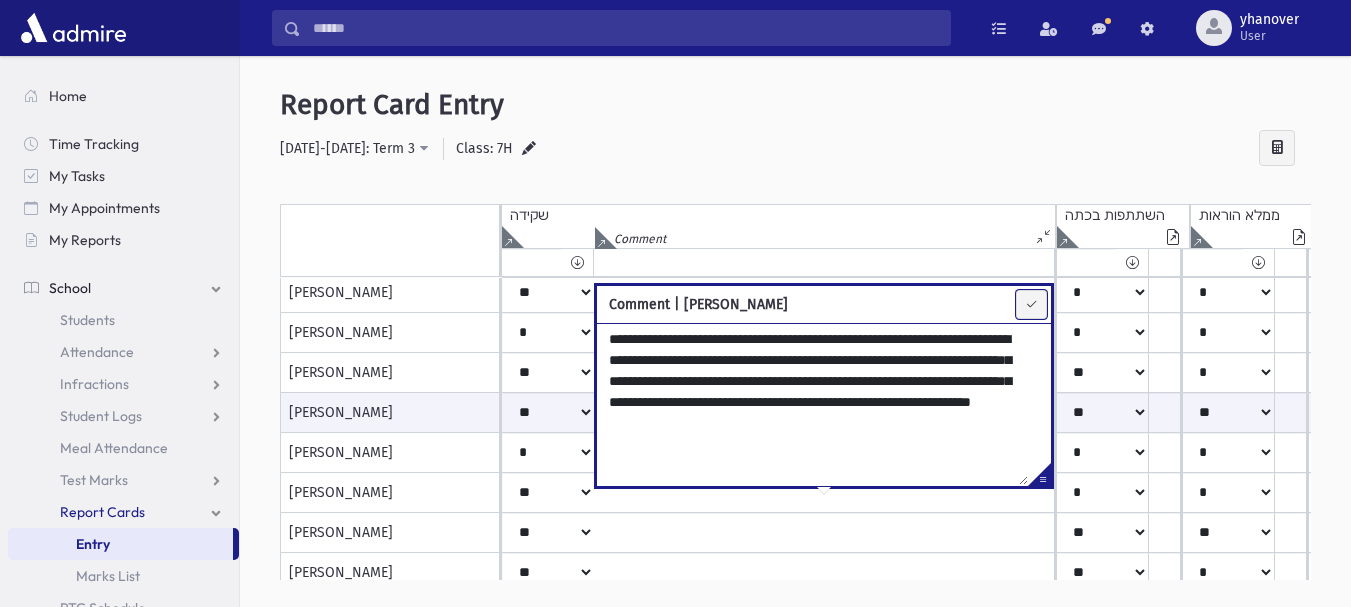 click at bounding box center (1031, 304) 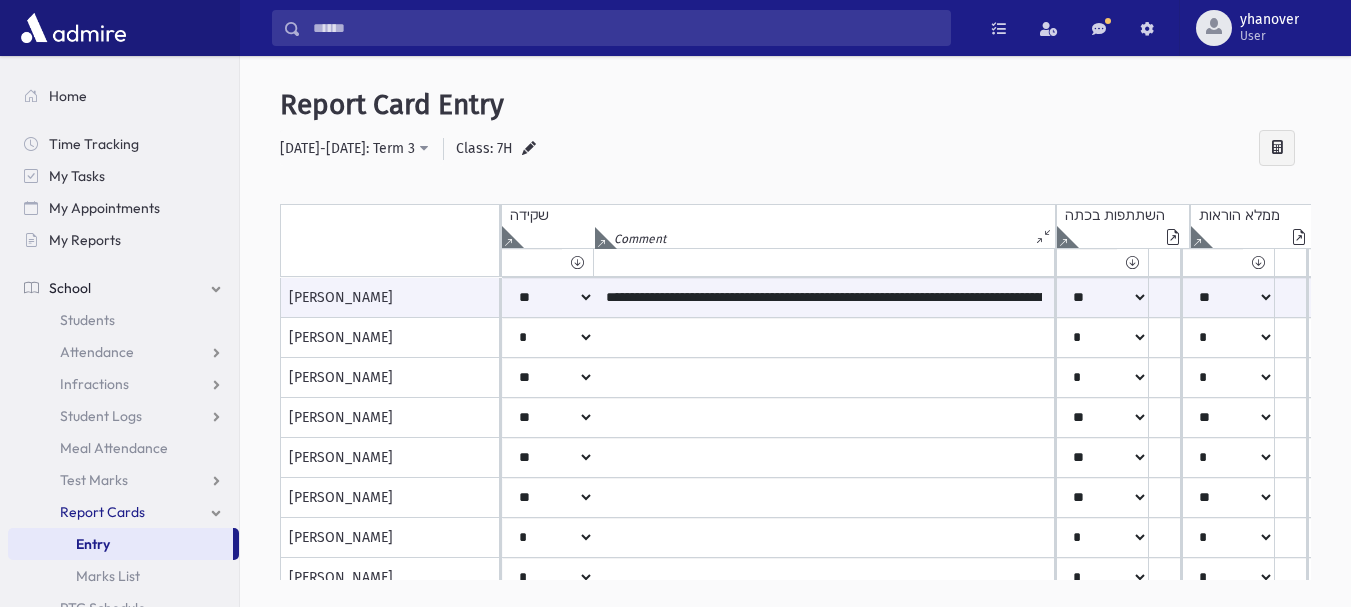 scroll, scrollTop: 583, scrollLeft: 0, axis: vertical 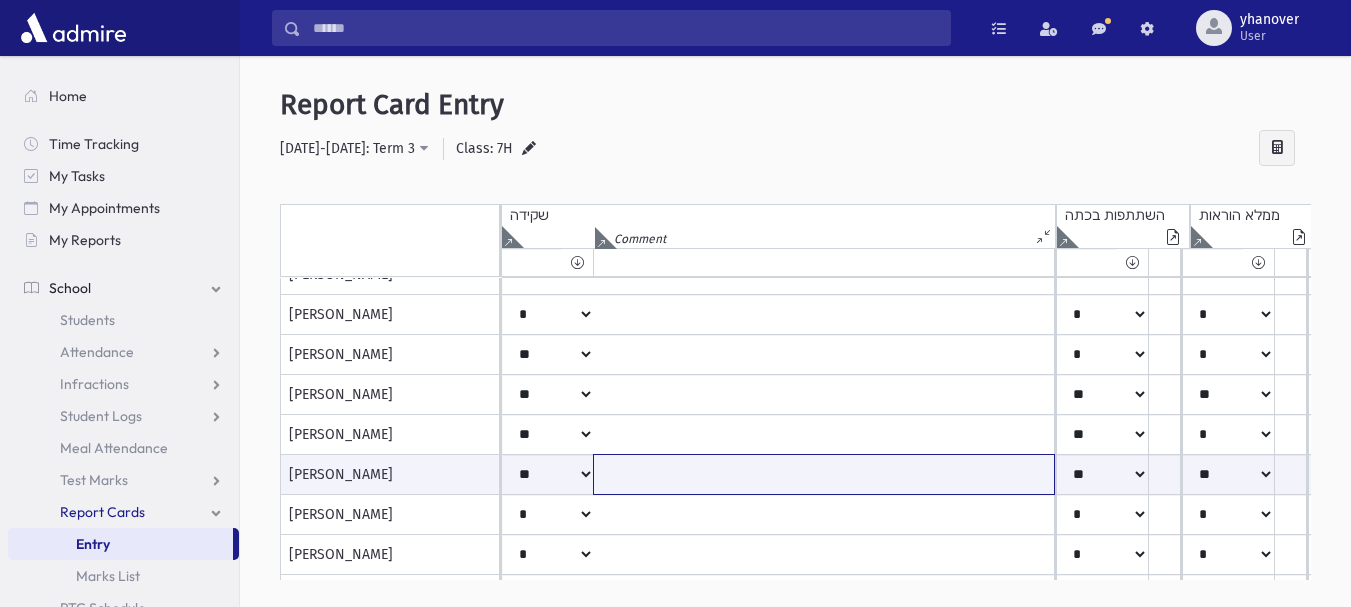 click at bounding box center (824, 474) 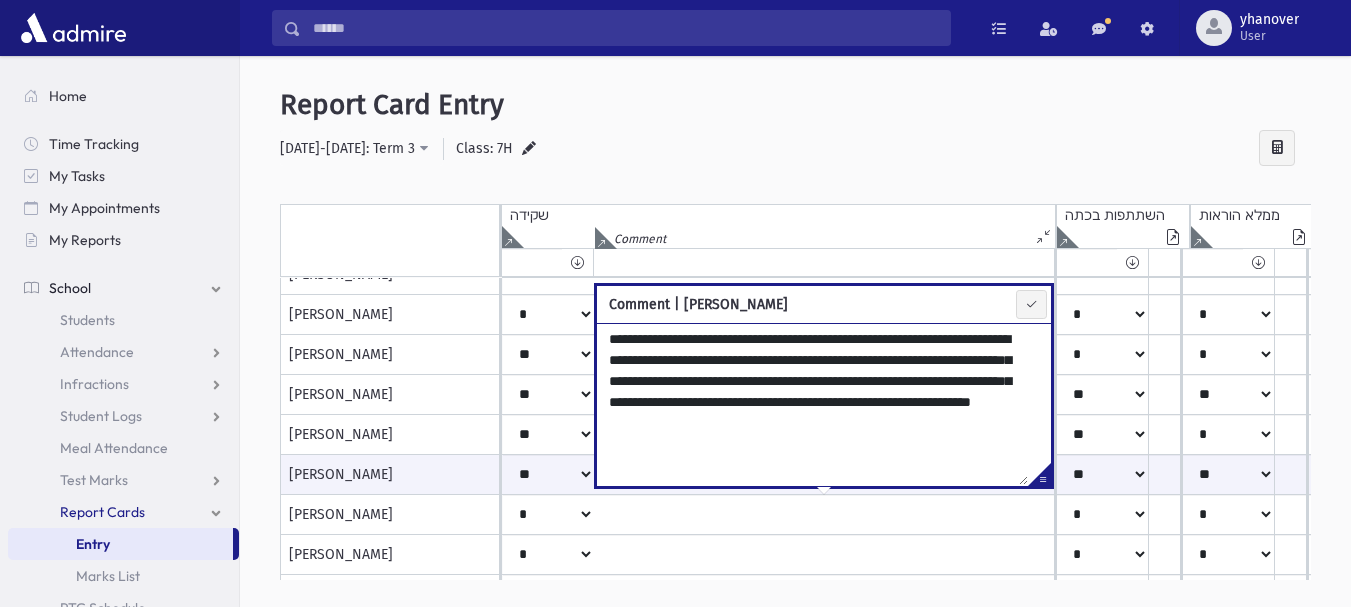 click on "**********" at bounding box center [812, 404] 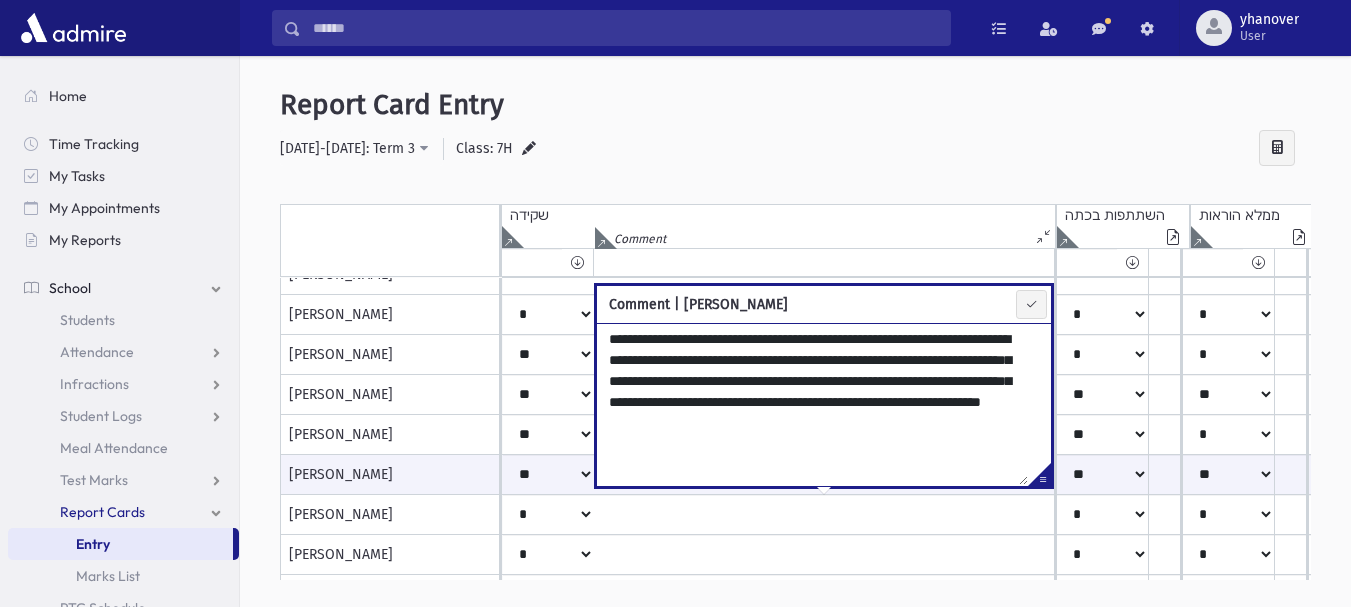 click on "**********" at bounding box center (812, 404) 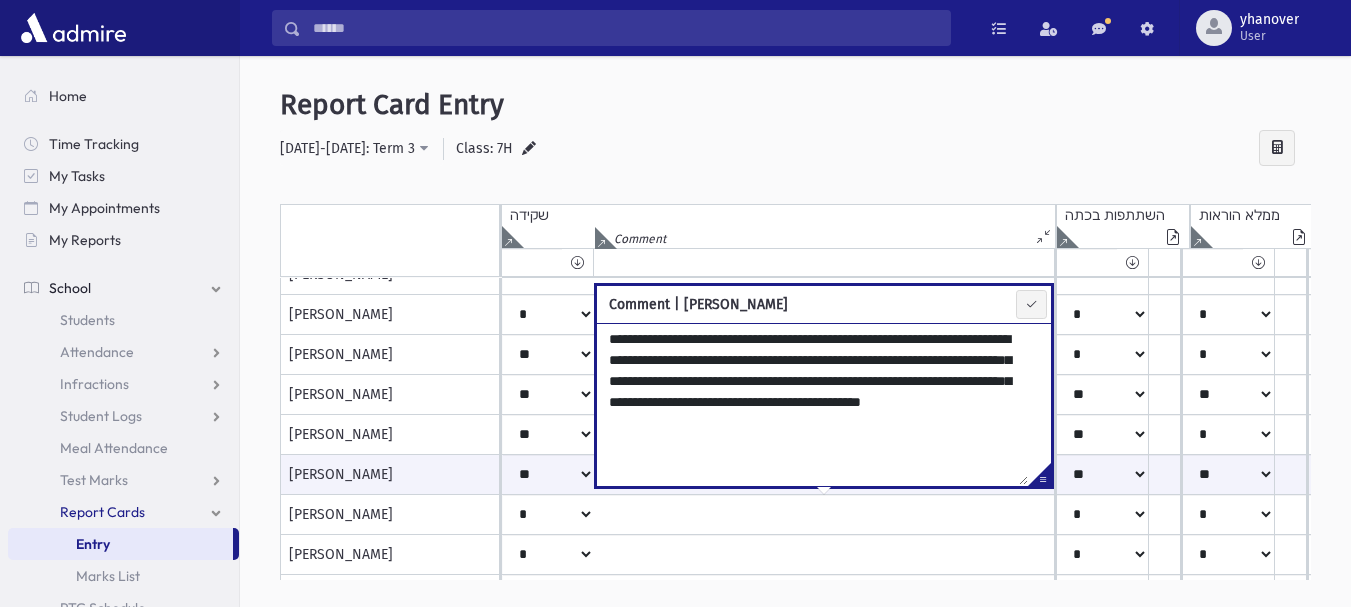 type on "**********" 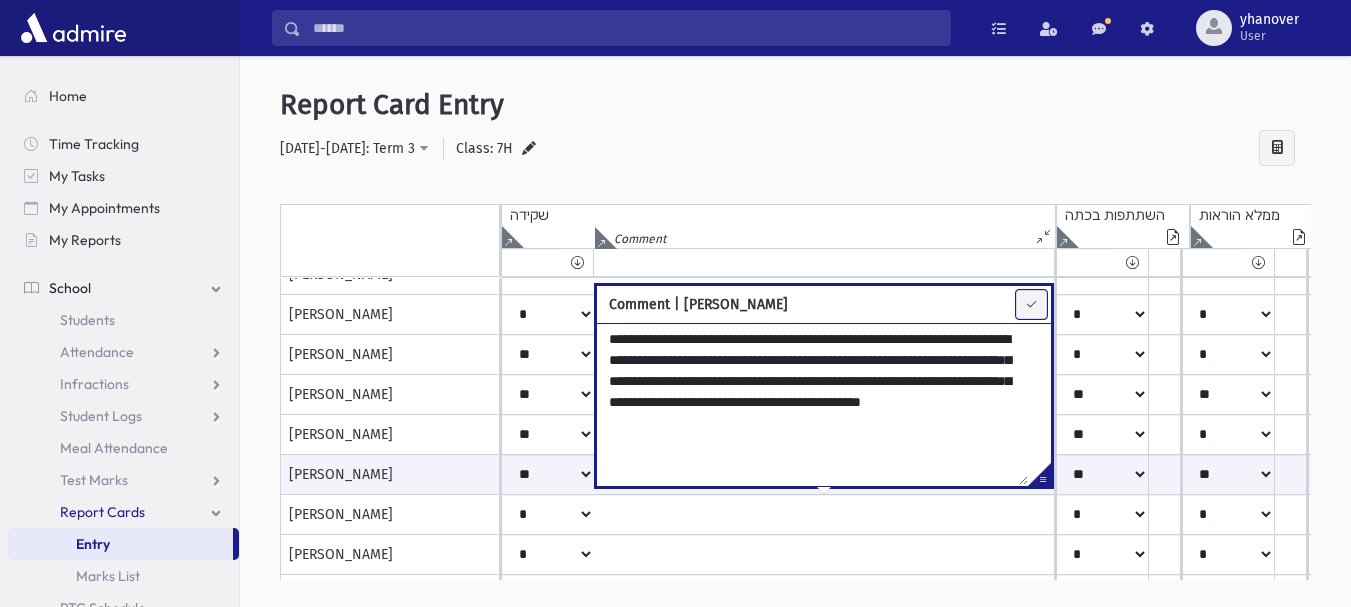 click at bounding box center (1031, 304) 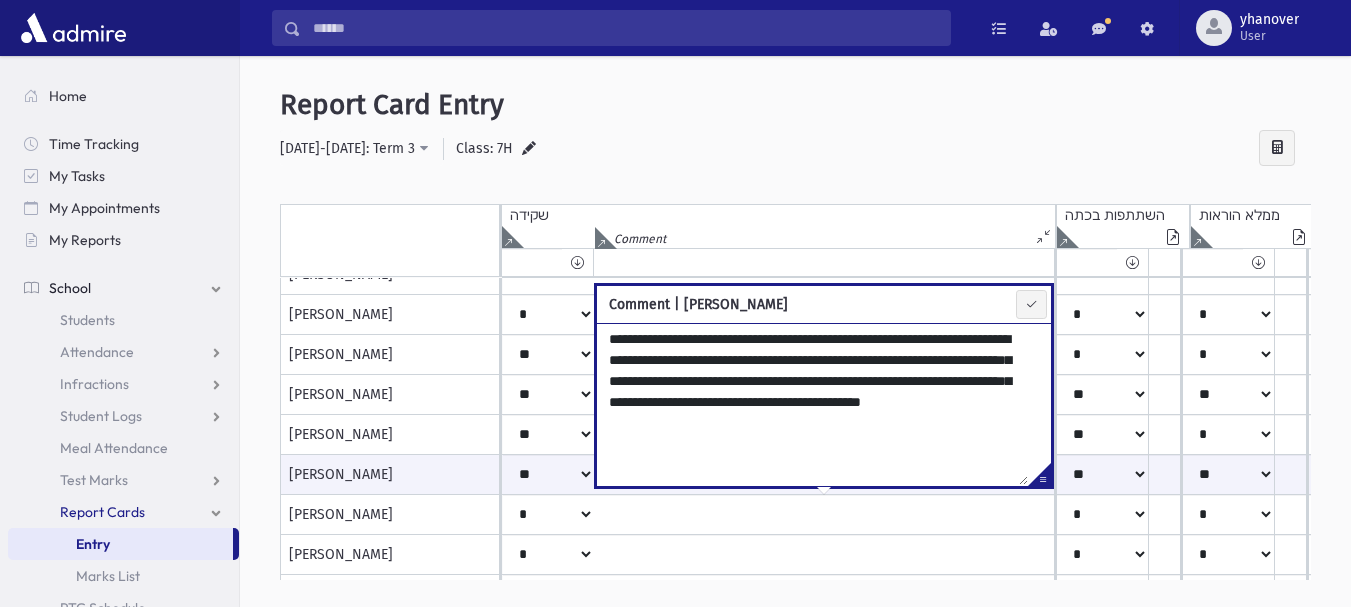 type on "**********" 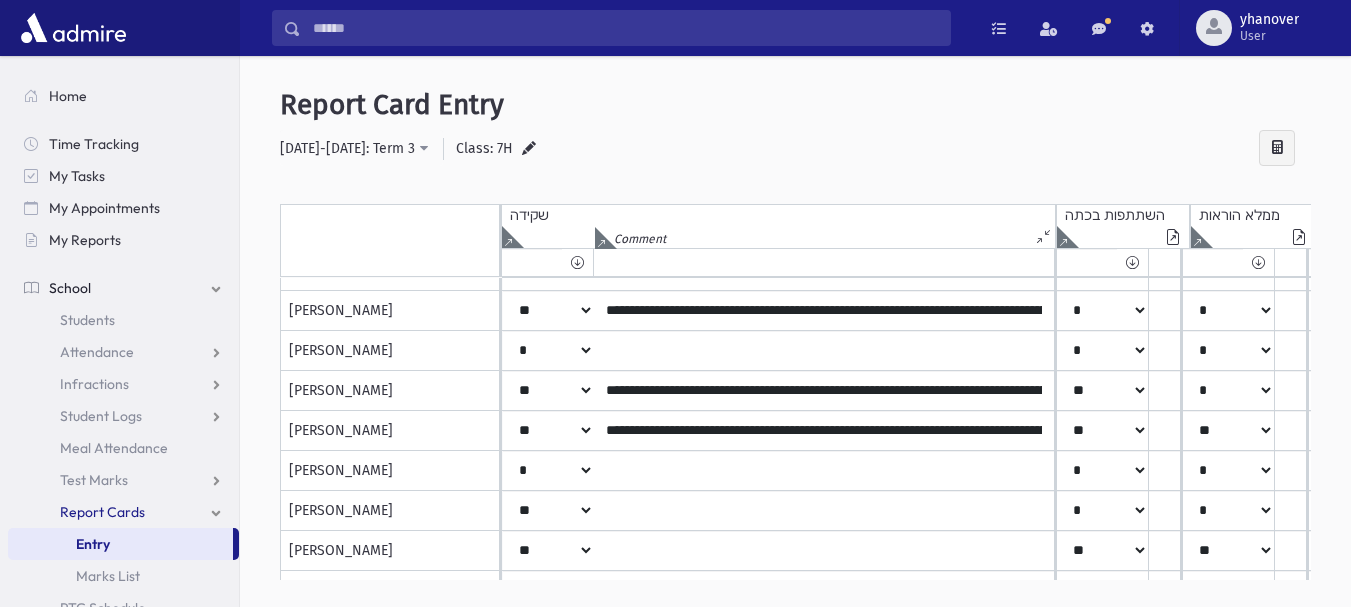 scroll, scrollTop: 405, scrollLeft: 0, axis: vertical 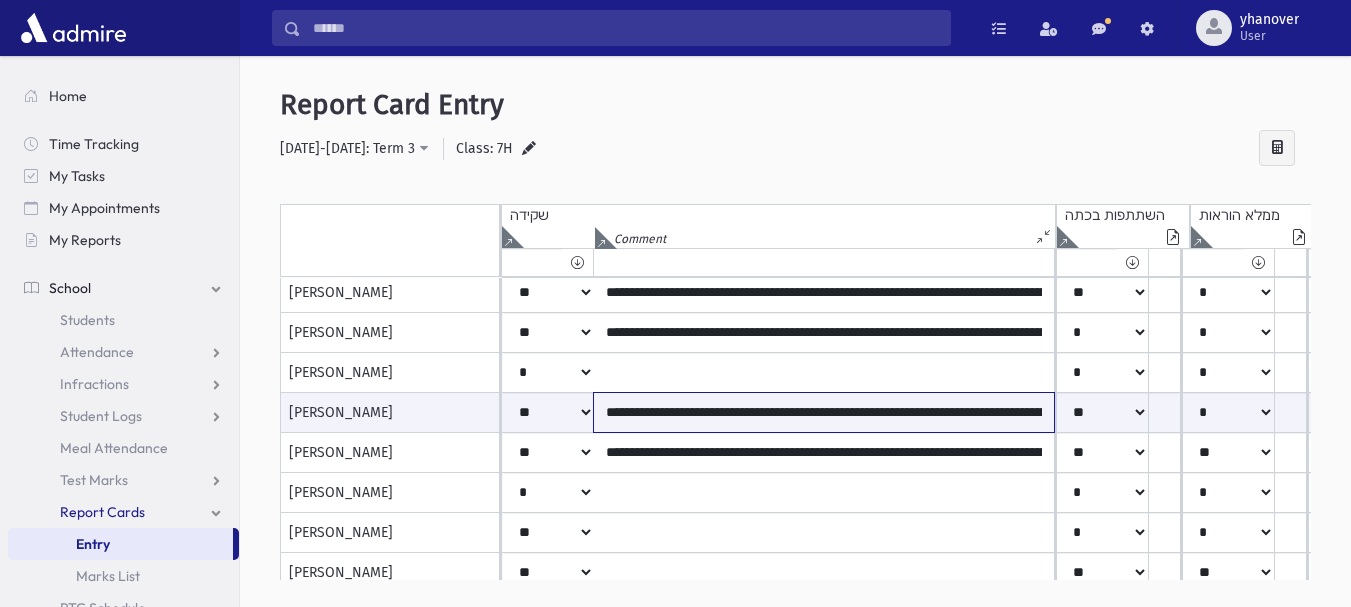 click on "**********" at bounding box center (824, 412) 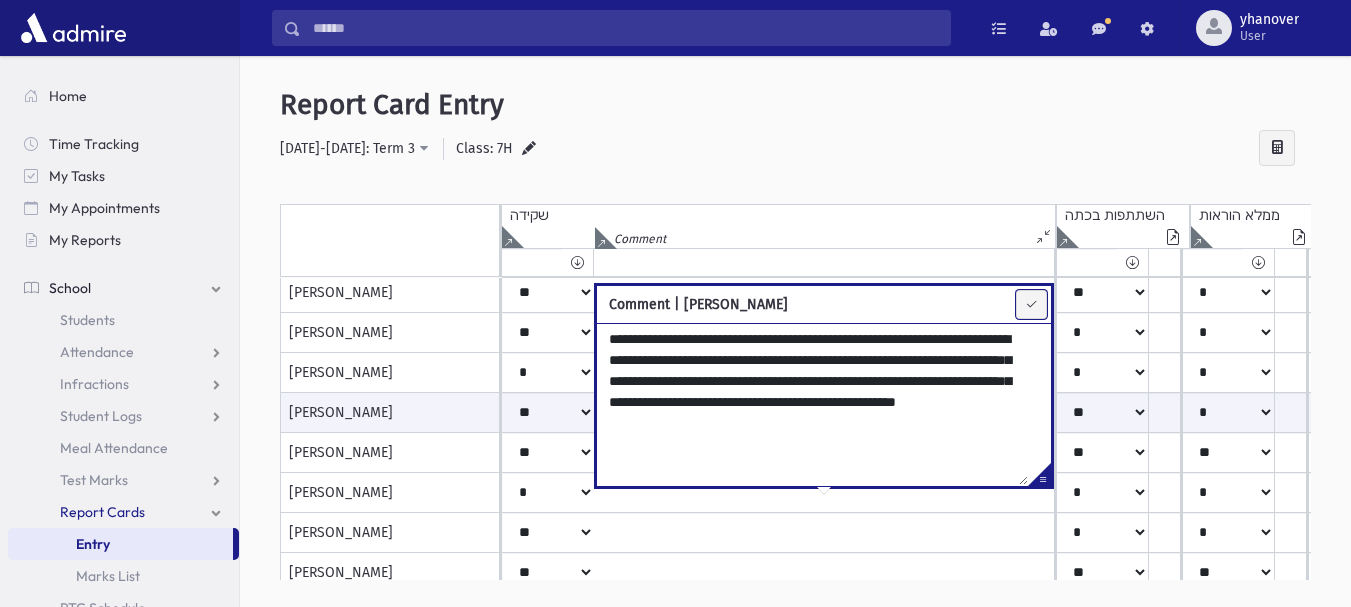 click at bounding box center [1031, 304] 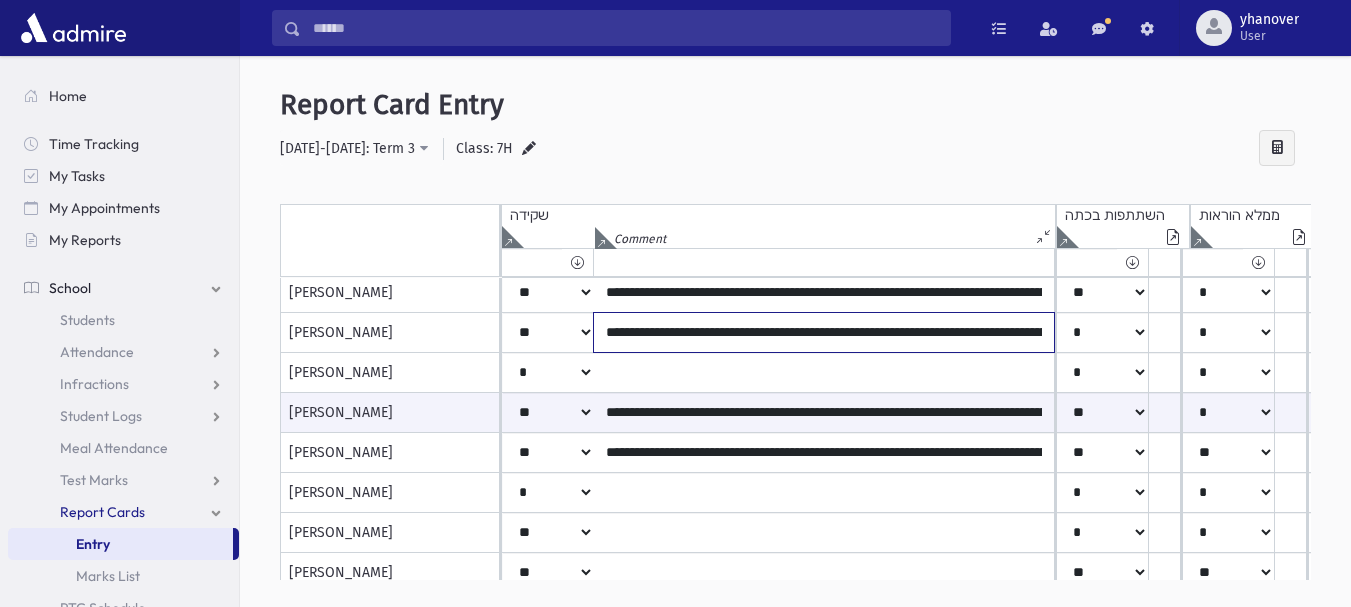 click on "**********" at bounding box center (824, 332) 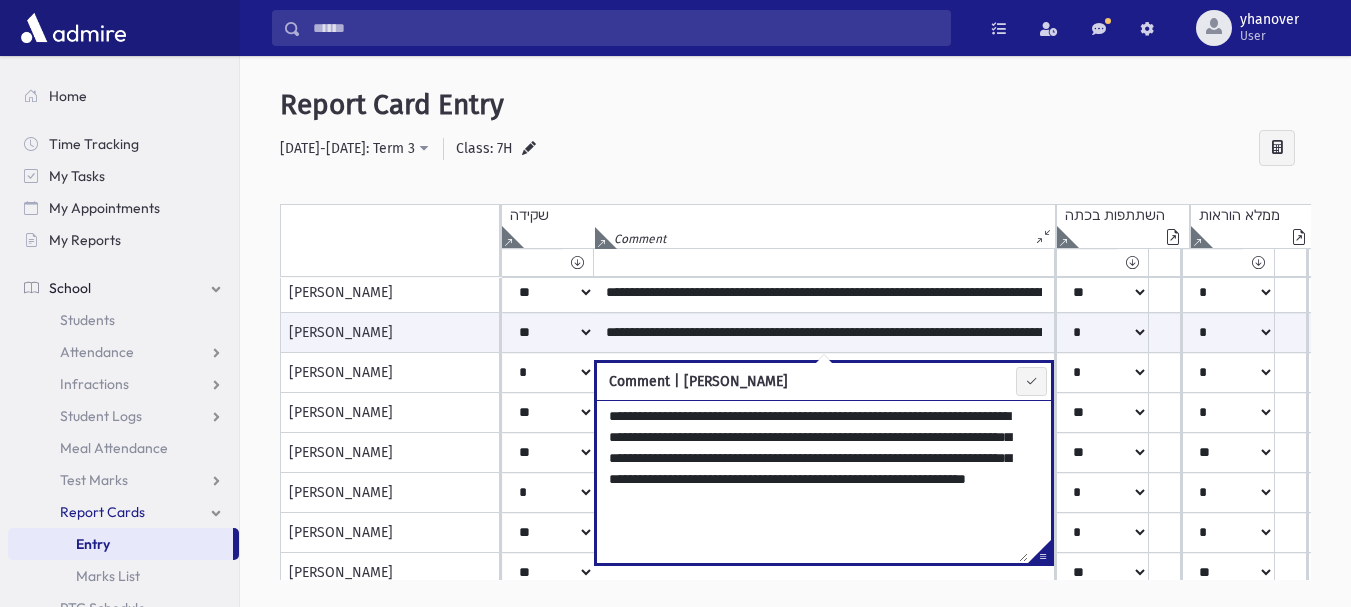 drag, startPoint x: 896, startPoint y: 458, endPoint x: 837, endPoint y: 467, distance: 59.682495 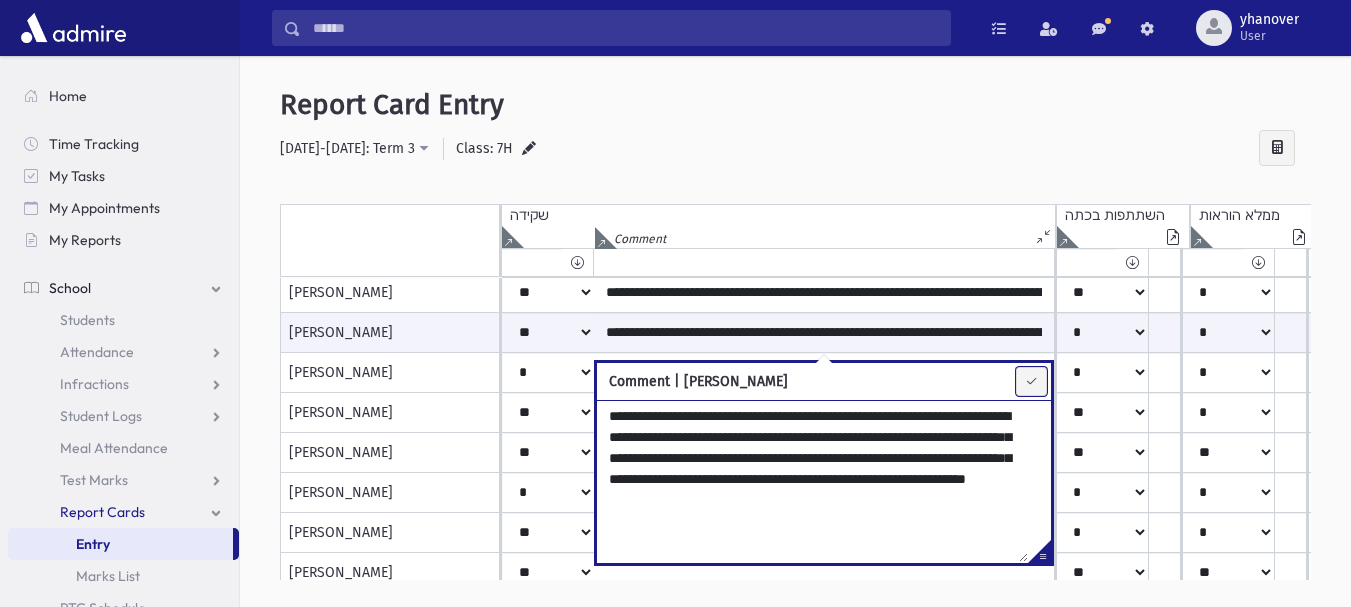 click at bounding box center [1031, 381] 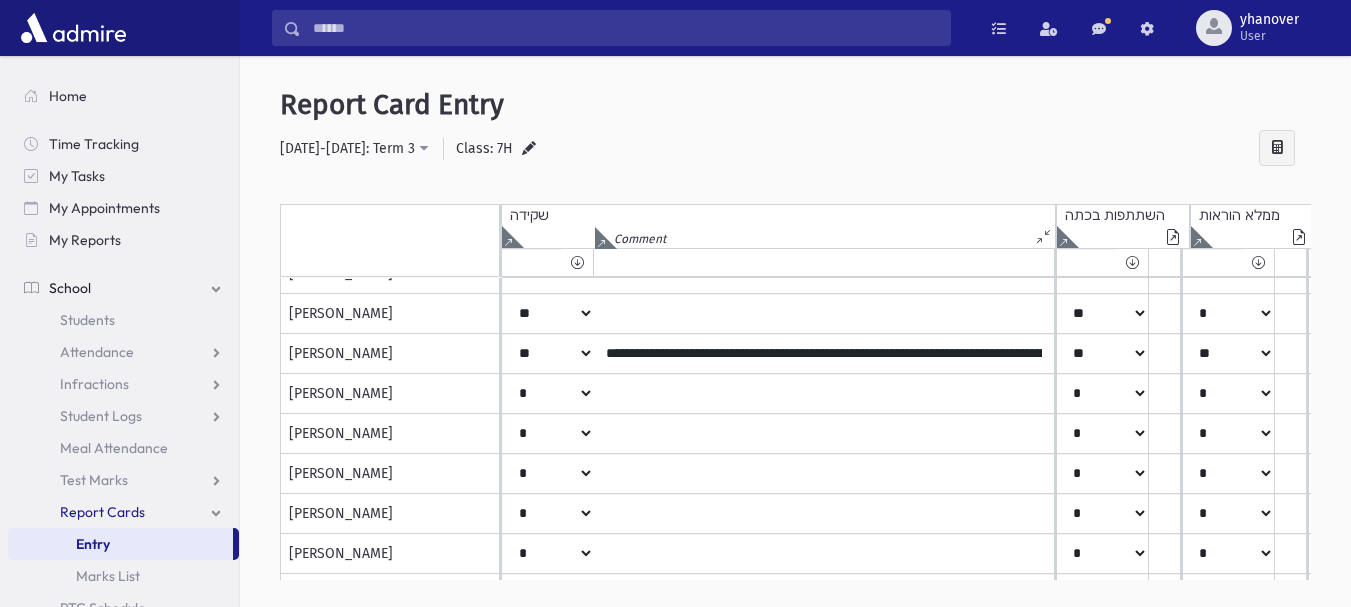 scroll, scrollTop: 708, scrollLeft: 0, axis: vertical 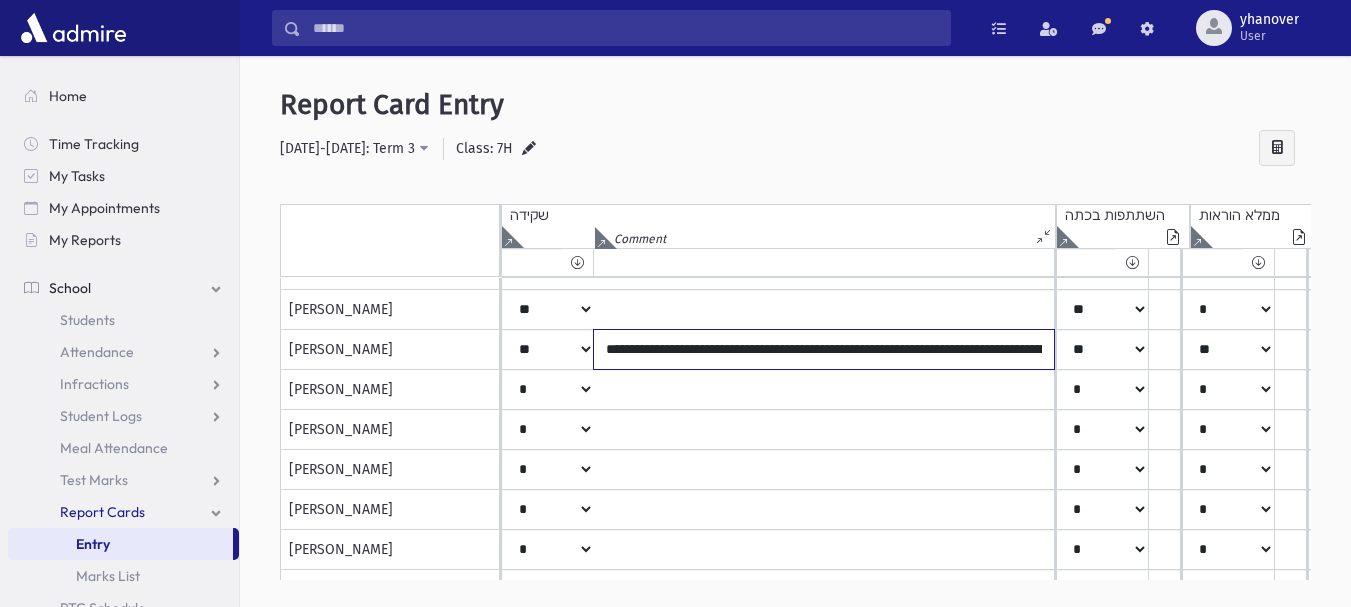 click on "**********" at bounding box center [824, 349] 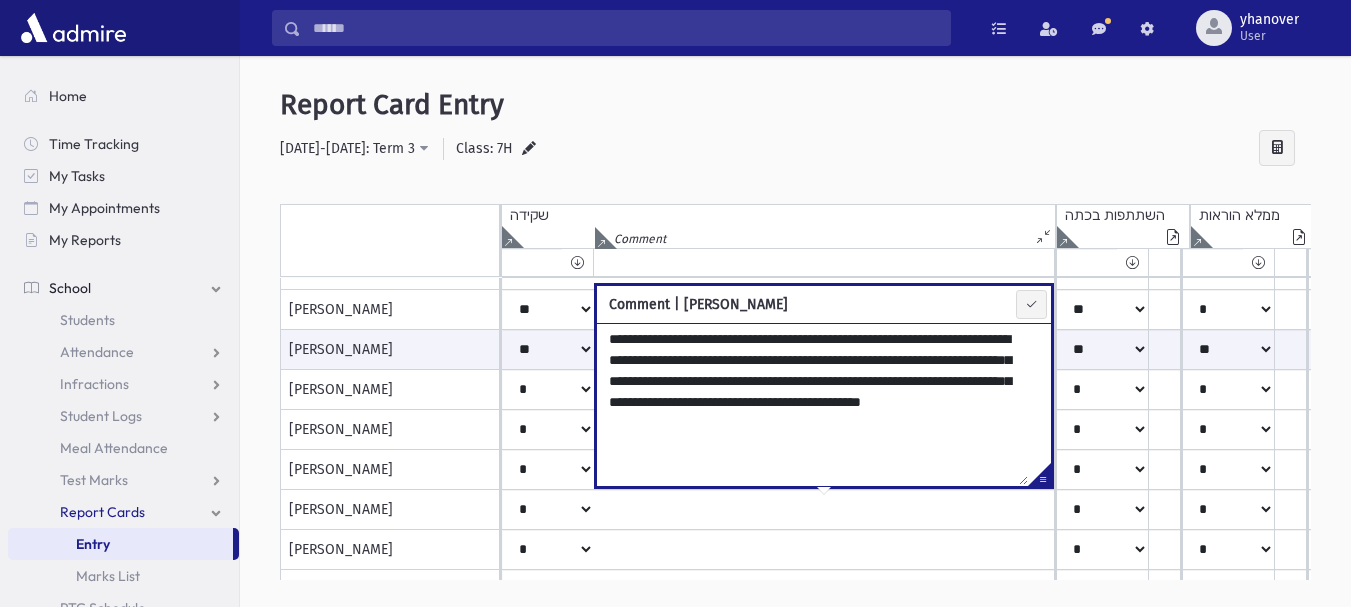 click on "**********" at bounding box center [812, 404] 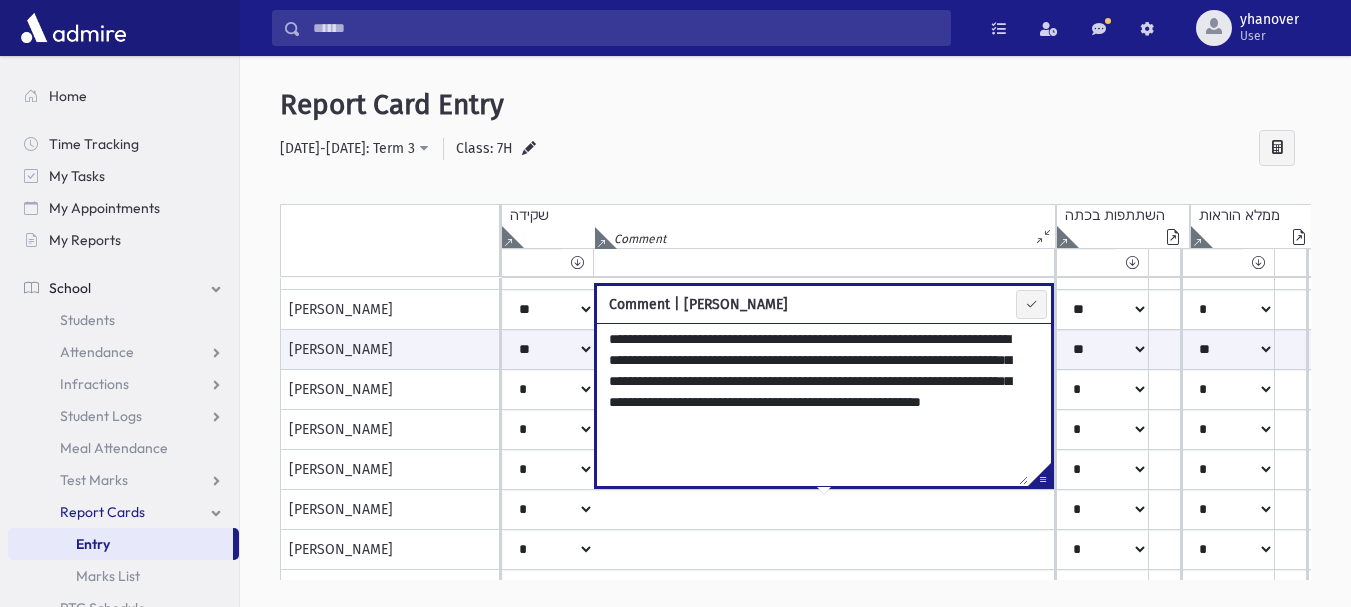 click on "**********" at bounding box center [812, 404] 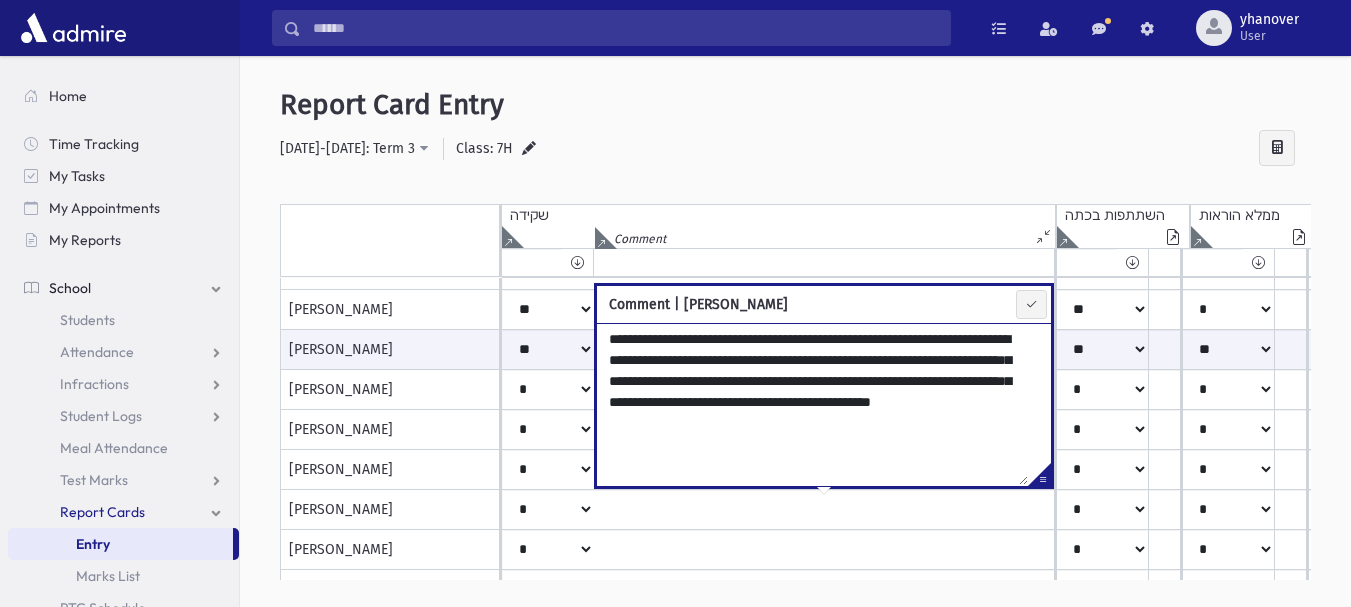 drag, startPoint x: 743, startPoint y: 386, endPoint x: 709, endPoint y: 387, distance: 34.0147 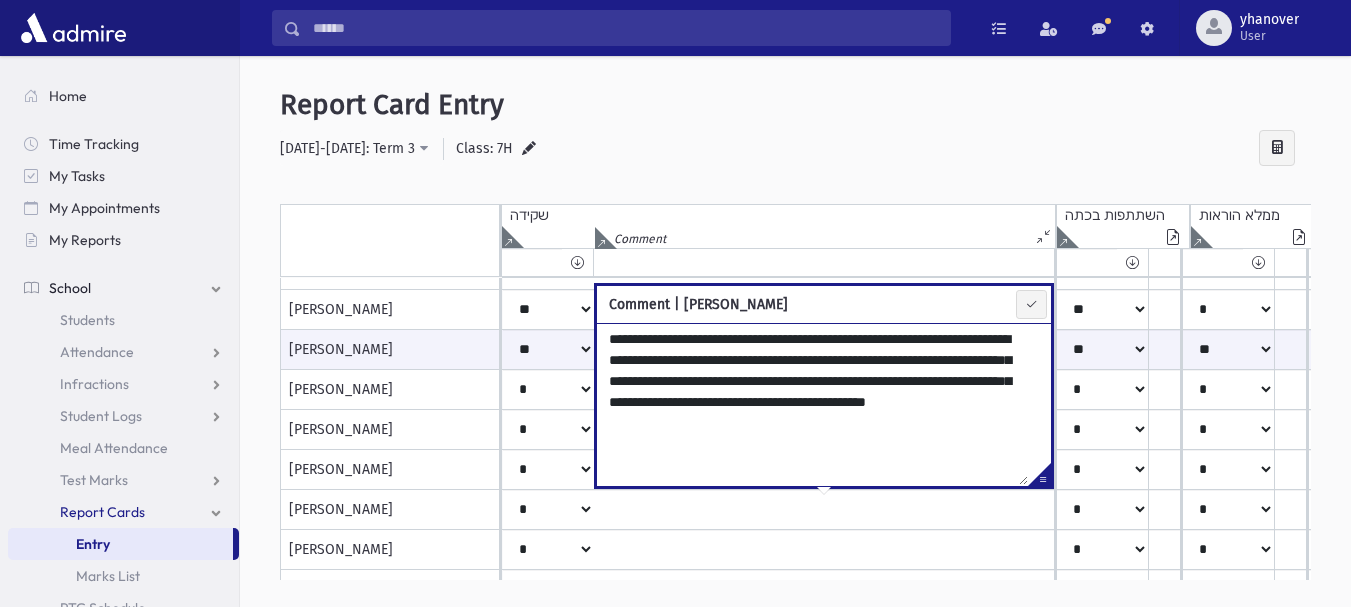 drag, startPoint x: 695, startPoint y: 381, endPoint x: 636, endPoint y: 389, distance: 59.5399 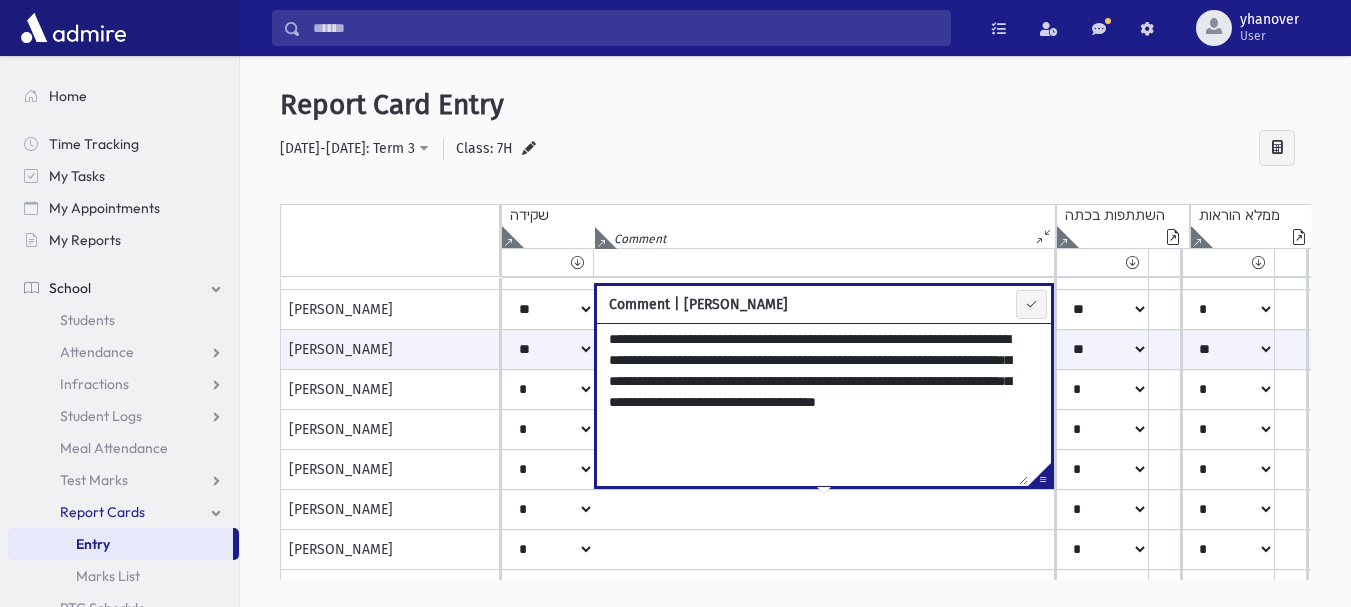 click on "**********" at bounding box center (812, 404) 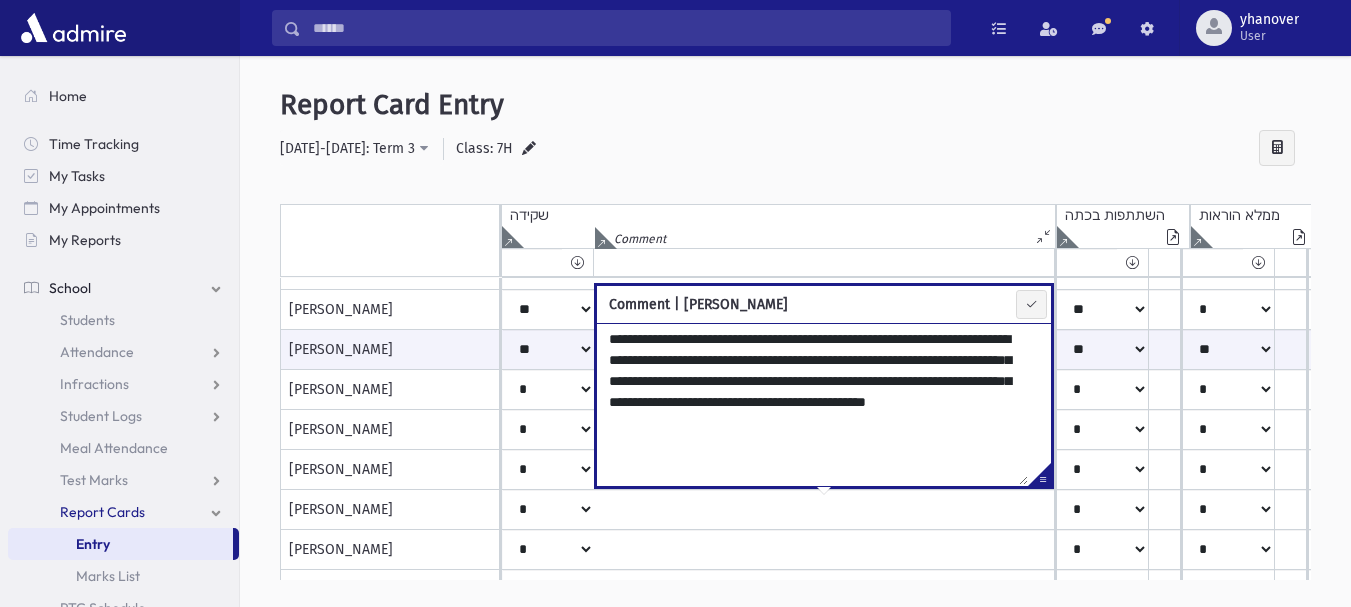 drag, startPoint x: 610, startPoint y: 380, endPoint x: 853, endPoint y: 382, distance: 243.00822 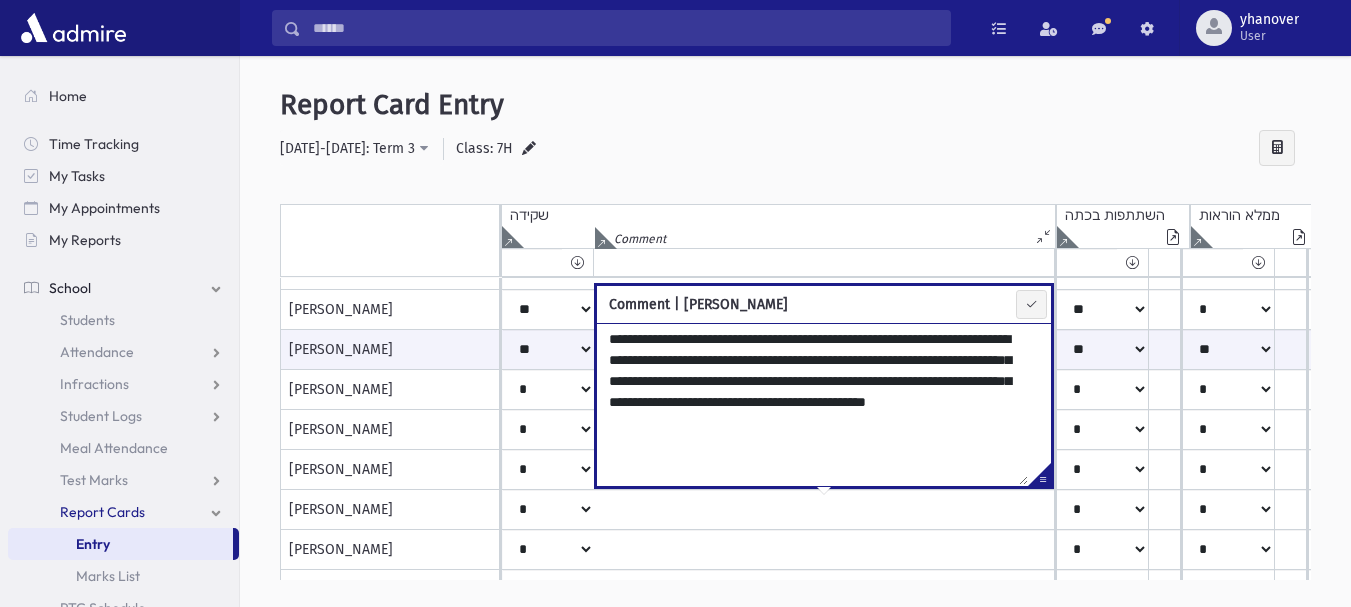 type on "**********" 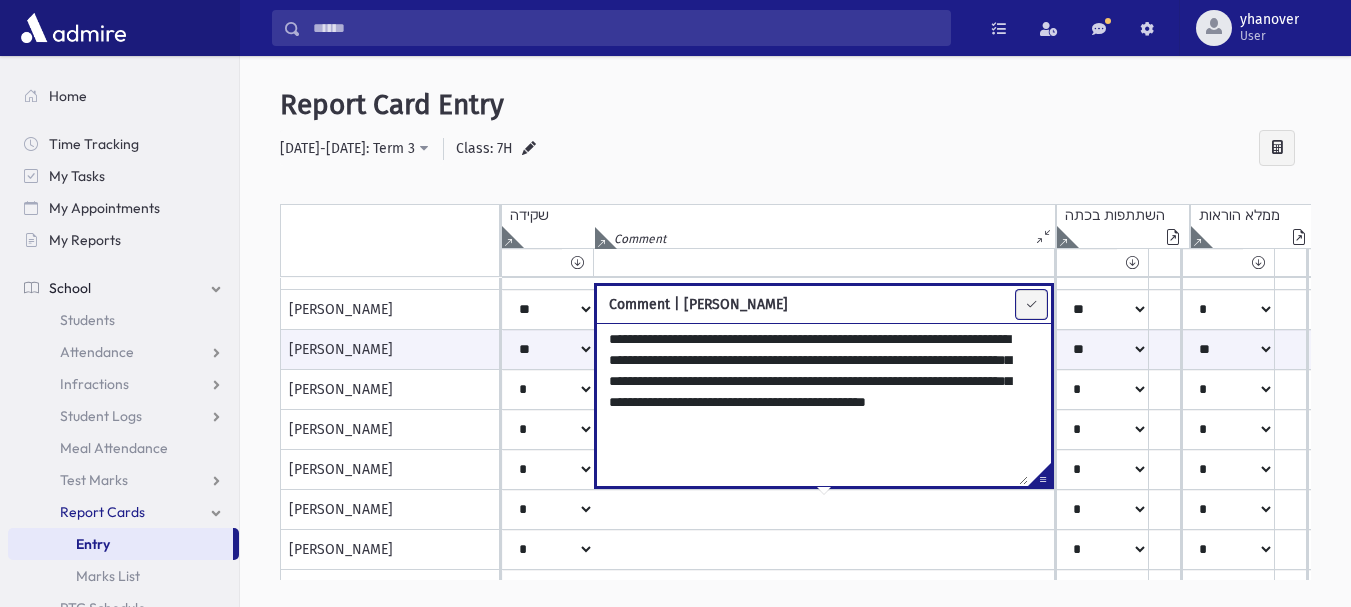 click at bounding box center (1031, 304) 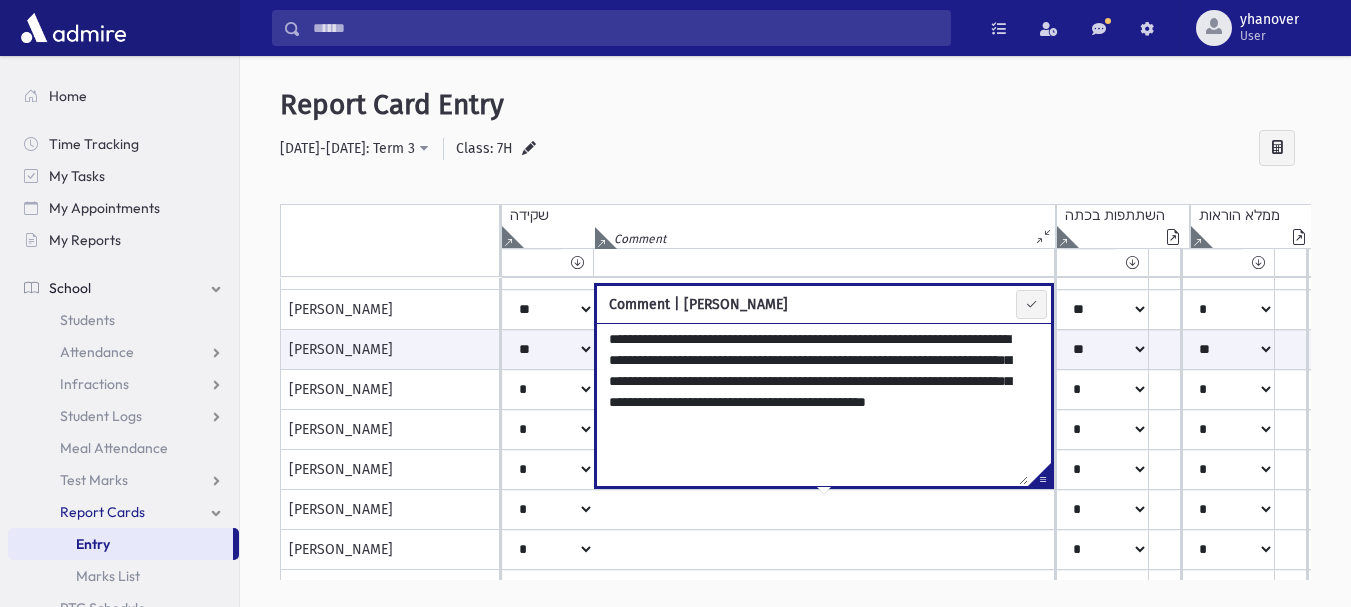type on "**********" 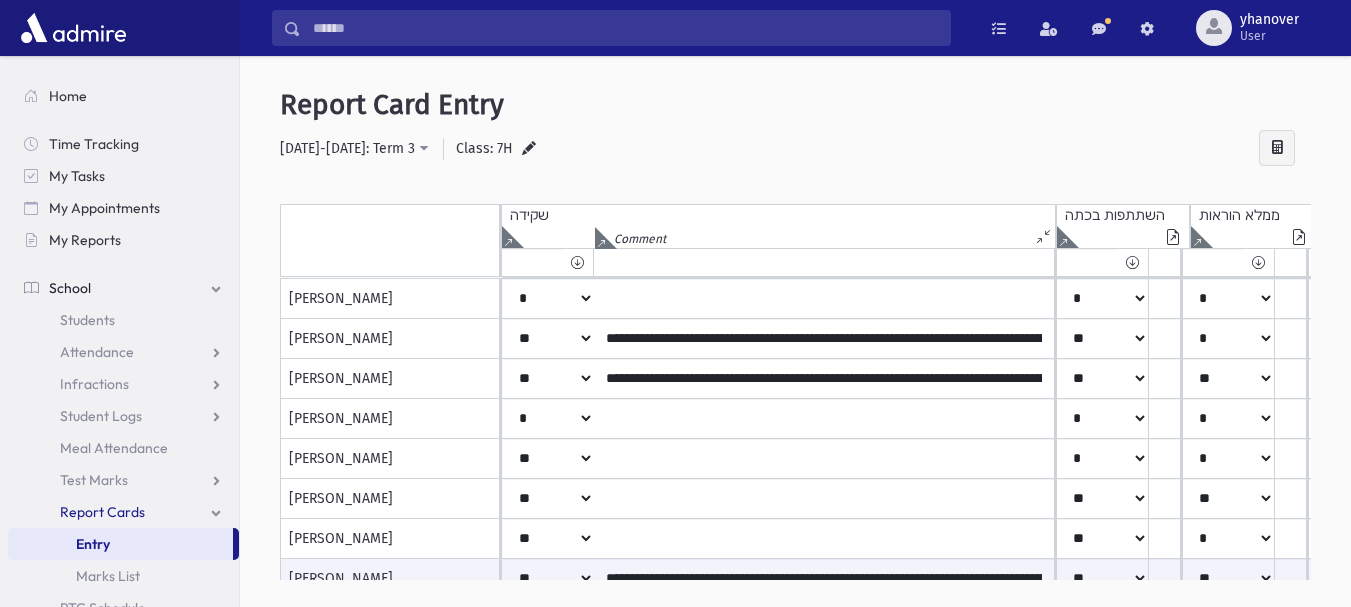 scroll, scrollTop: 469, scrollLeft: 0, axis: vertical 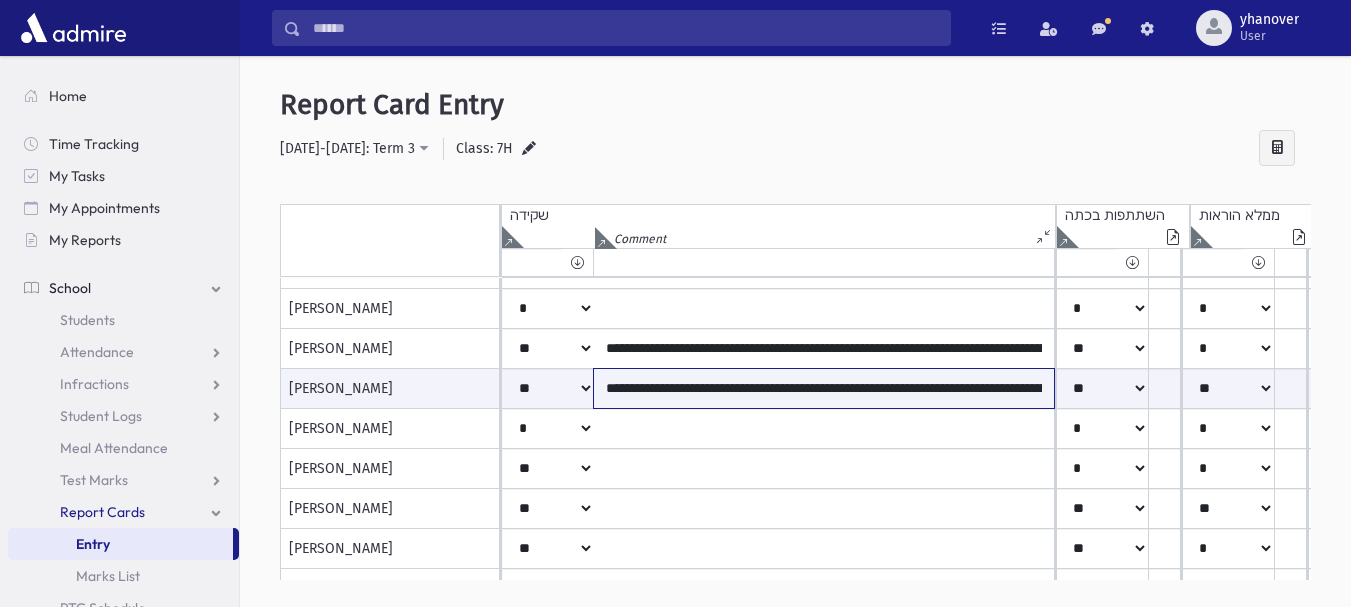click on "**********" at bounding box center [824, 388] 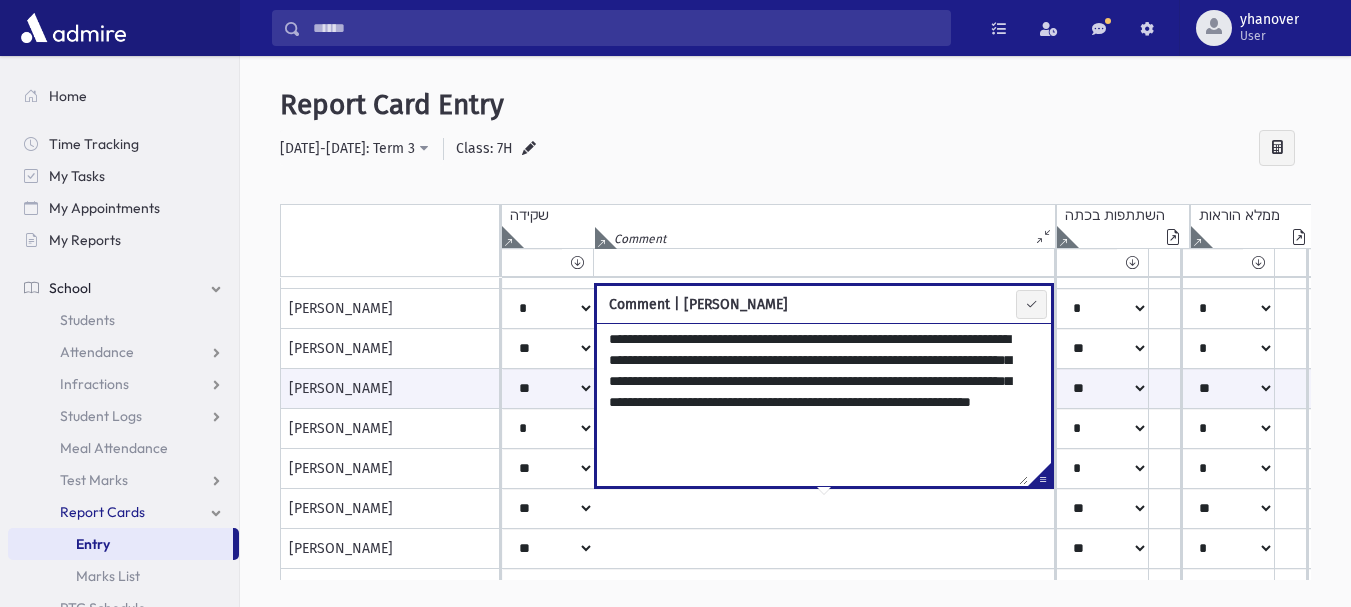 drag, startPoint x: 780, startPoint y: 380, endPoint x: 894, endPoint y: 376, distance: 114.07015 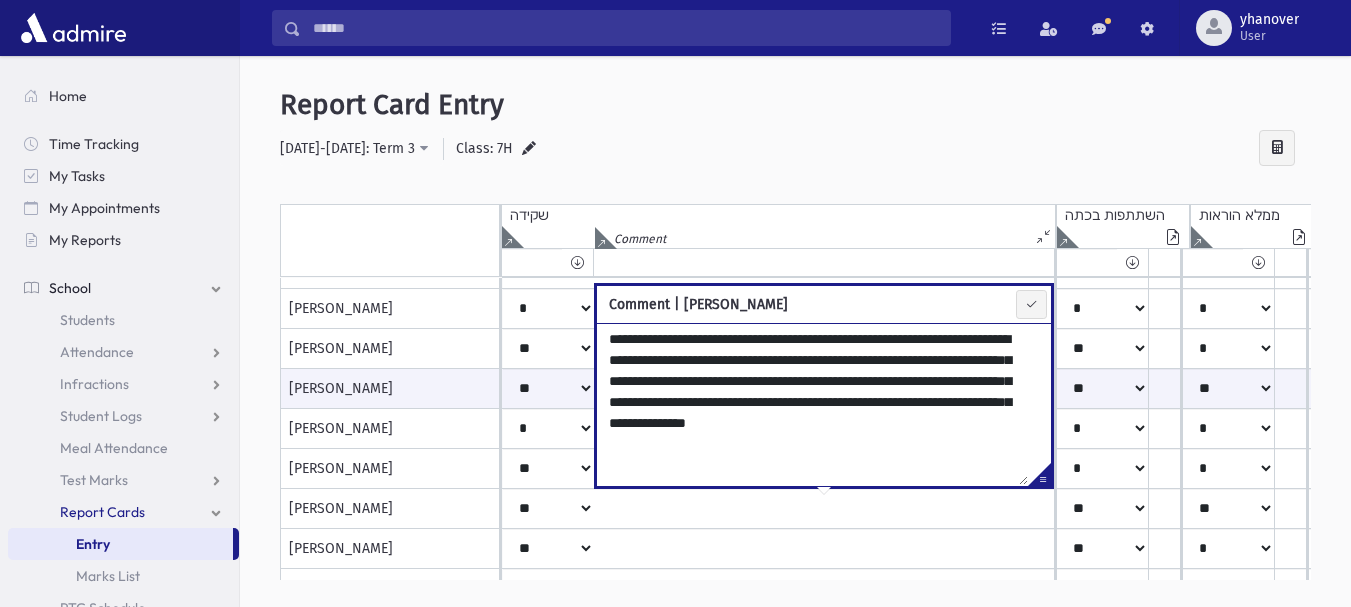 click on "**********" at bounding box center [812, 404] 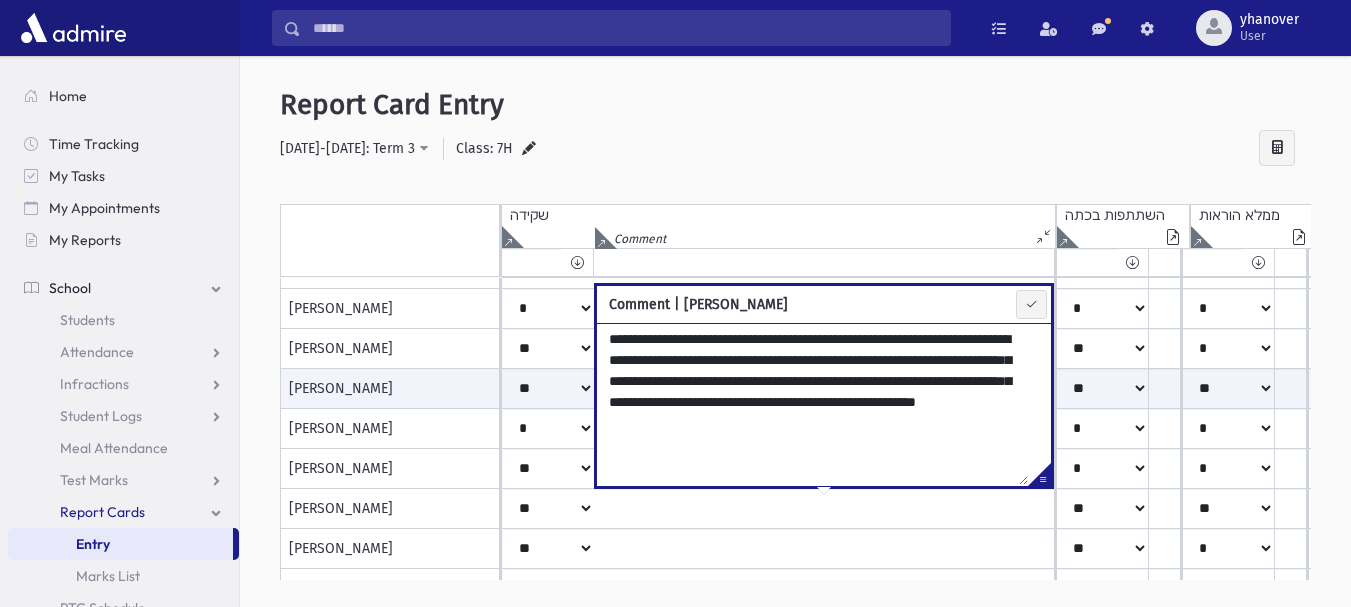 drag, startPoint x: 817, startPoint y: 383, endPoint x: 780, endPoint y: 383, distance: 37 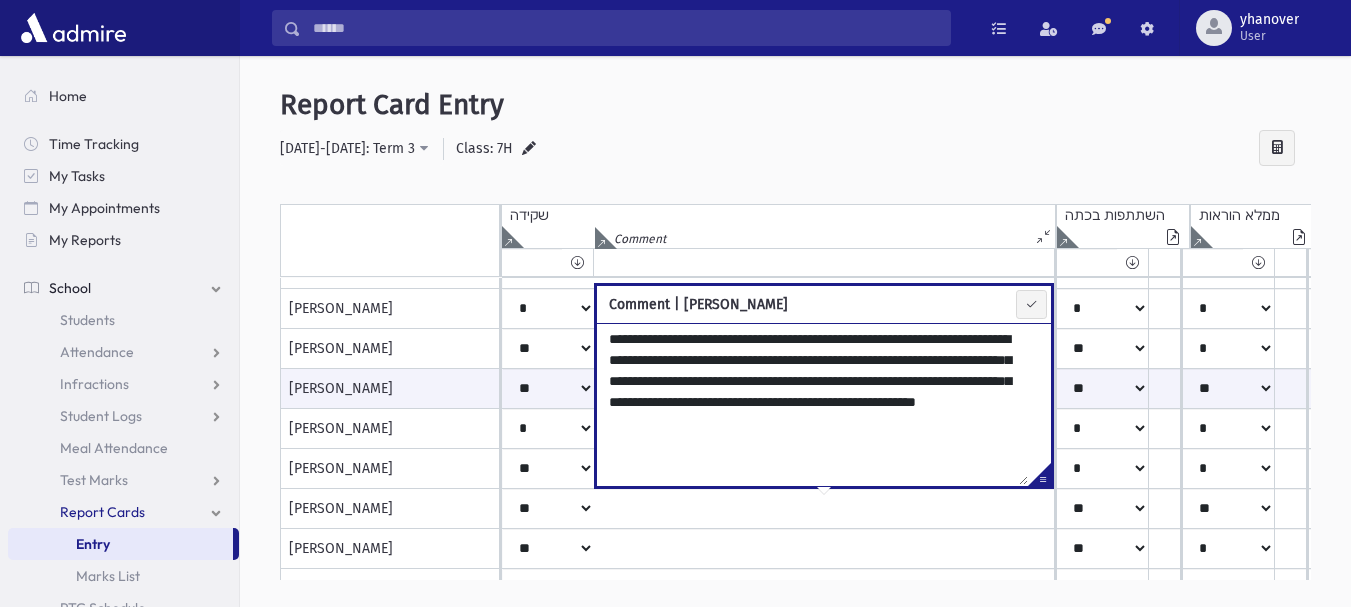 type on "**********" 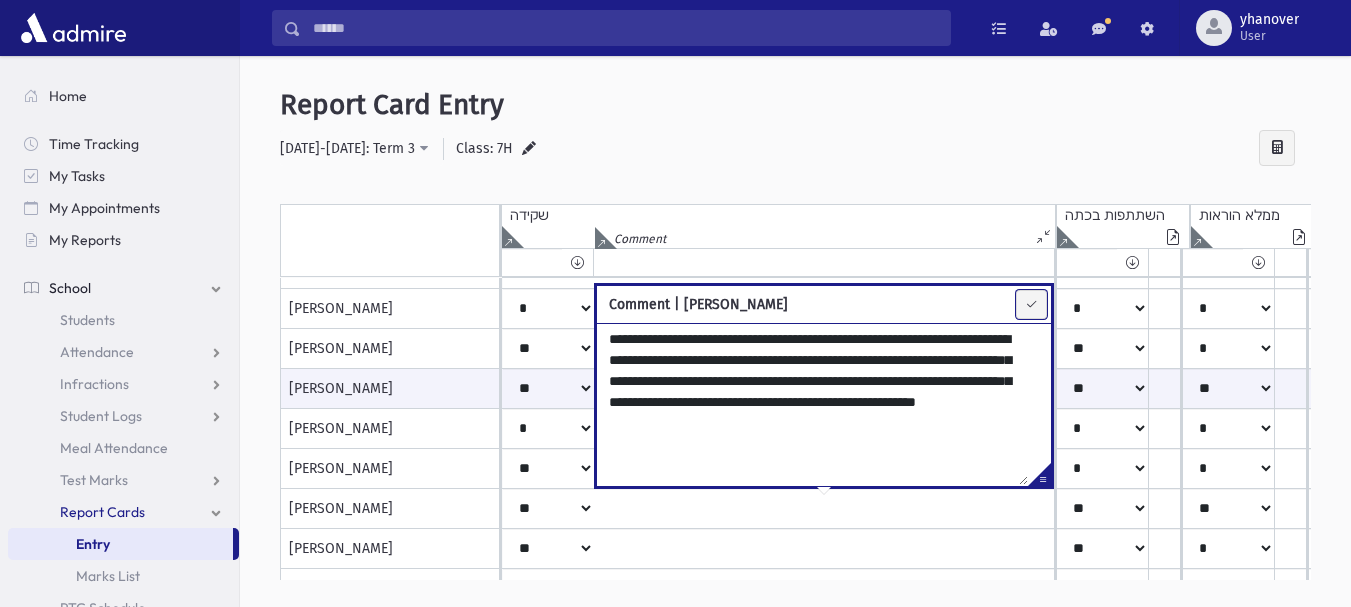 click at bounding box center [1031, 304] 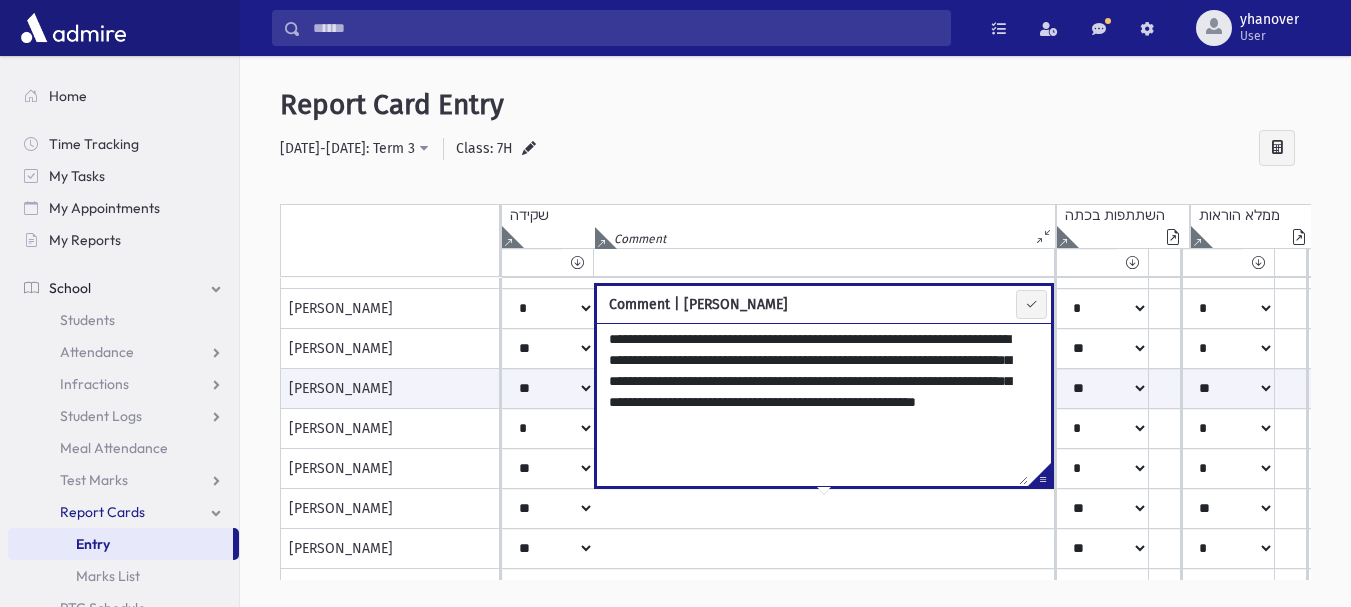 type on "**********" 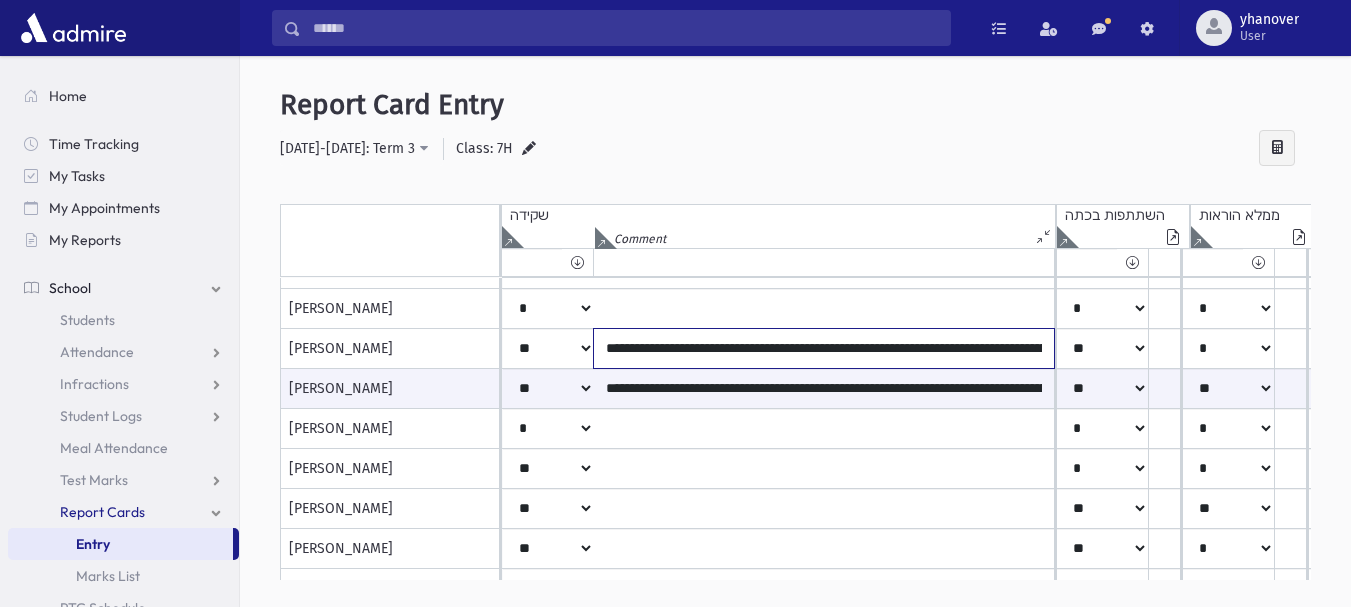 click on "**********" at bounding box center (824, 348) 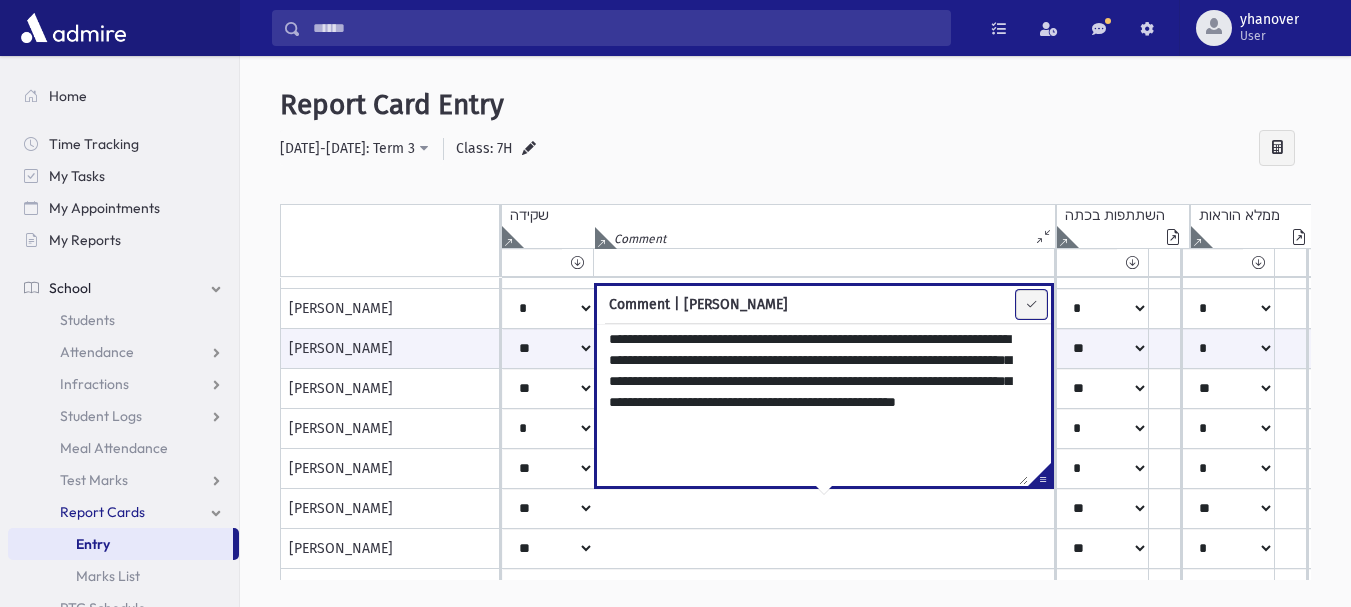 click at bounding box center (1031, 304) 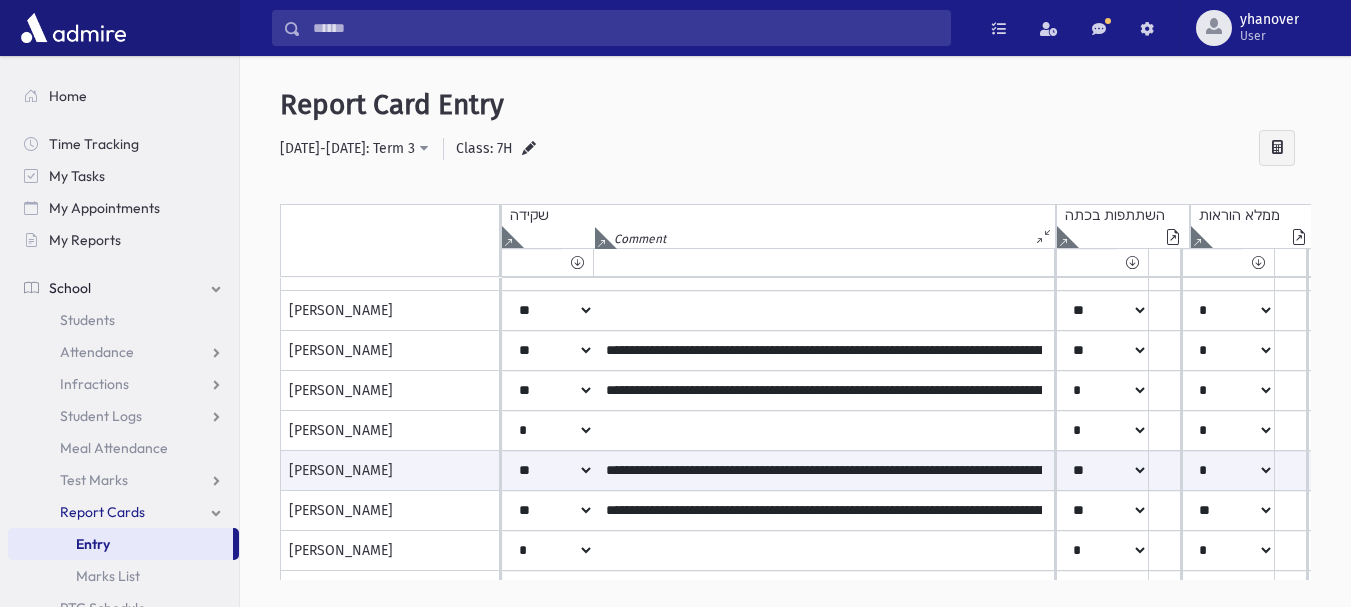 scroll, scrollTop: 342, scrollLeft: 0, axis: vertical 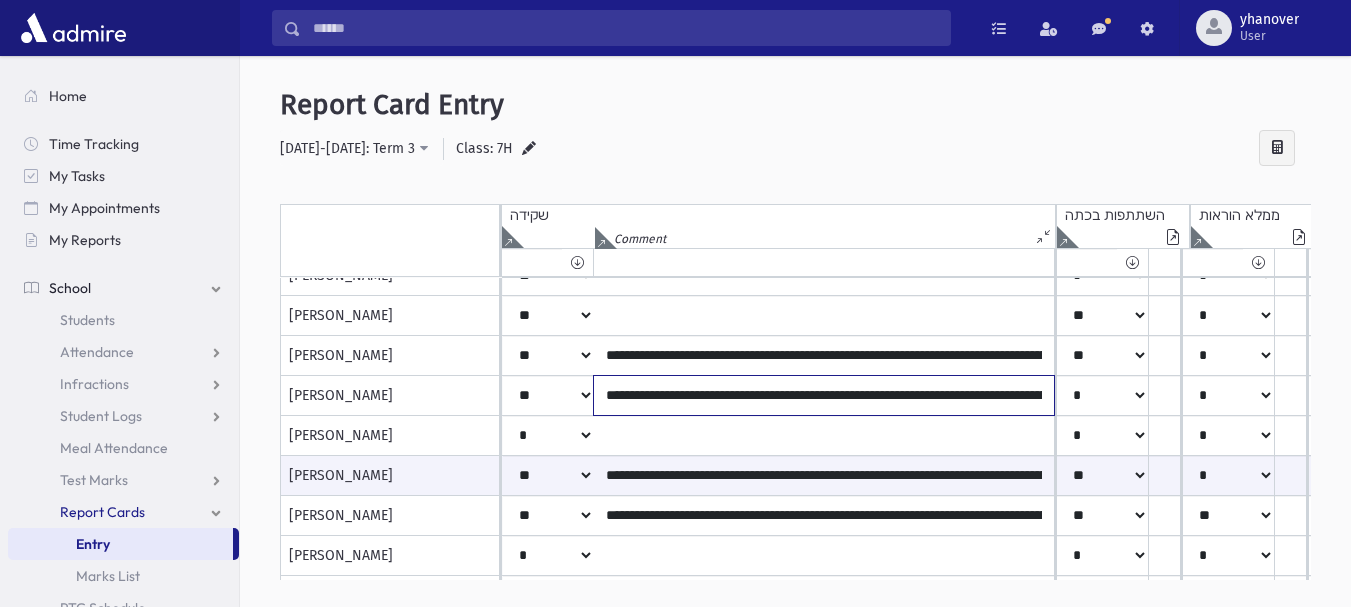 click on "**********" at bounding box center (824, 395) 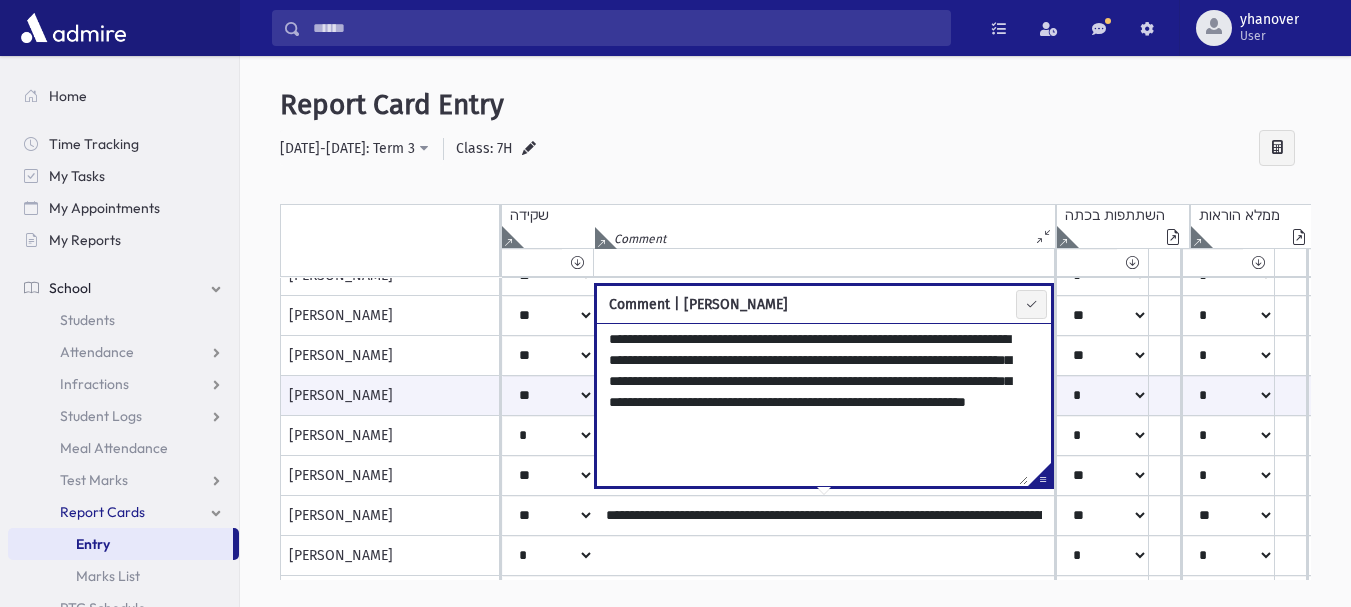 drag, startPoint x: 632, startPoint y: 379, endPoint x: 669, endPoint y: 389, distance: 38.327538 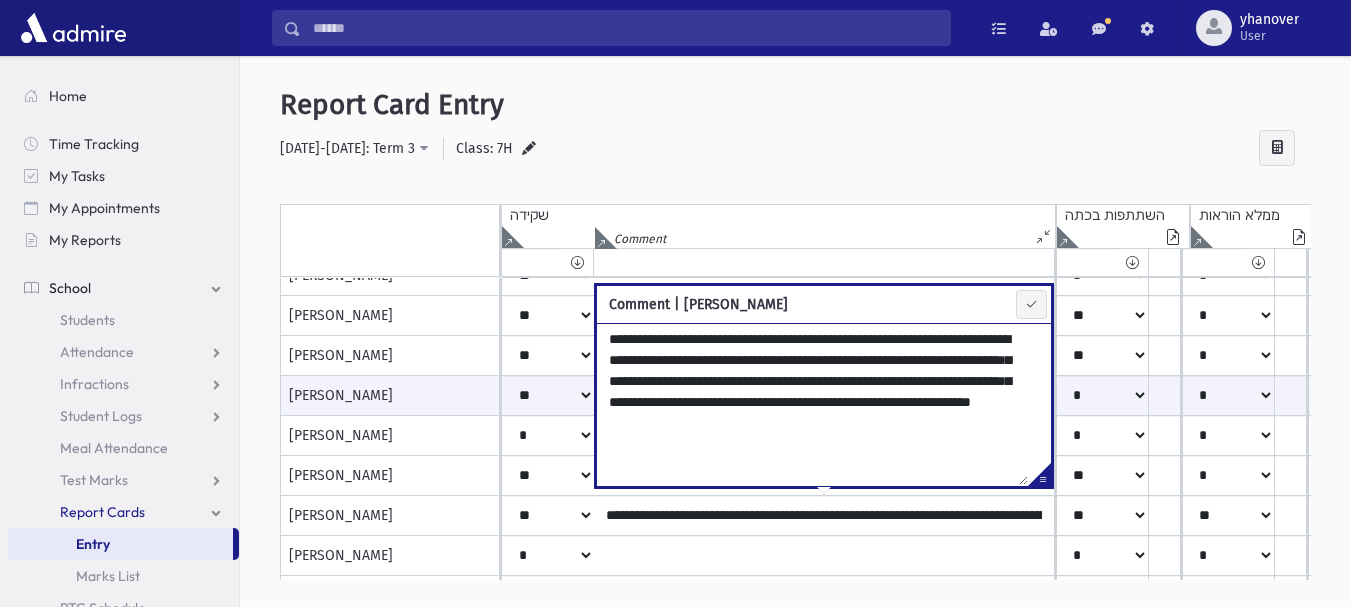 type on "**********" 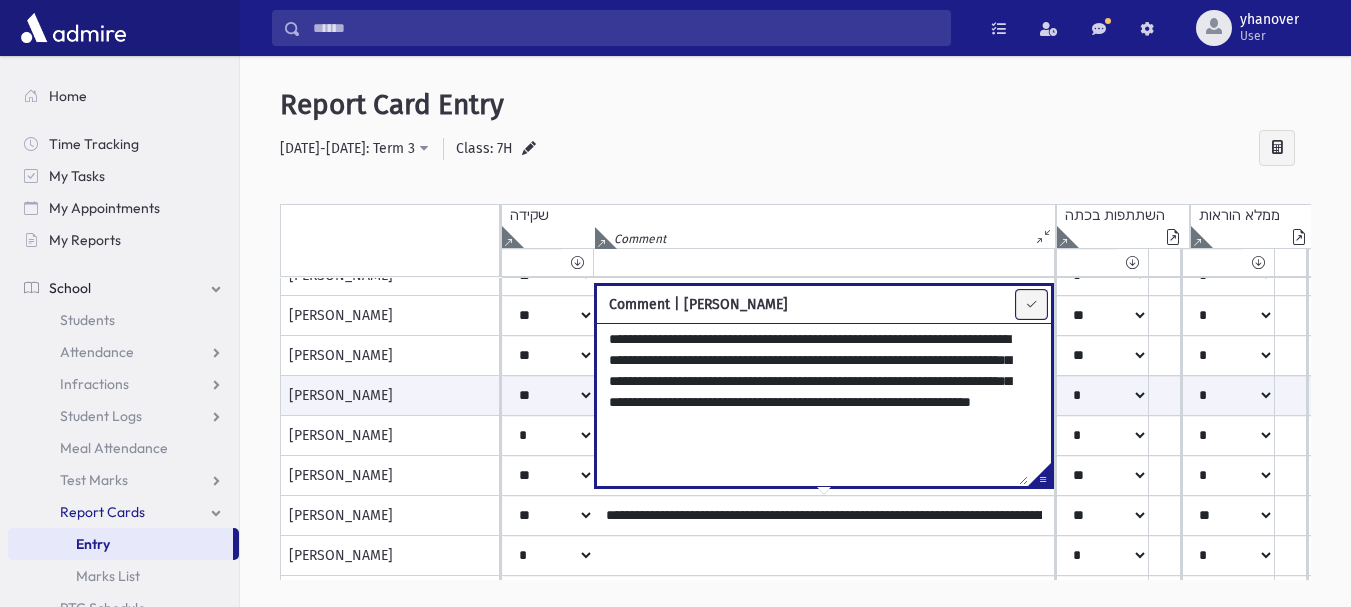 click at bounding box center (1031, 304) 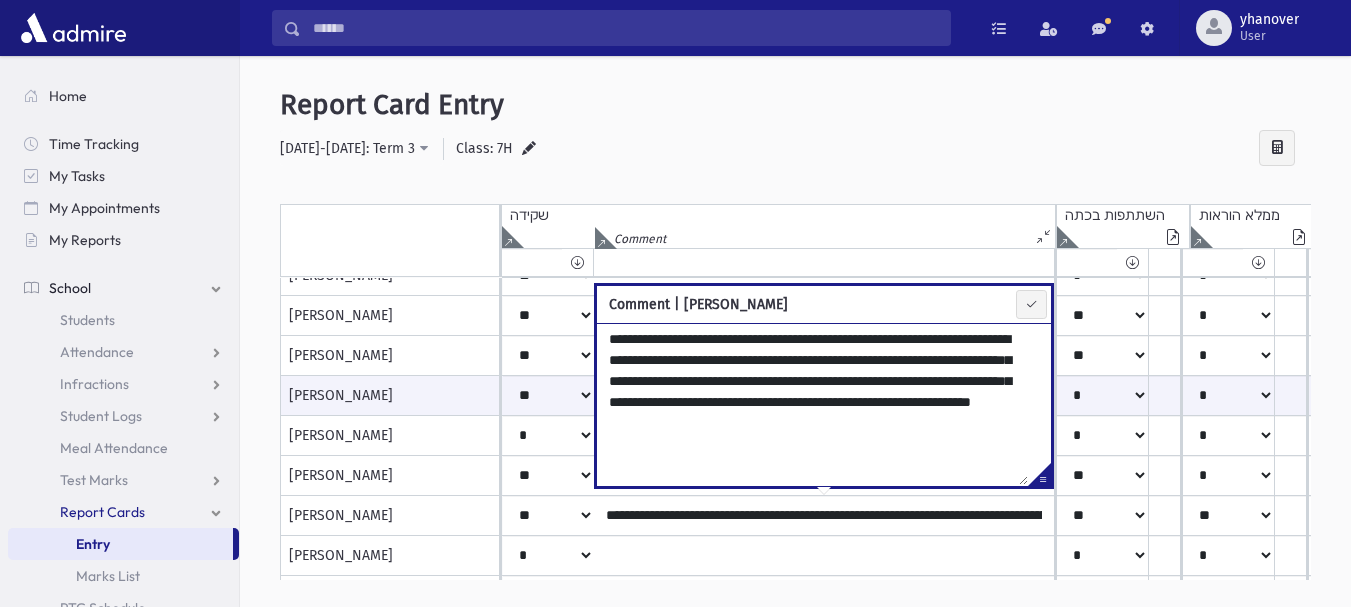 type on "**********" 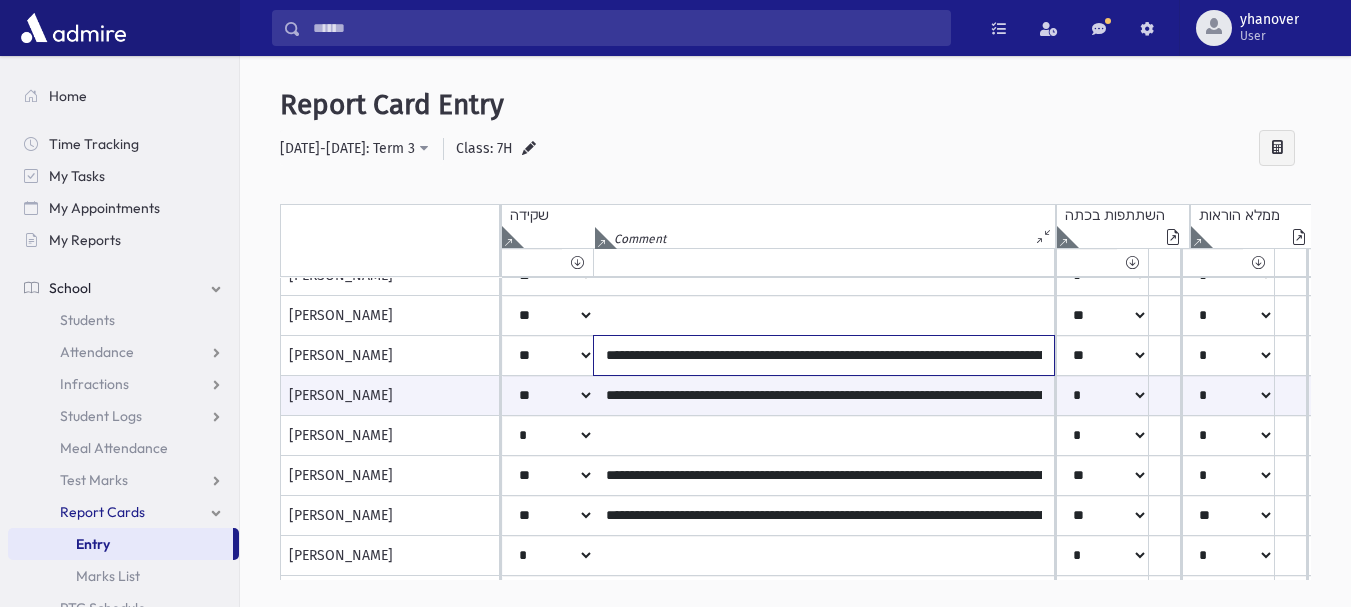 click on "**********" at bounding box center [824, 355] 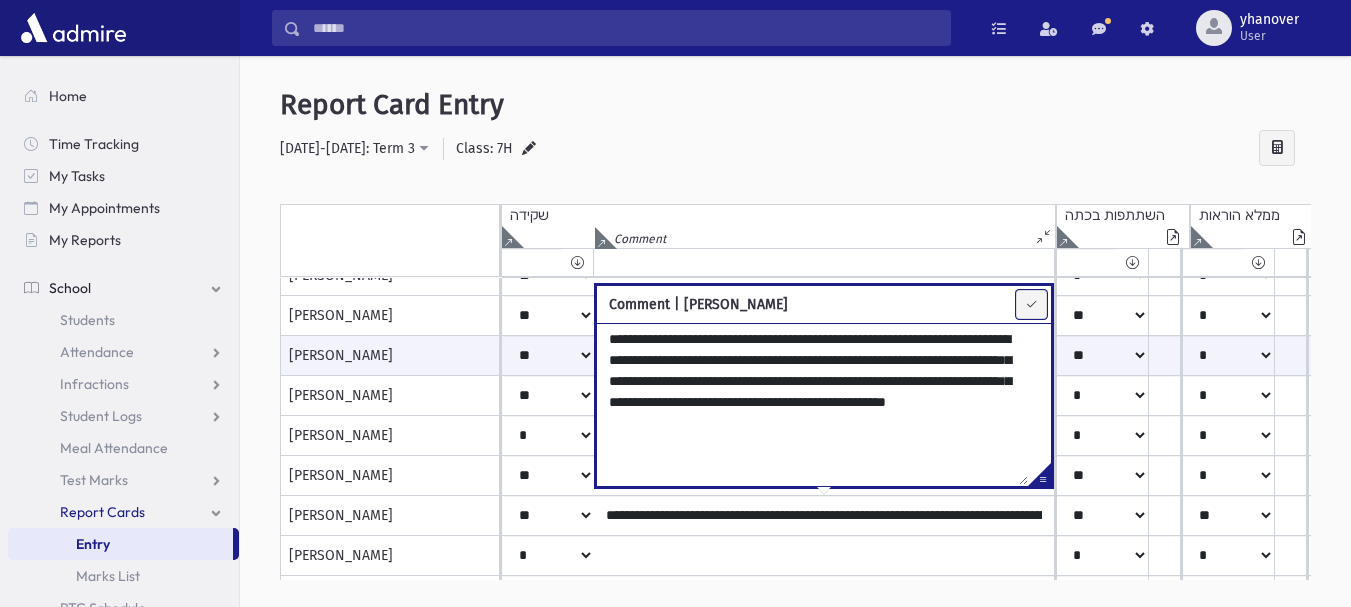 click at bounding box center (1031, 304) 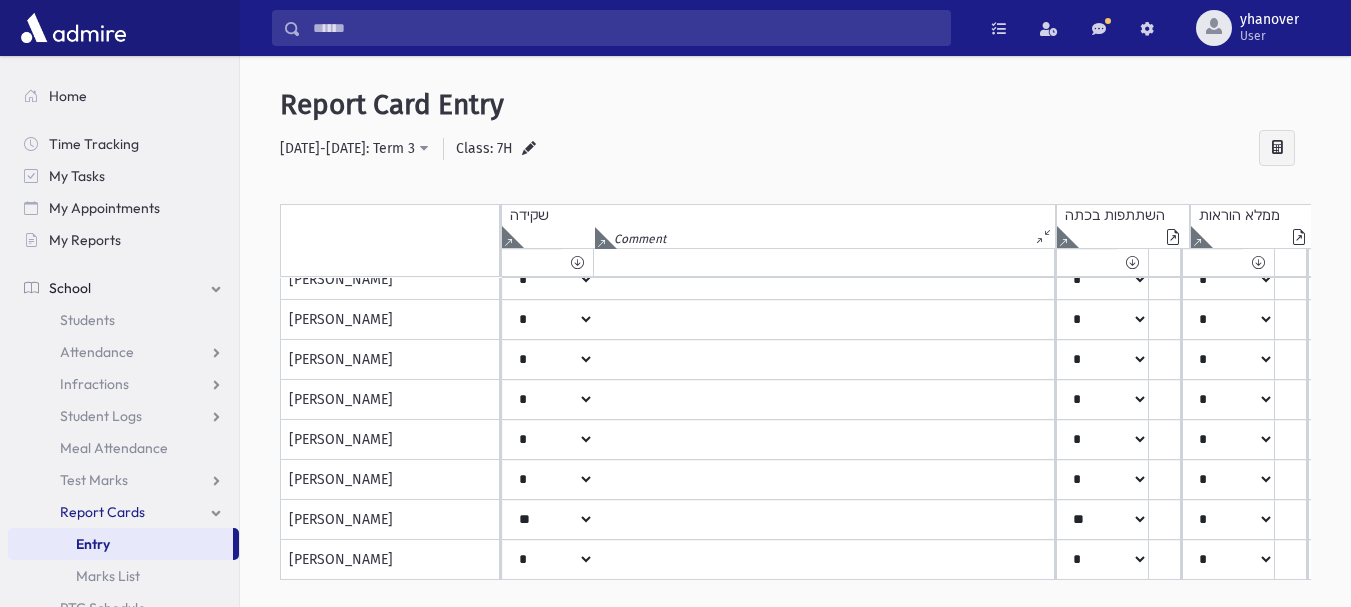 scroll, scrollTop: 826, scrollLeft: 0, axis: vertical 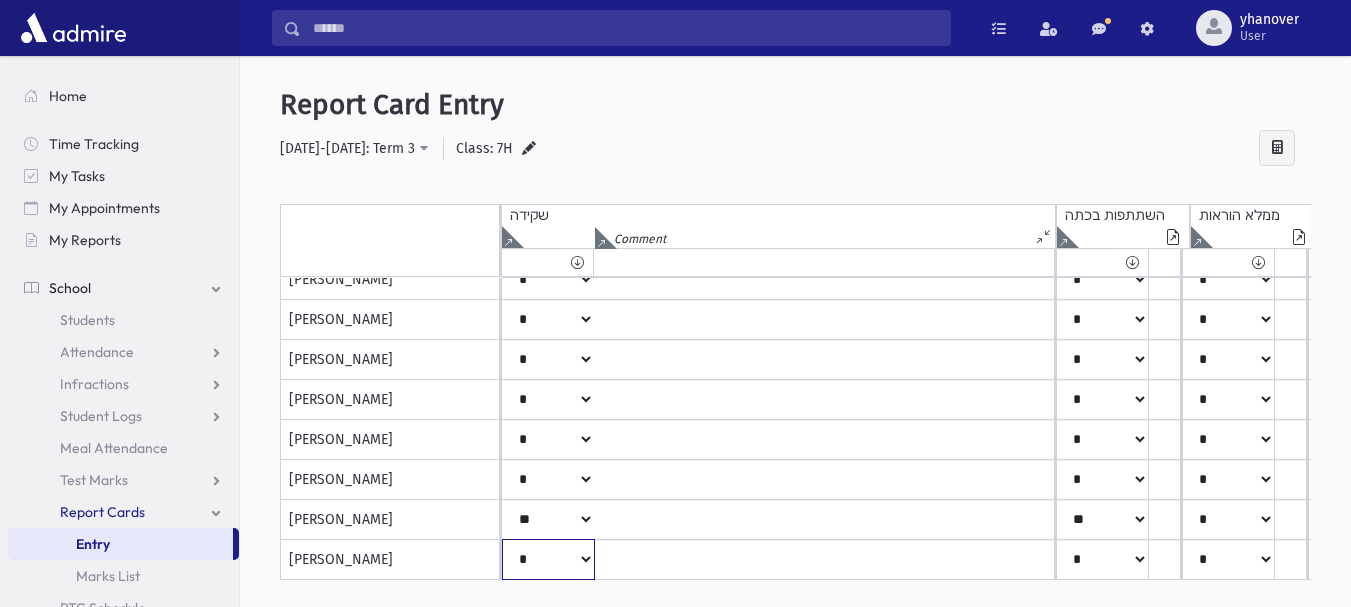 click on "*****
****
**
**
*
**
**
*" at bounding box center [548, -520] 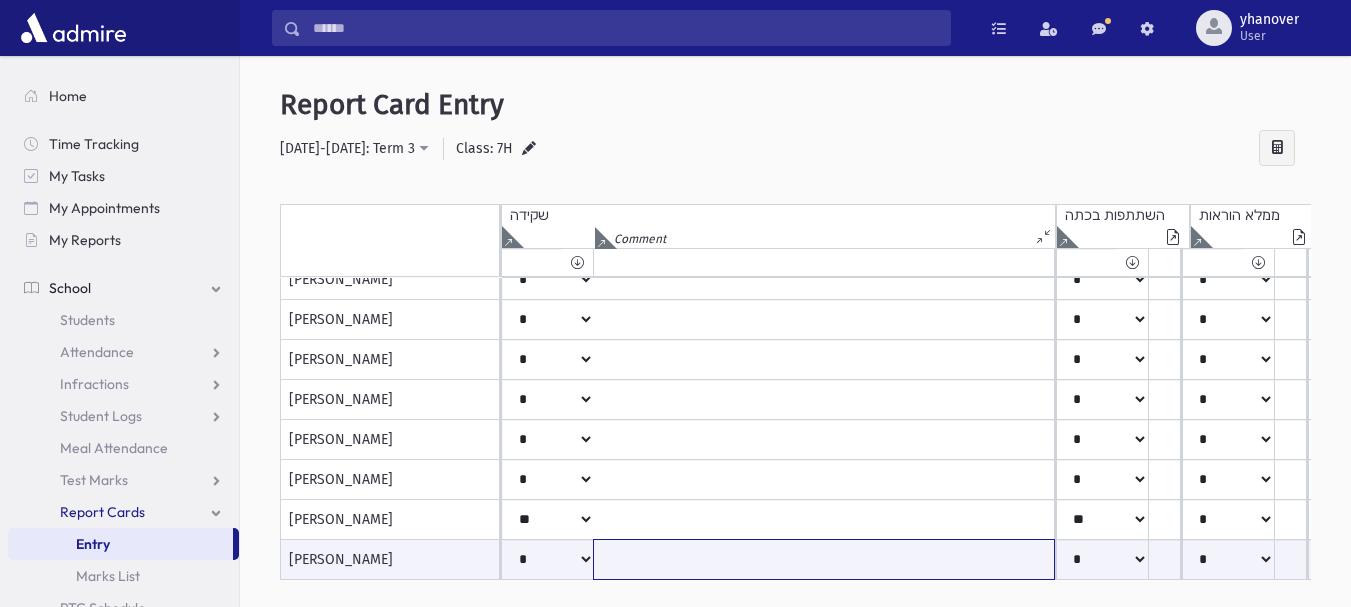 click at bounding box center [824, 559] 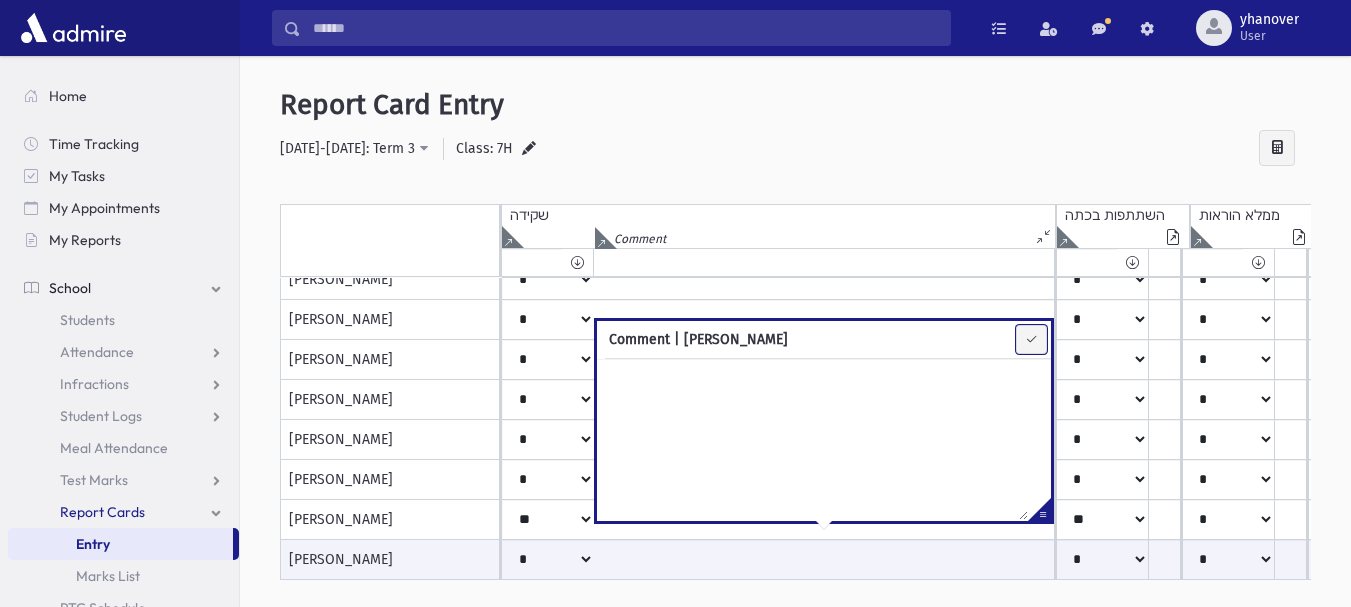click at bounding box center [1031, 339] 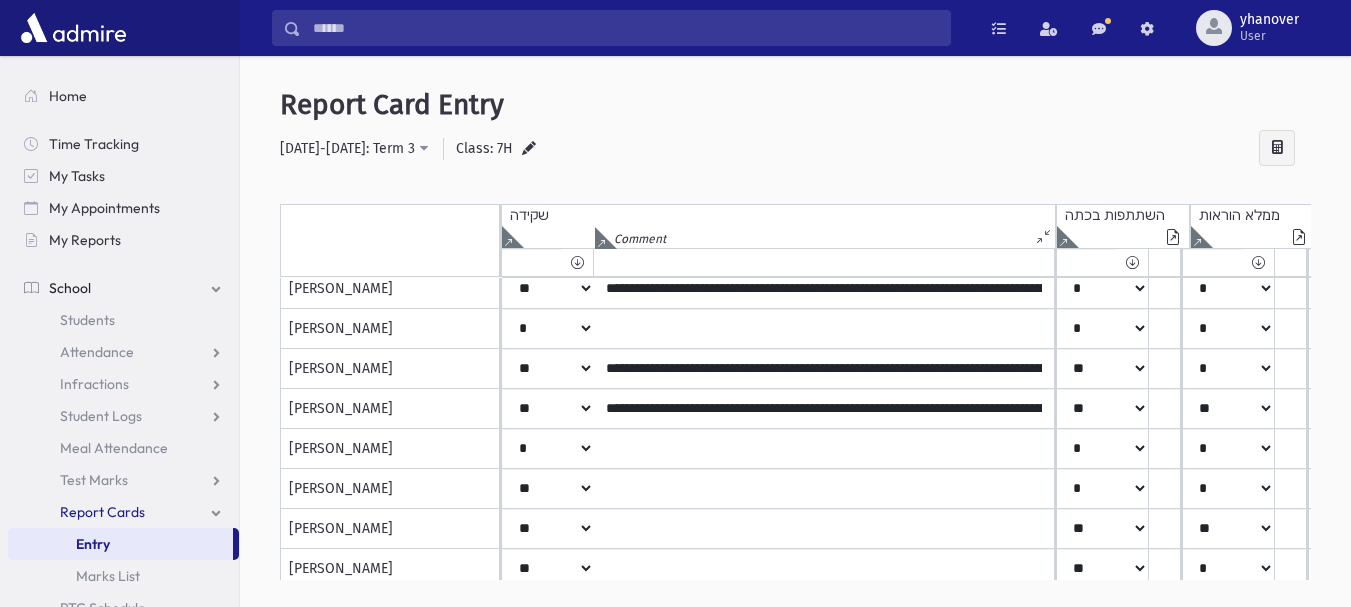 scroll, scrollTop: 392, scrollLeft: 0, axis: vertical 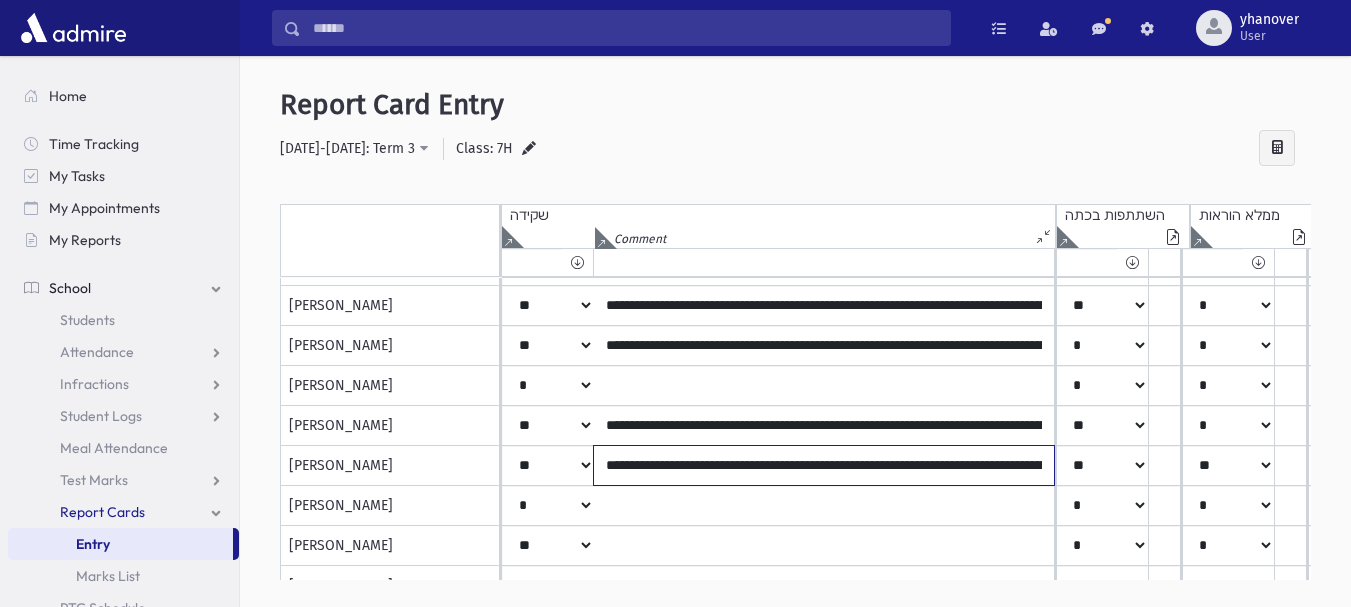 click on "**********" at bounding box center (824, 465) 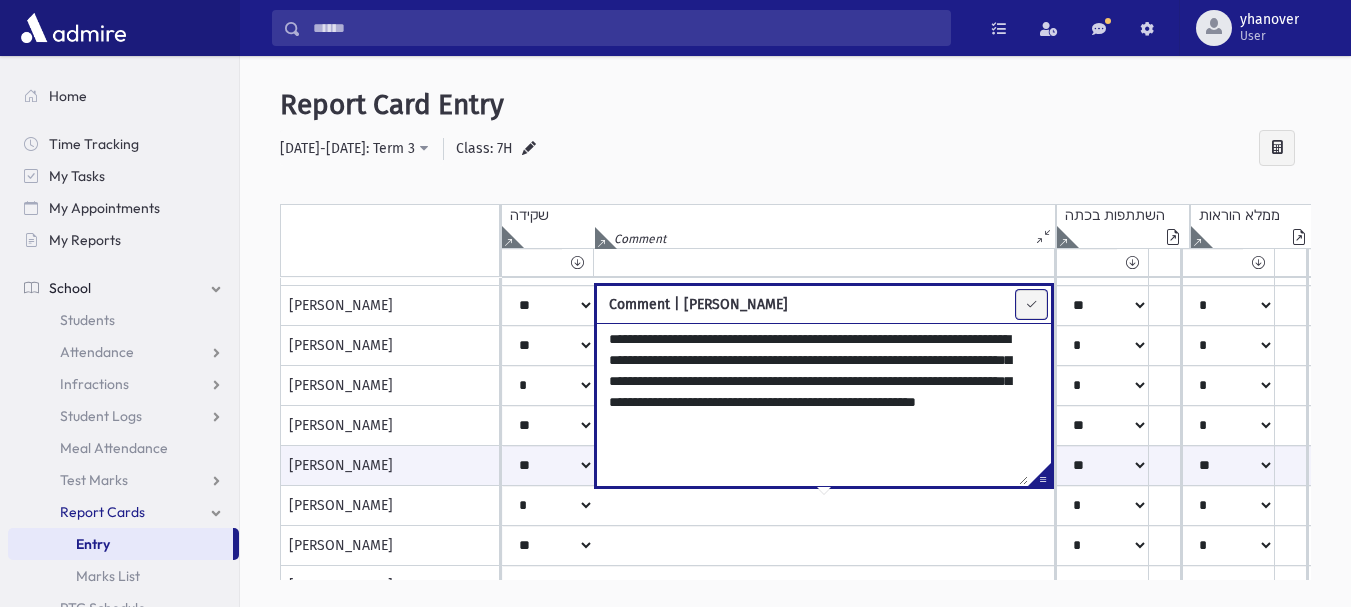 click at bounding box center (1031, 304) 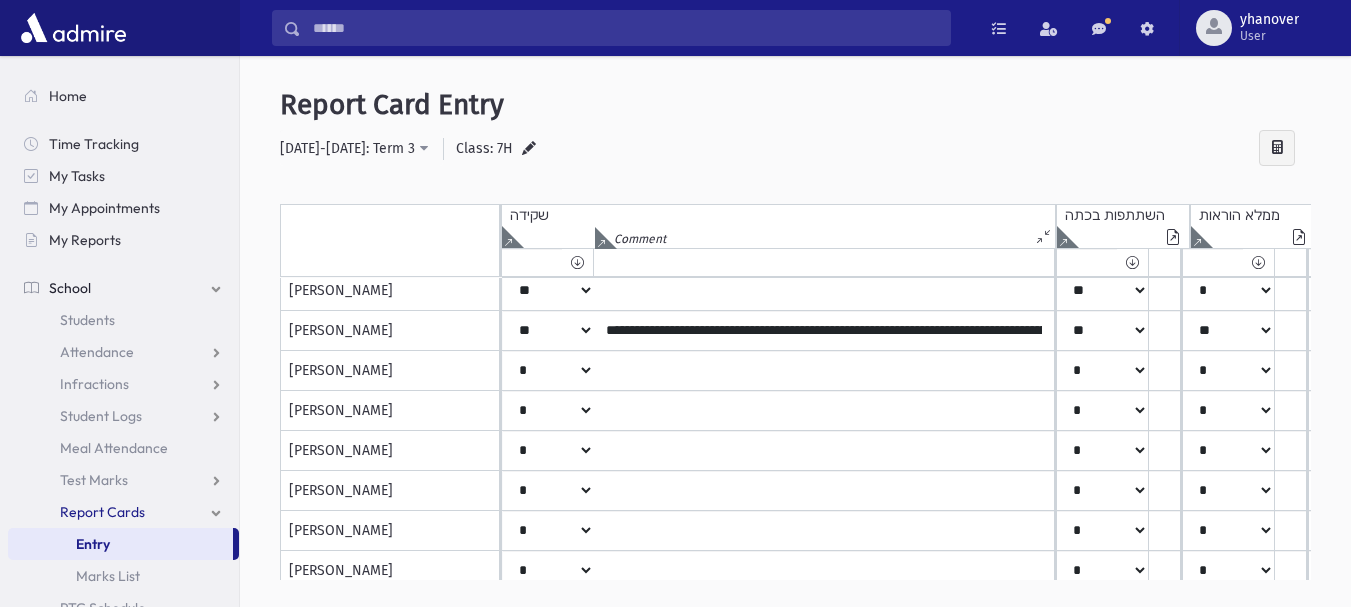 scroll, scrollTop: 826, scrollLeft: 0, axis: vertical 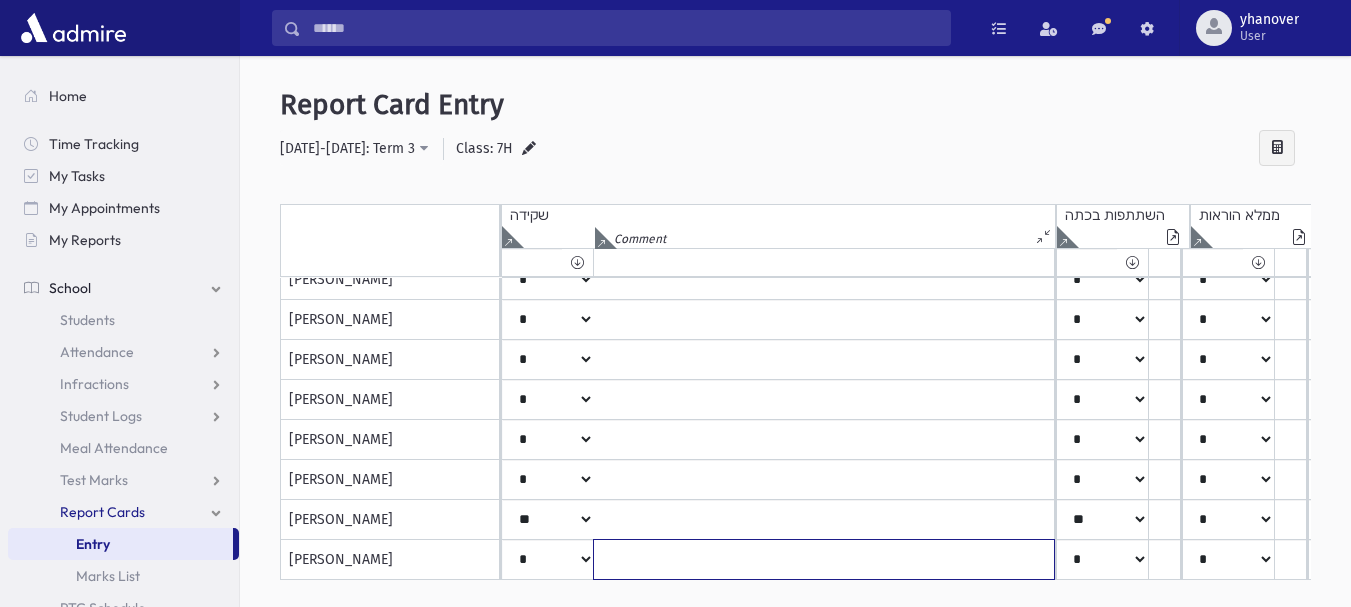 click at bounding box center (824, 559) 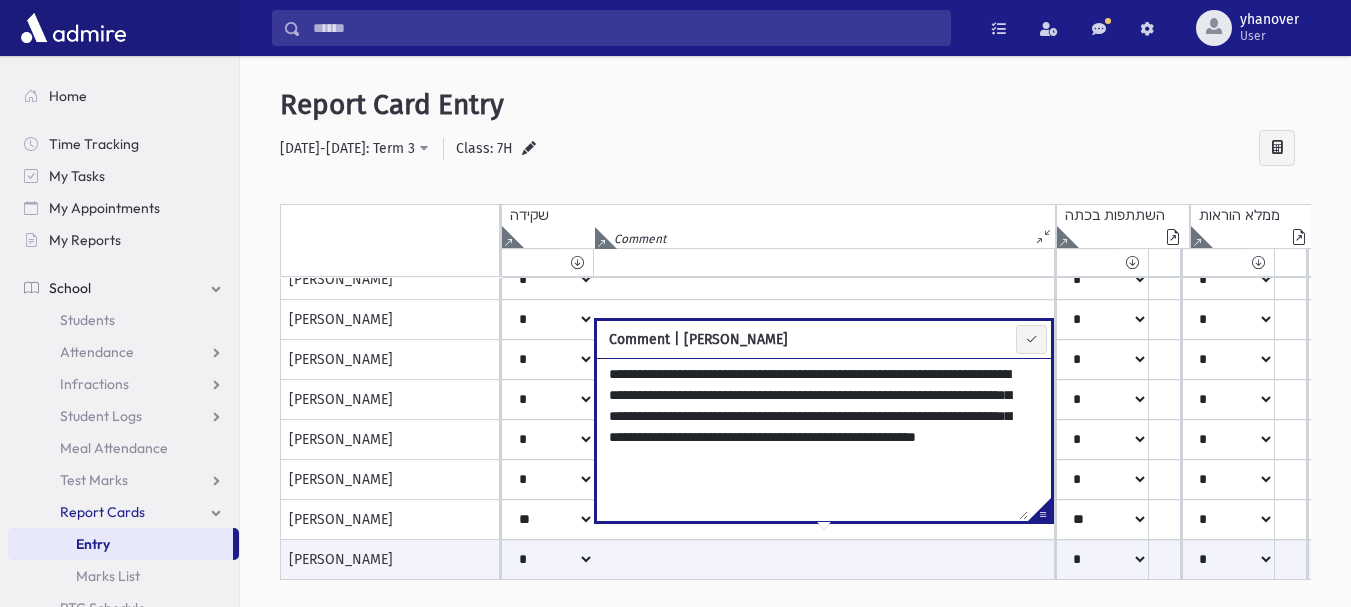 click on "**********" at bounding box center [812, 439] 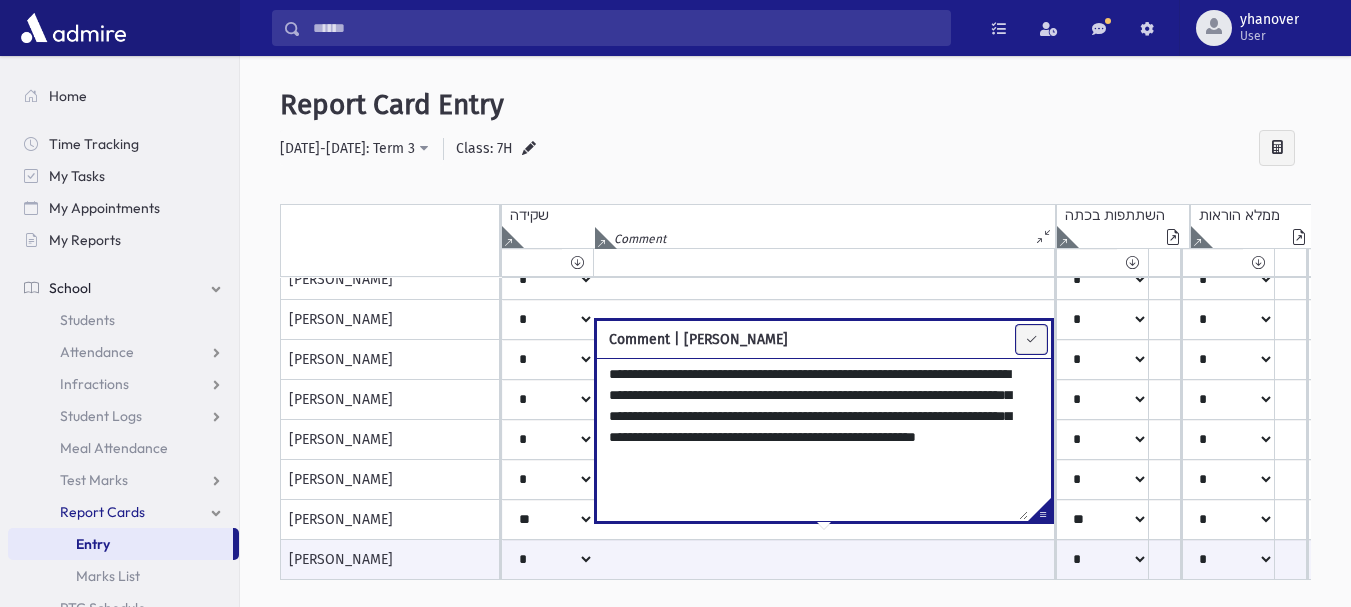 click at bounding box center [1031, 339] 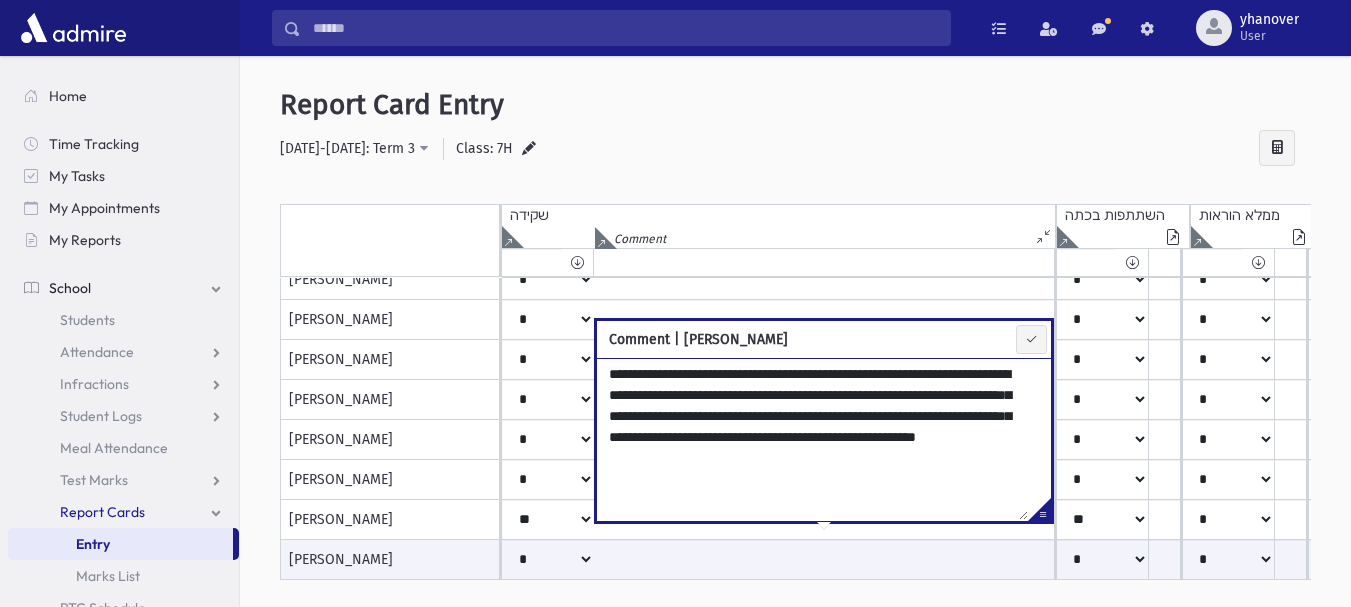 type on "**********" 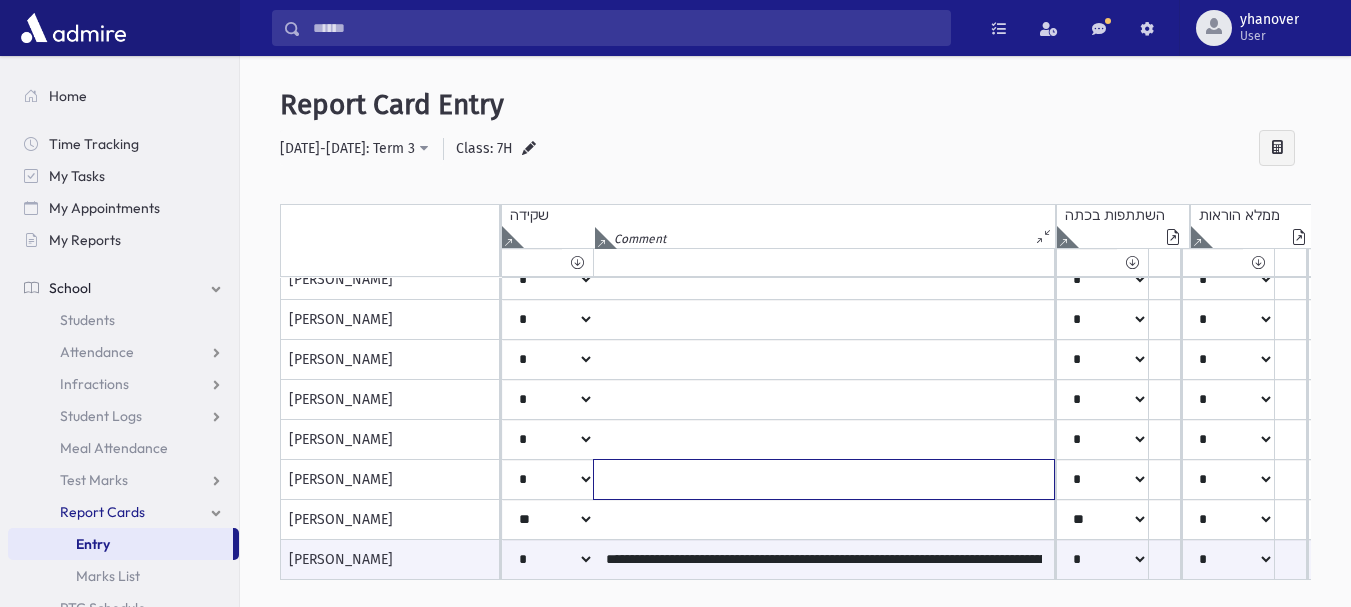click at bounding box center [824, -520] 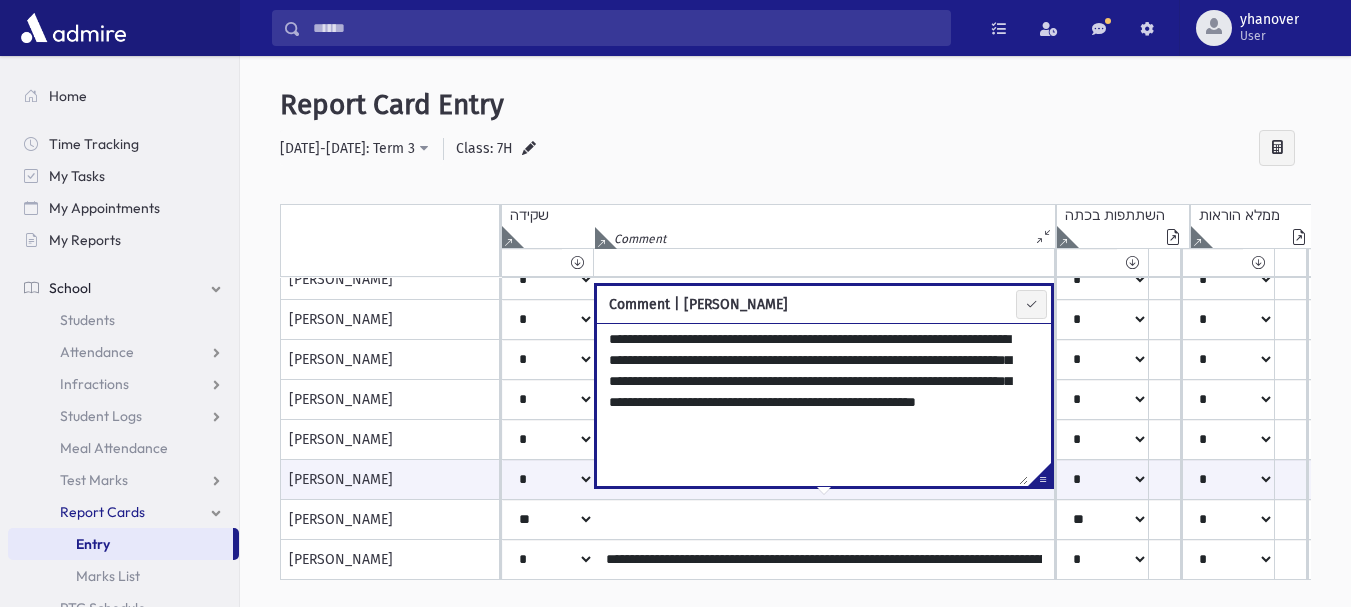 click on "**********" at bounding box center (812, 404) 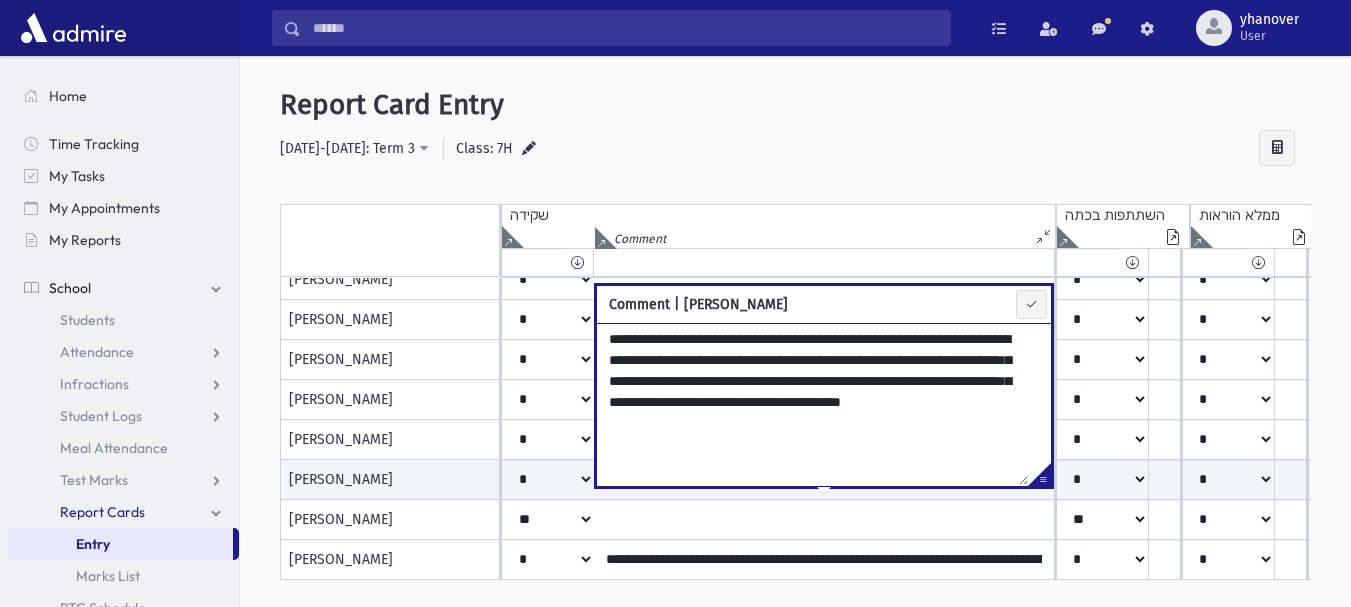 click on "**********" at bounding box center (812, 404) 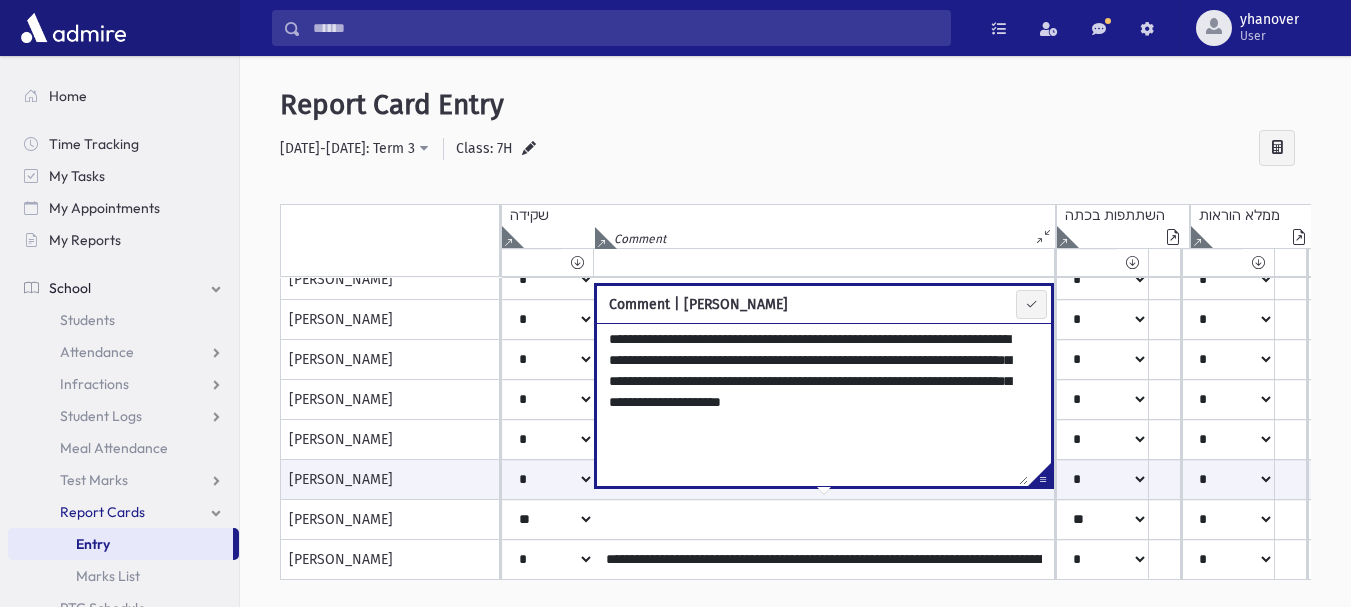 type on "**********" 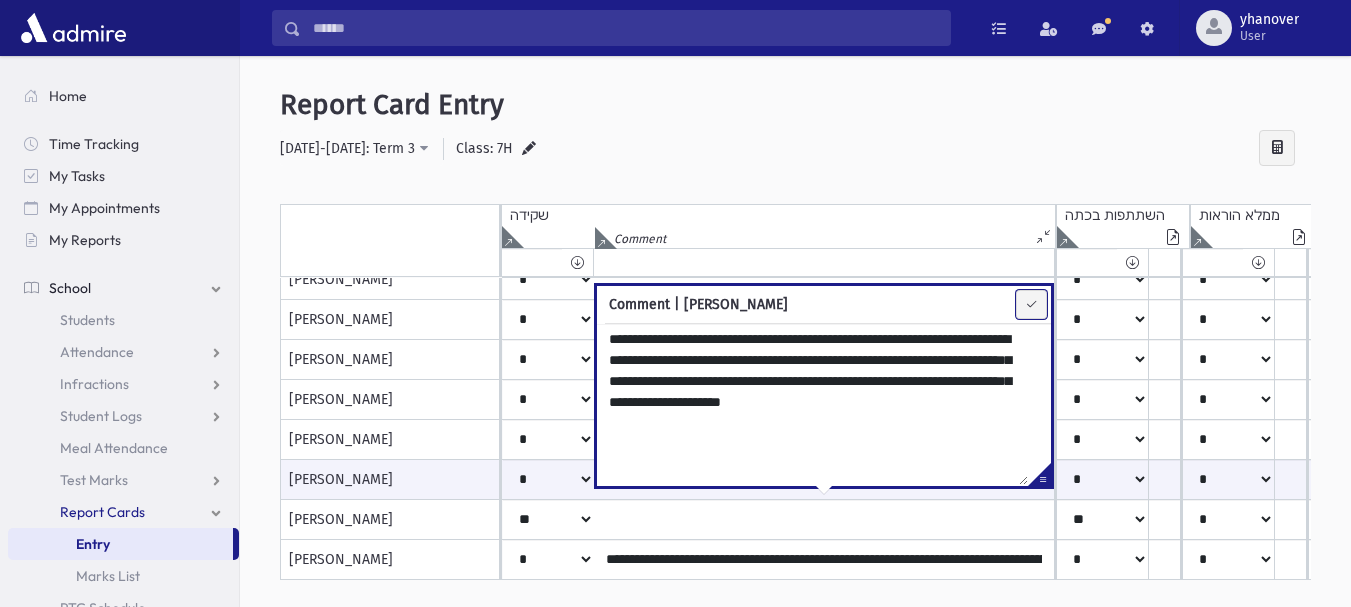 click at bounding box center [1031, 304] 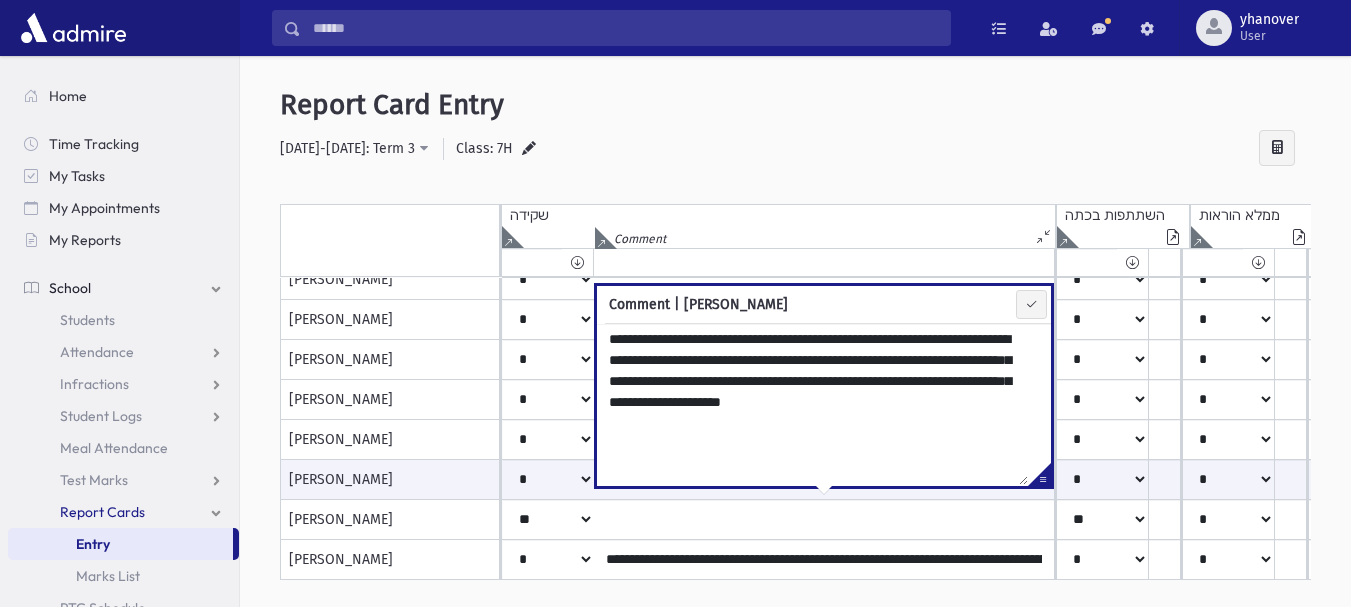 type on "**********" 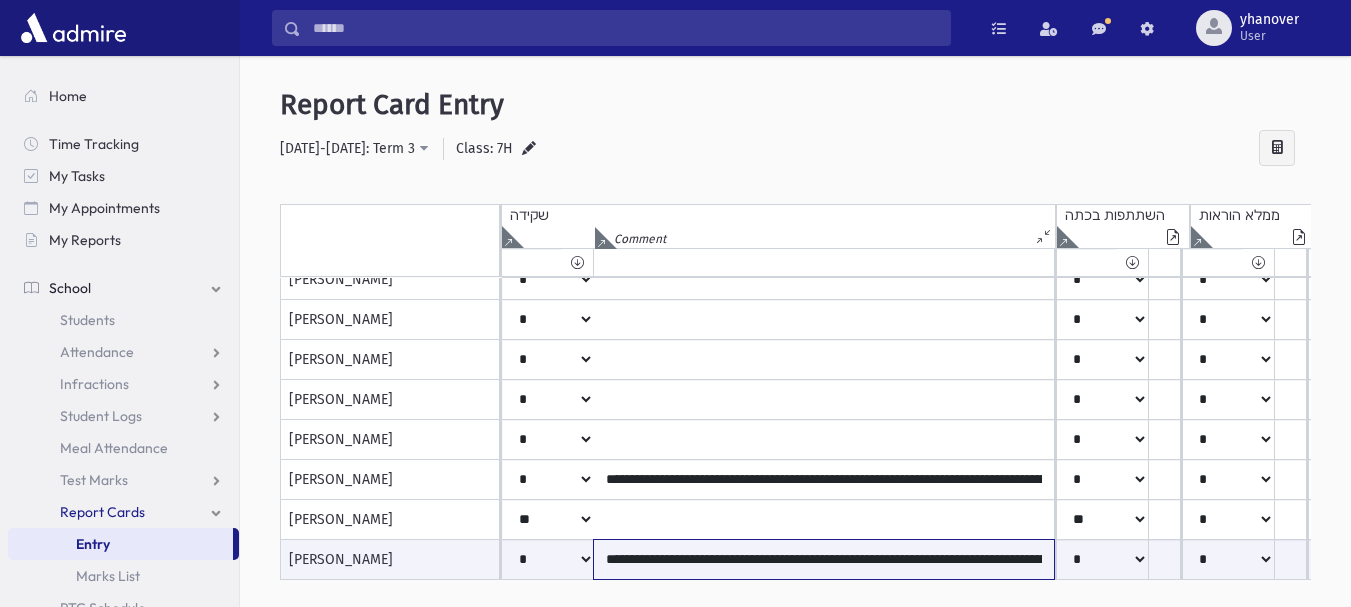 click on "**********" at bounding box center (824, 559) 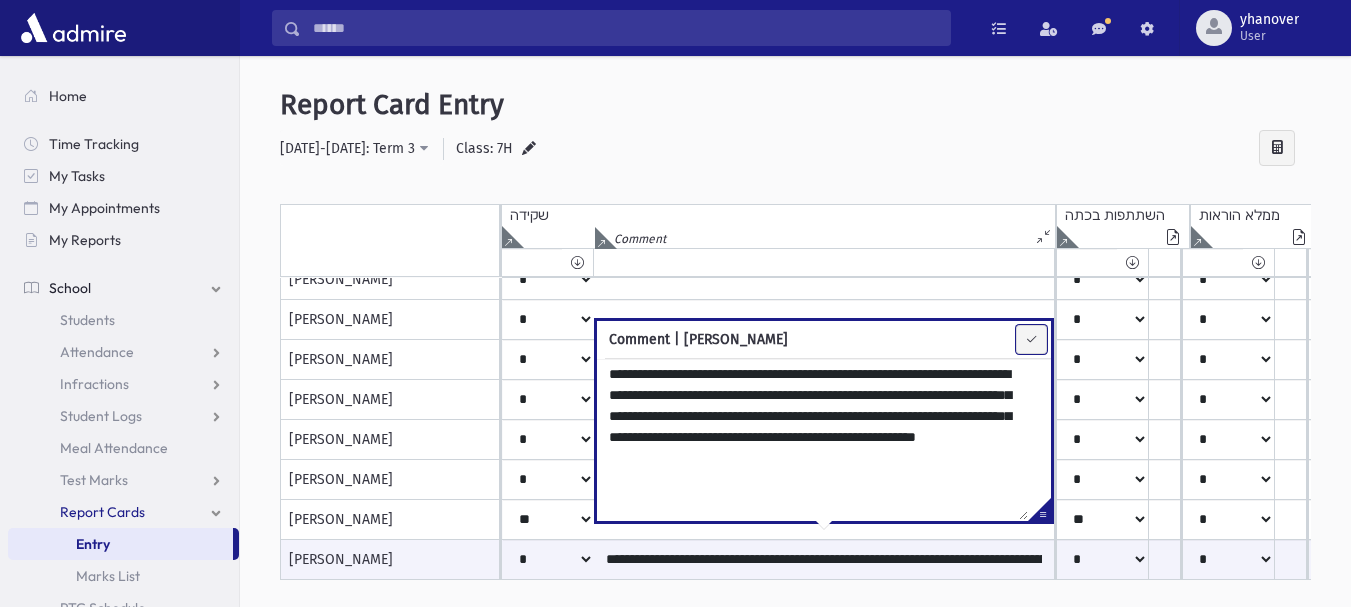 click at bounding box center (1031, 339) 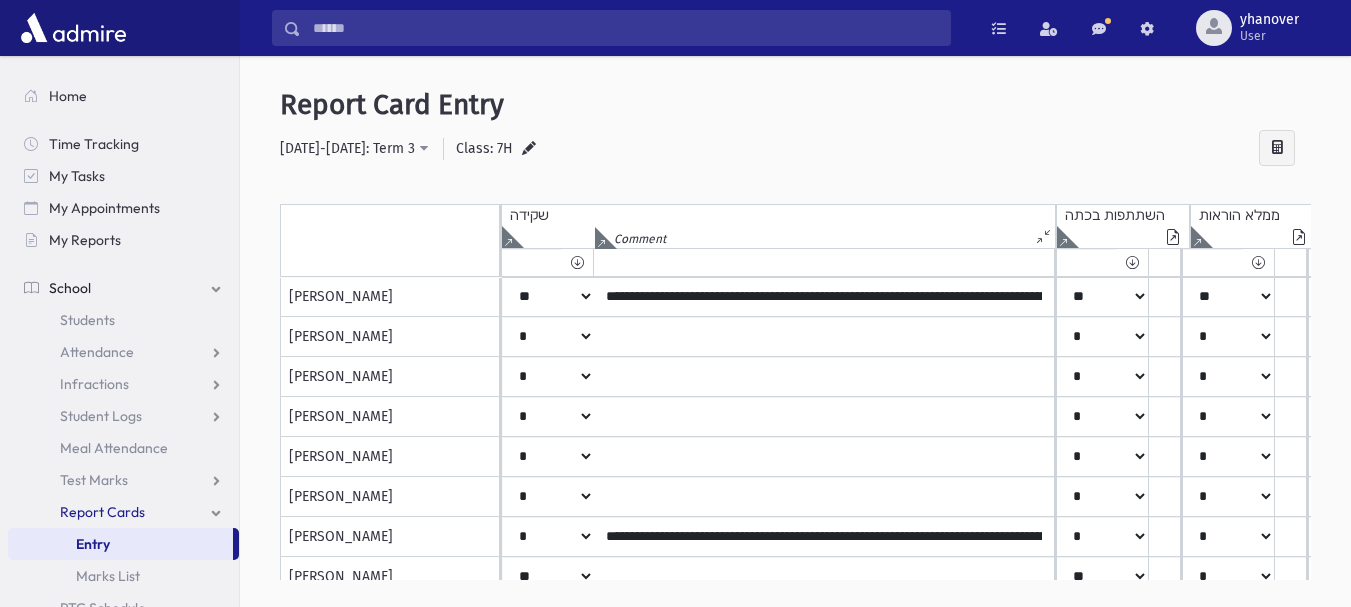 scroll, scrollTop: 826, scrollLeft: 0, axis: vertical 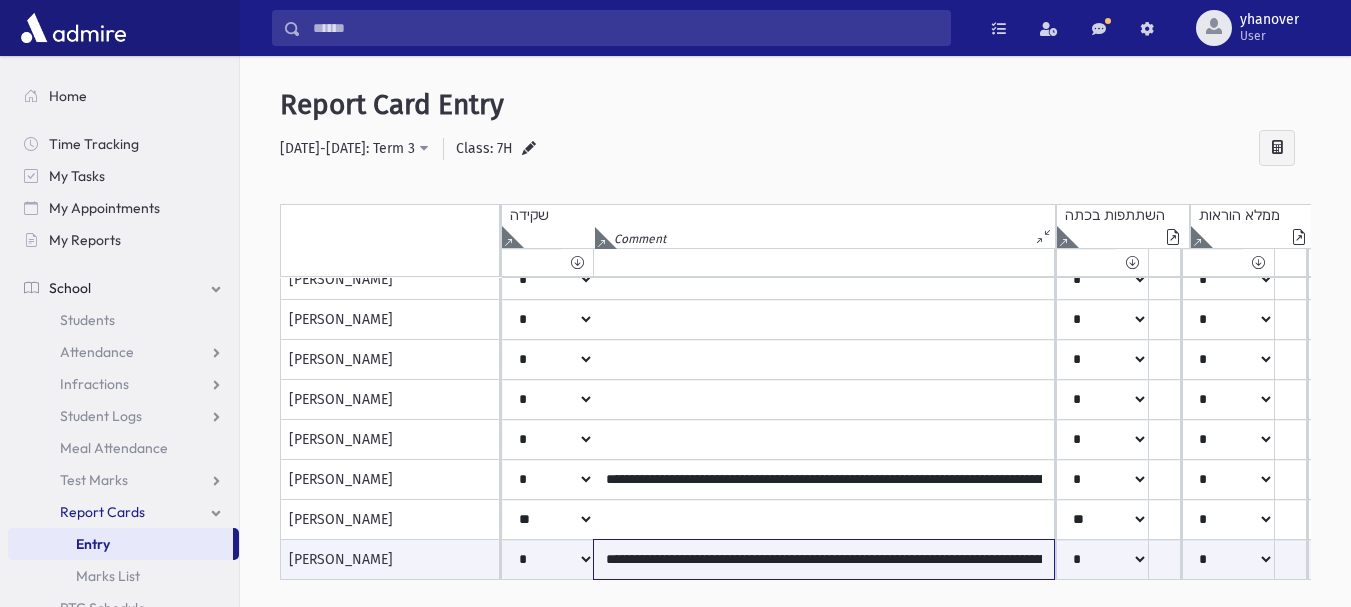 click on "**********" at bounding box center (824, 559) 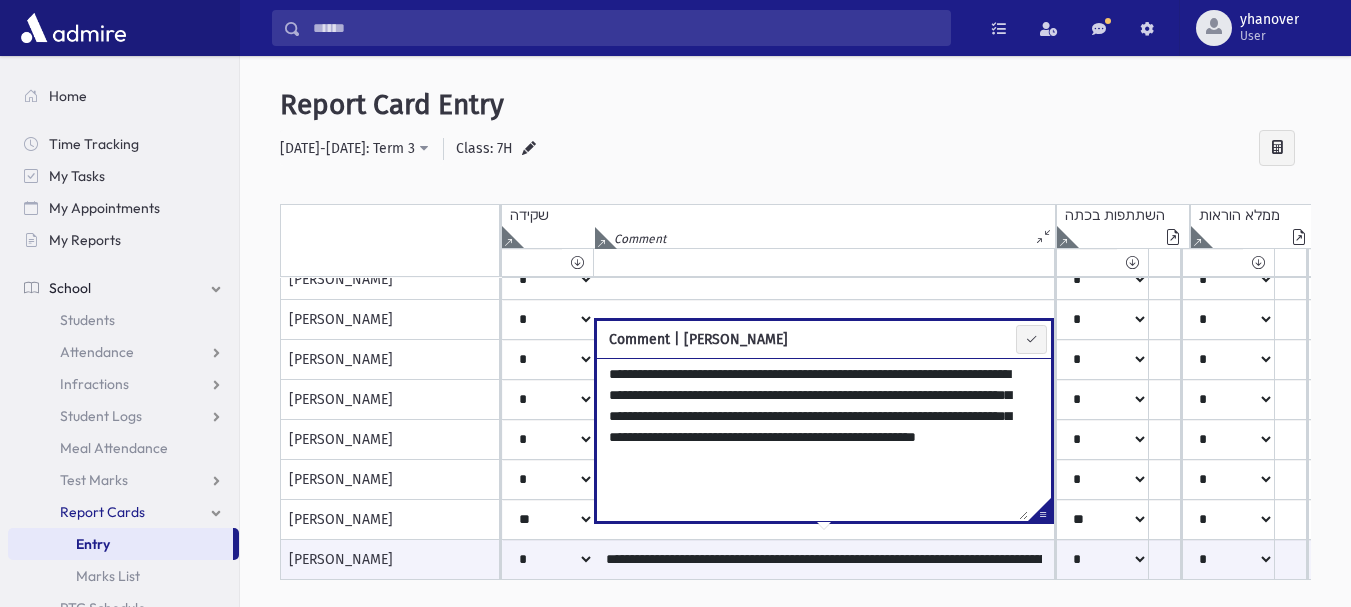 click on "**********" at bounding box center (812, 439) 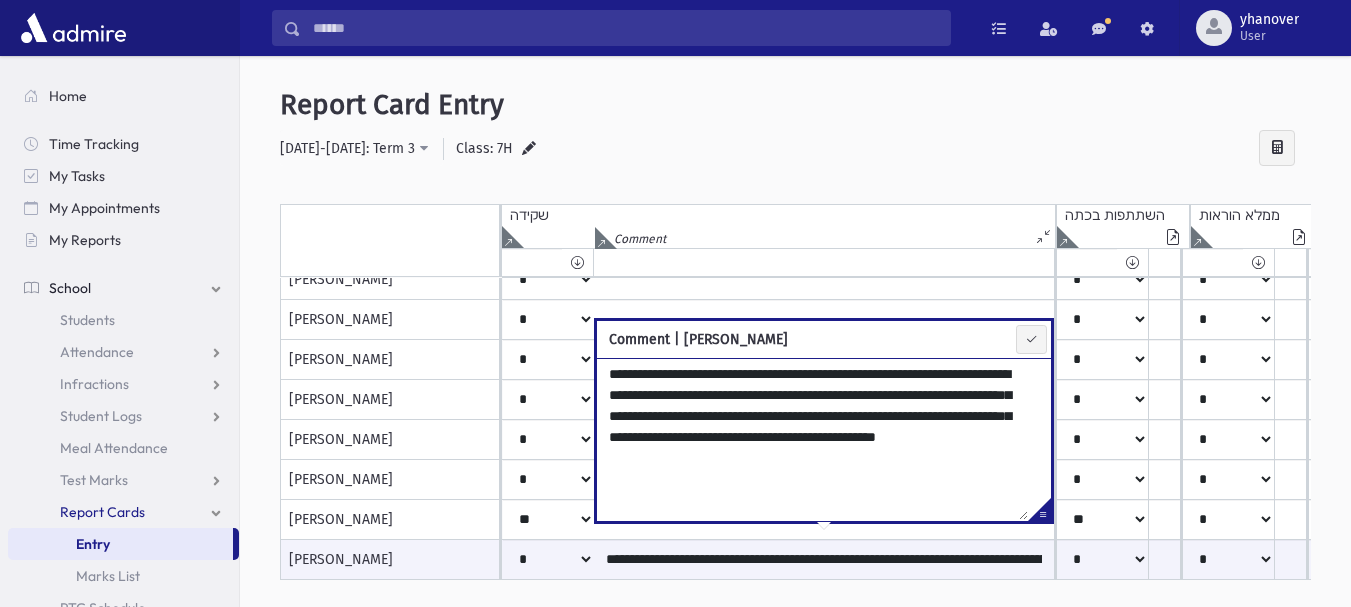type on "**********" 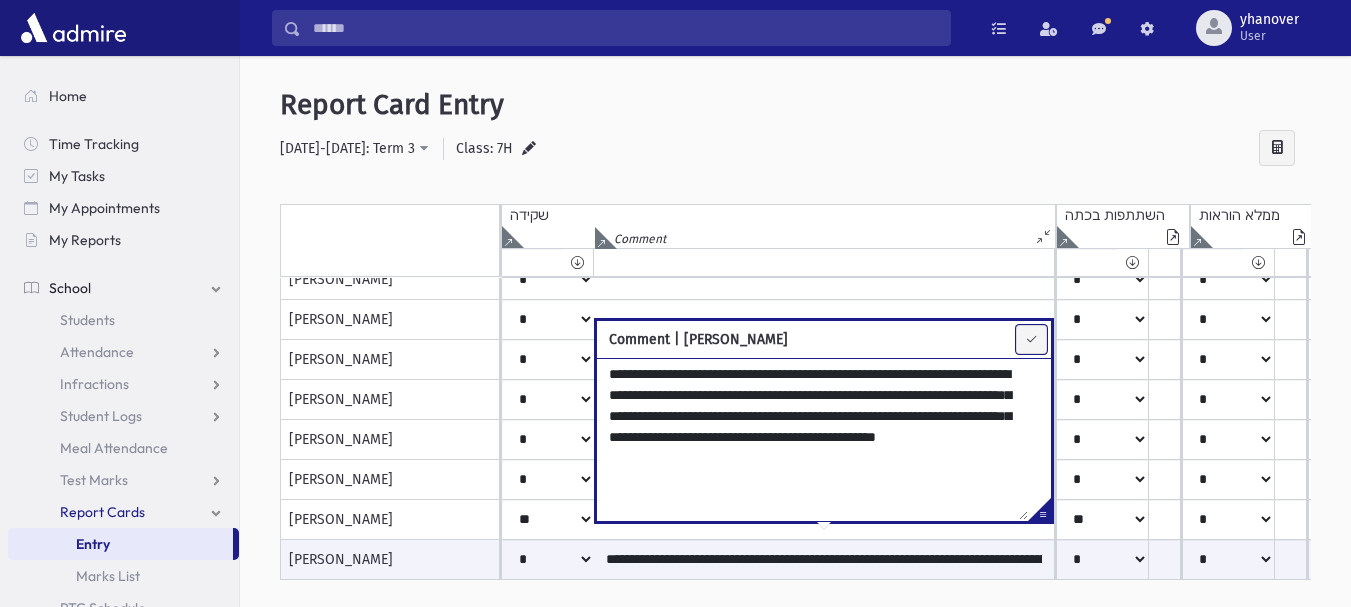 click at bounding box center (1031, 339) 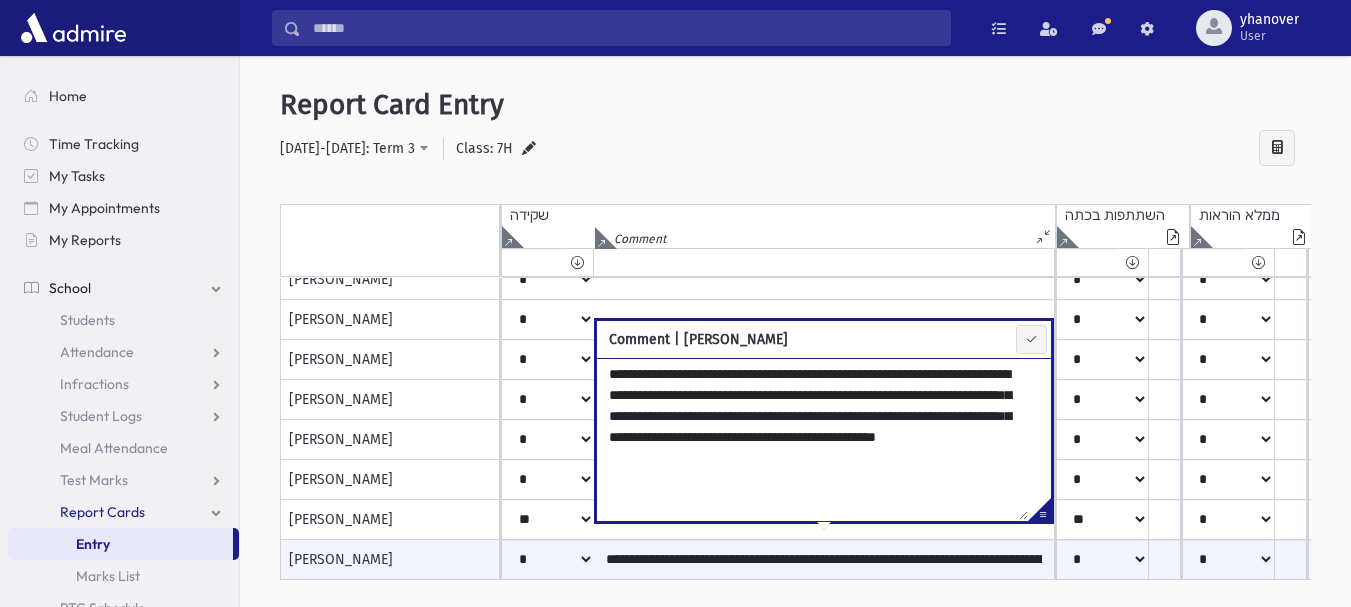 type on "**********" 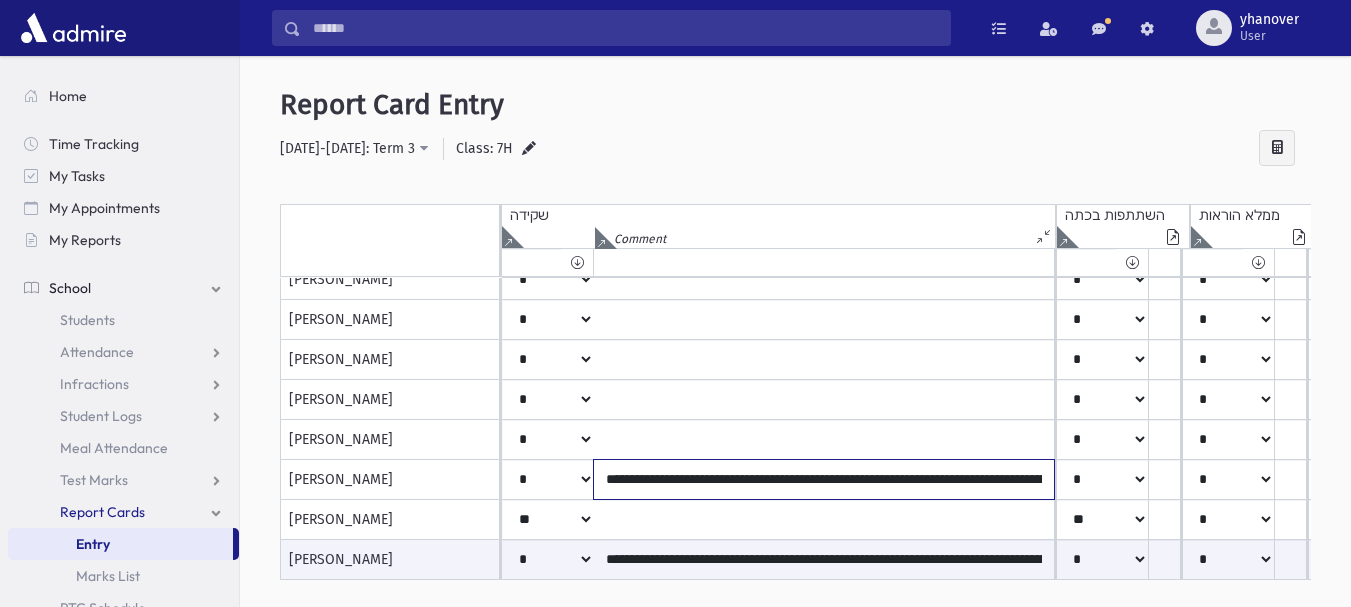 click on "**********" at bounding box center [824, 479] 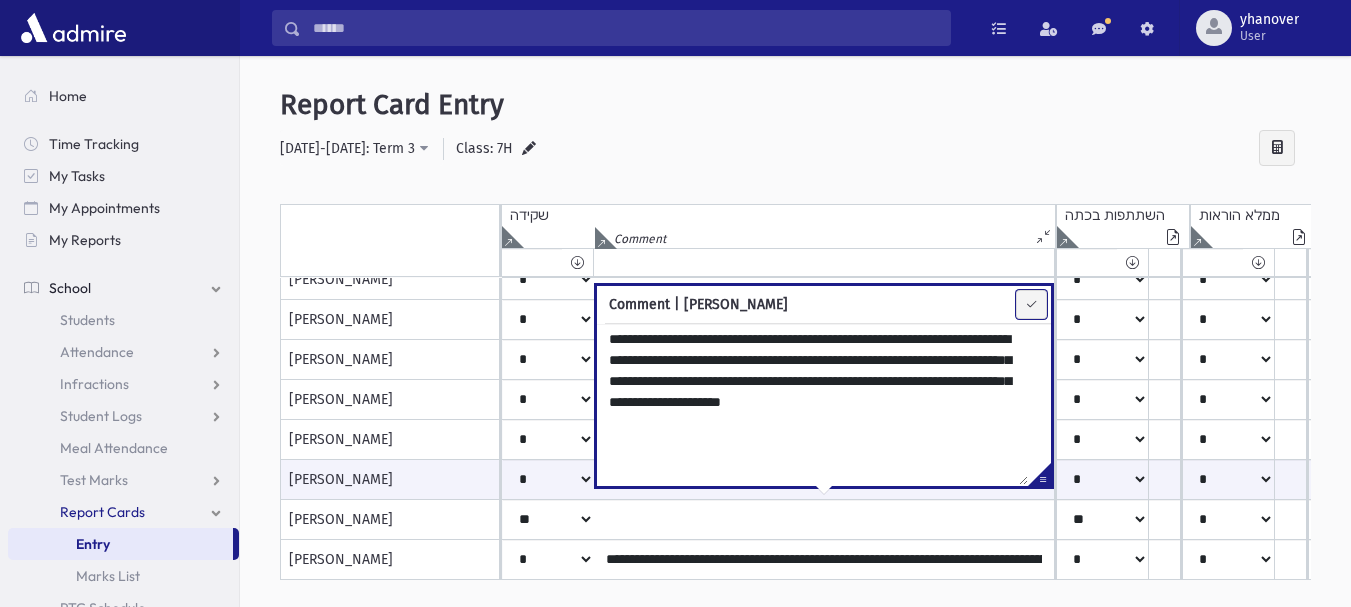 click at bounding box center [1031, 304] 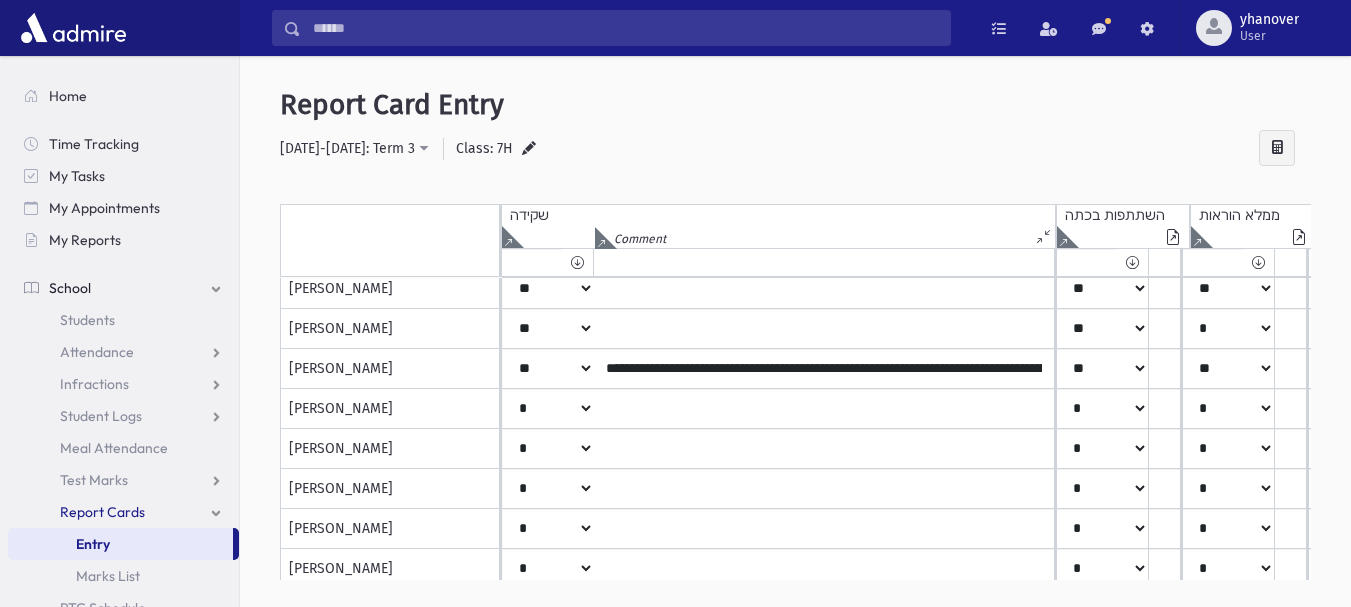 scroll, scrollTop: 677, scrollLeft: 0, axis: vertical 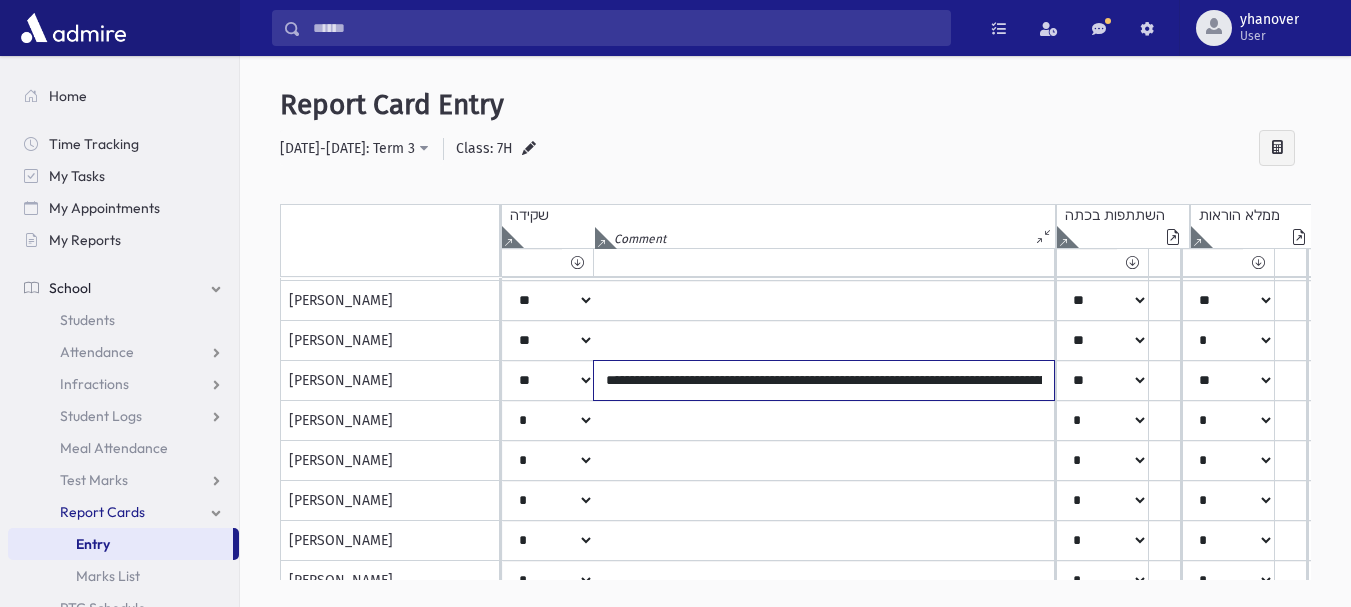 click on "**********" at bounding box center (824, 380) 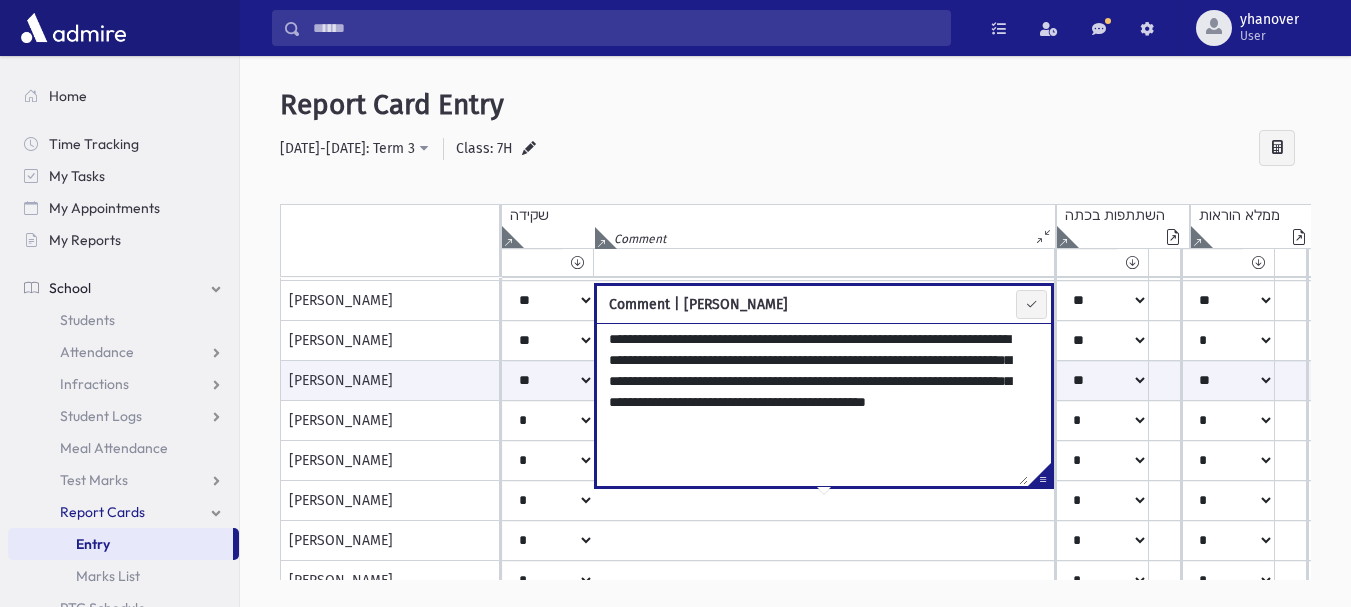 drag, startPoint x: 737, startPoint y: 386, endPoint x: 678, endPoint y: 378, distance: 59.5399 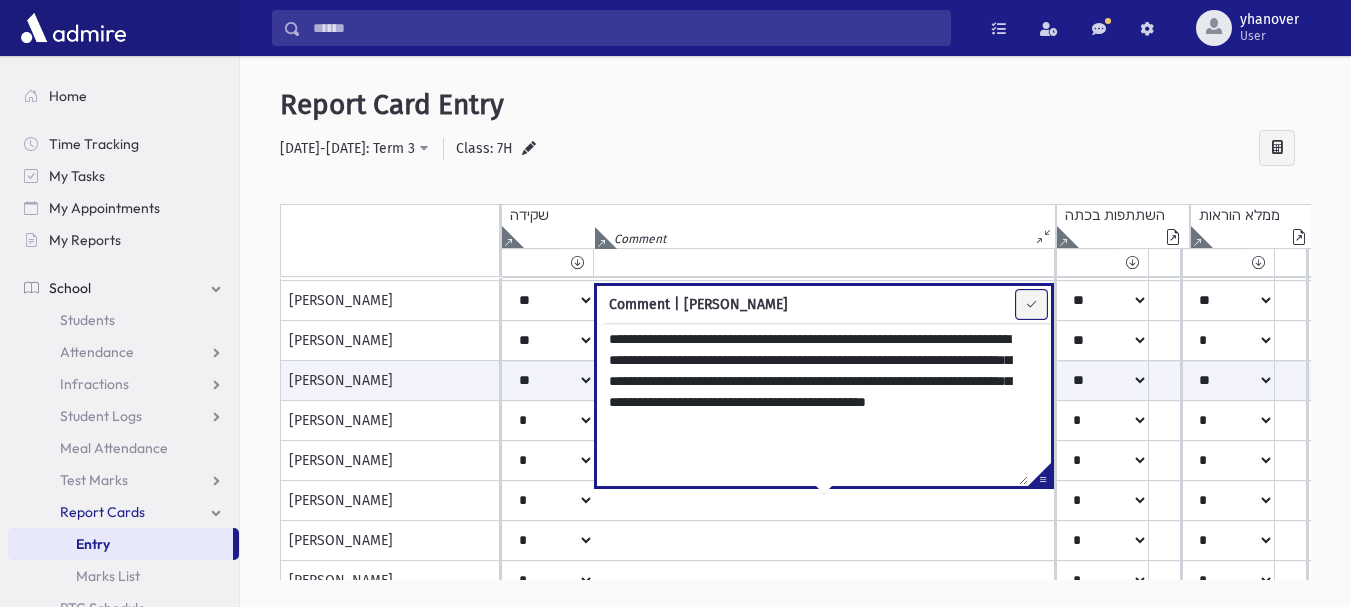 click at bounding box center [1031, 304] 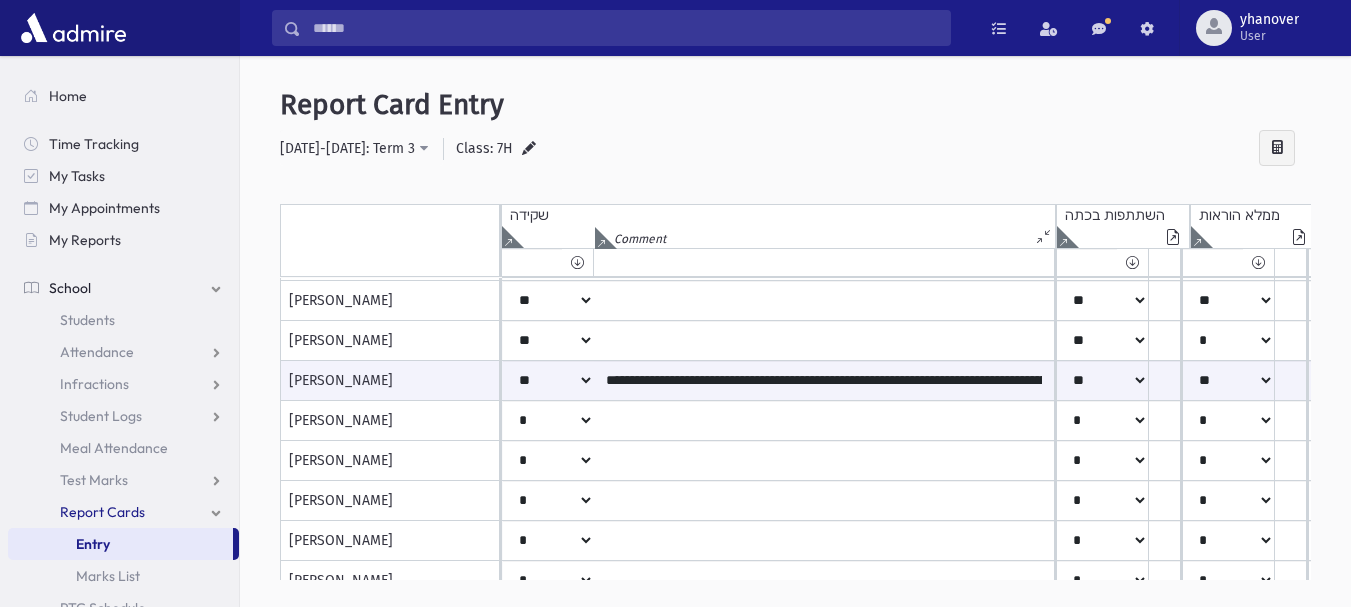 scroll, scrollTop: 826, scrollLeft: 0, axis: vertical 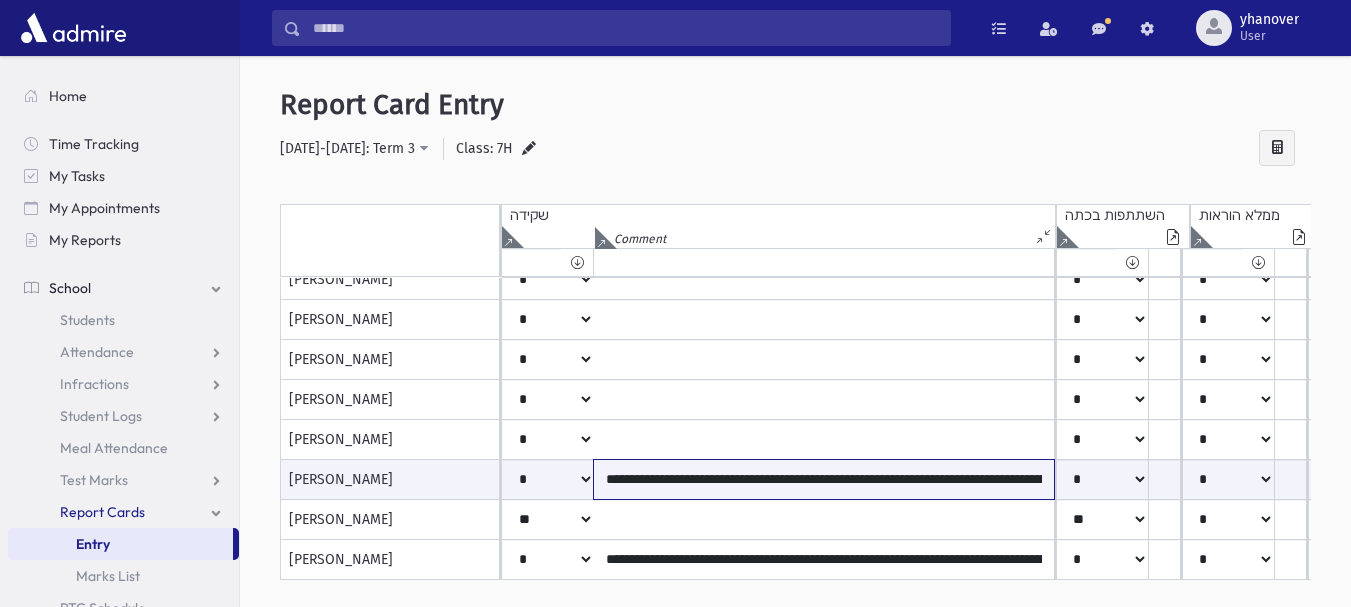 click on "**********" at bounding box center [824, 479] 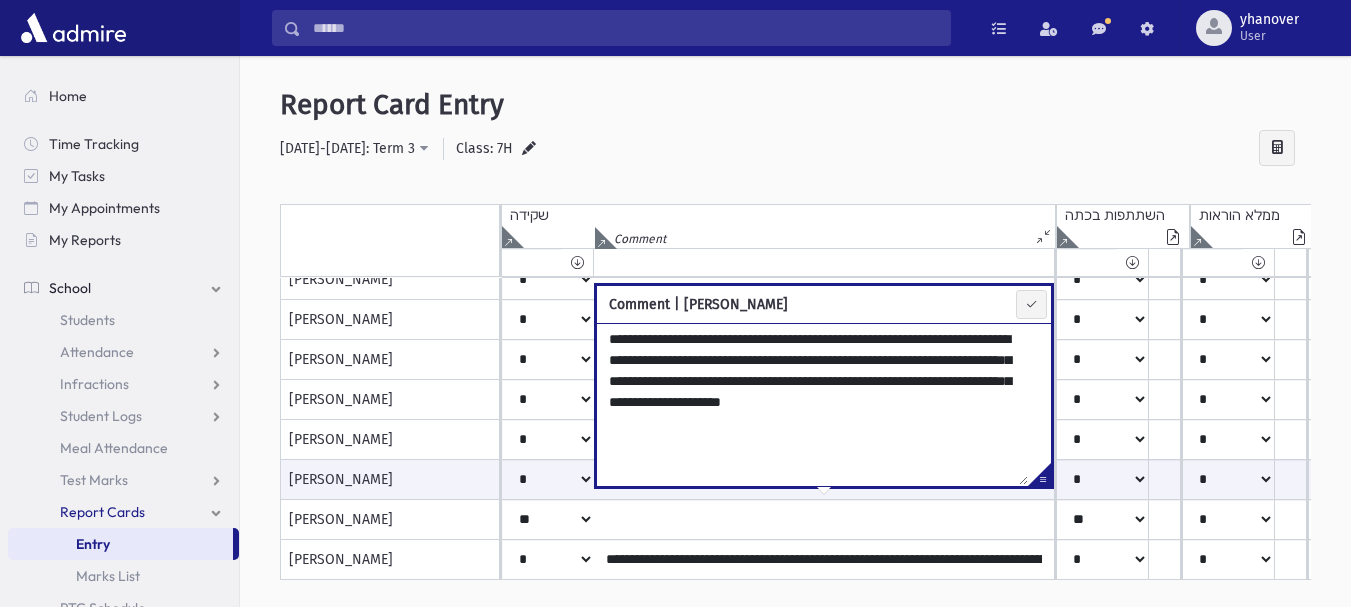 drag, startPoint x: 1003, startPoint y: 362, endPoint x: 648, endPoint y: 388, distance: 355.95084 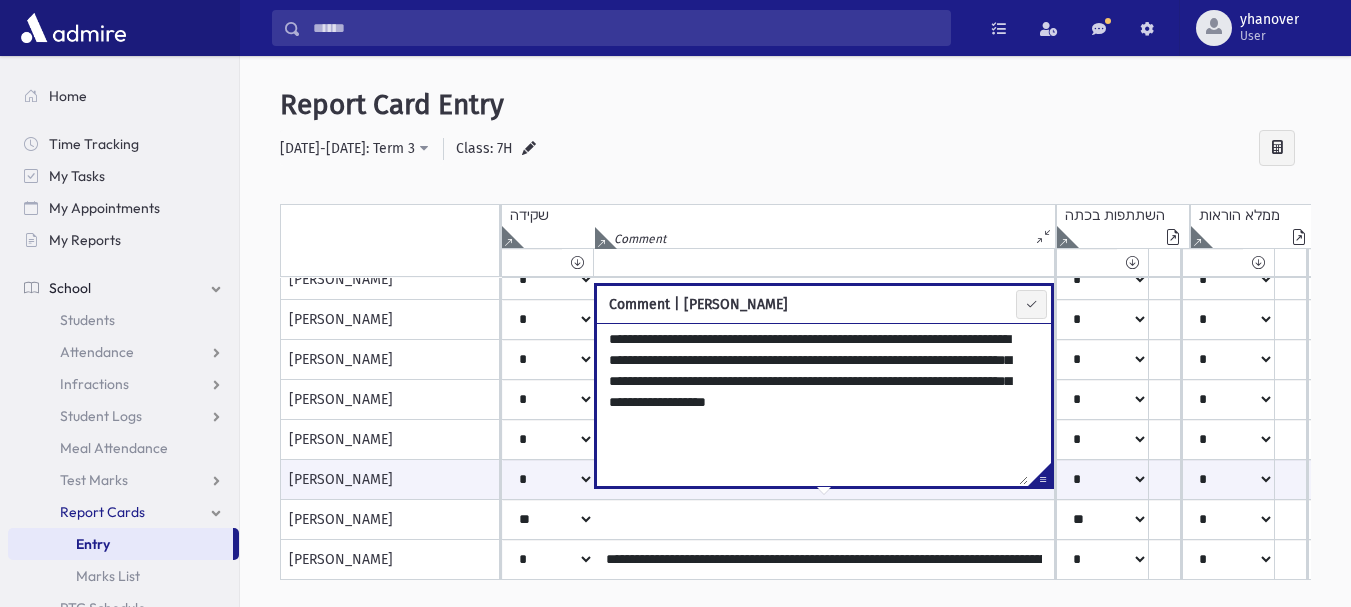 type on "**********" 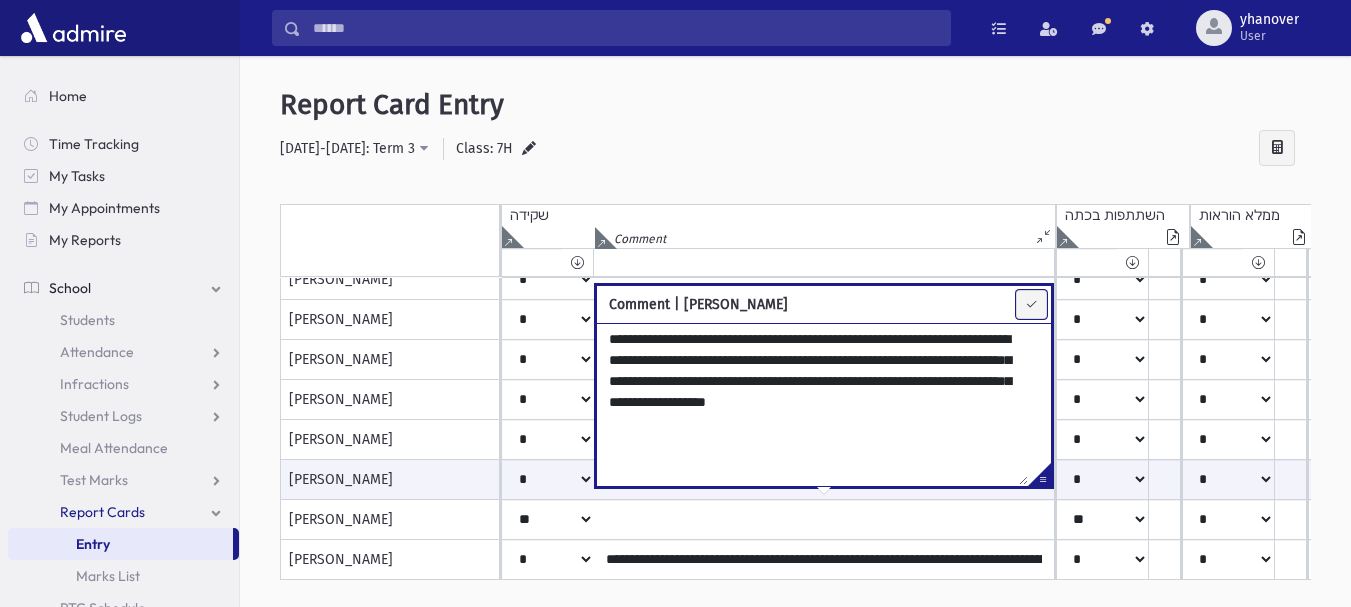 click at bounding box center [1031, 304] 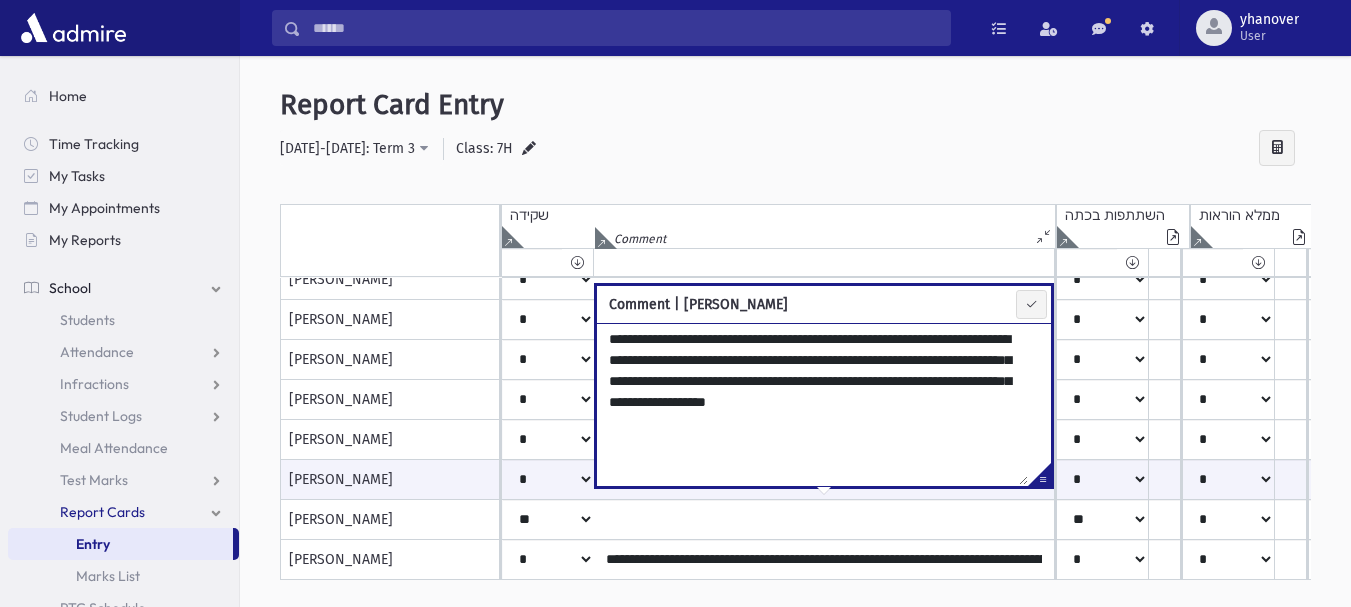 type on "**********" 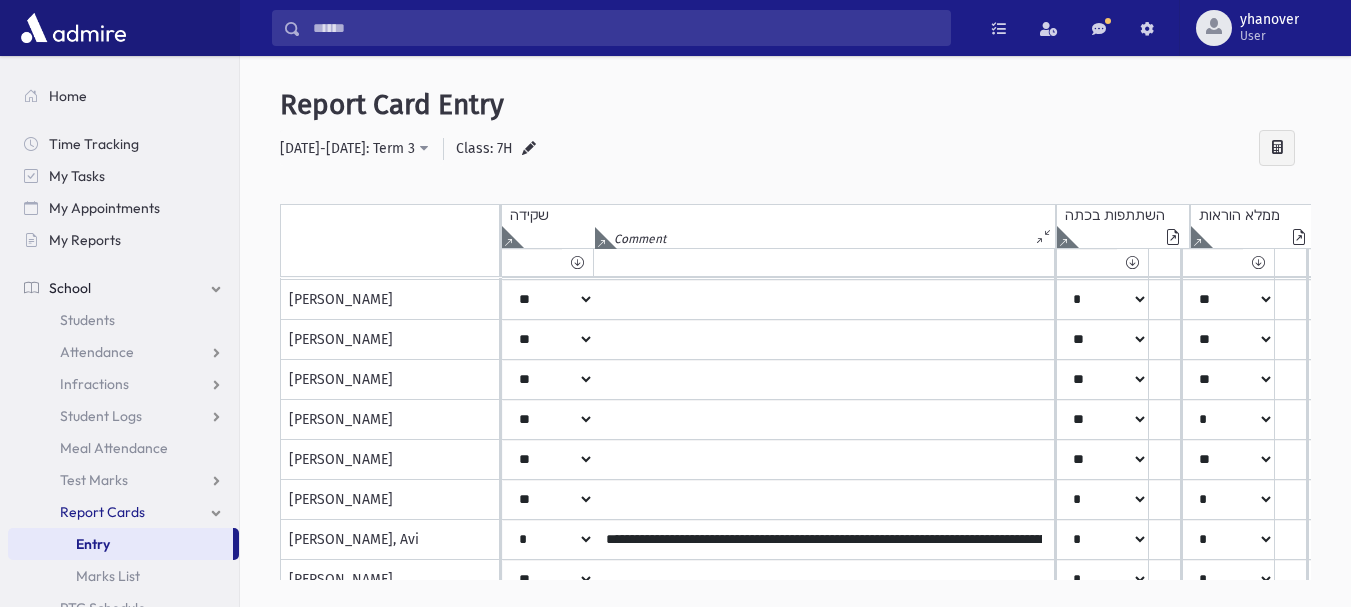 scroll, scrollTop: 0, scrollLeft: 0, axis: both 